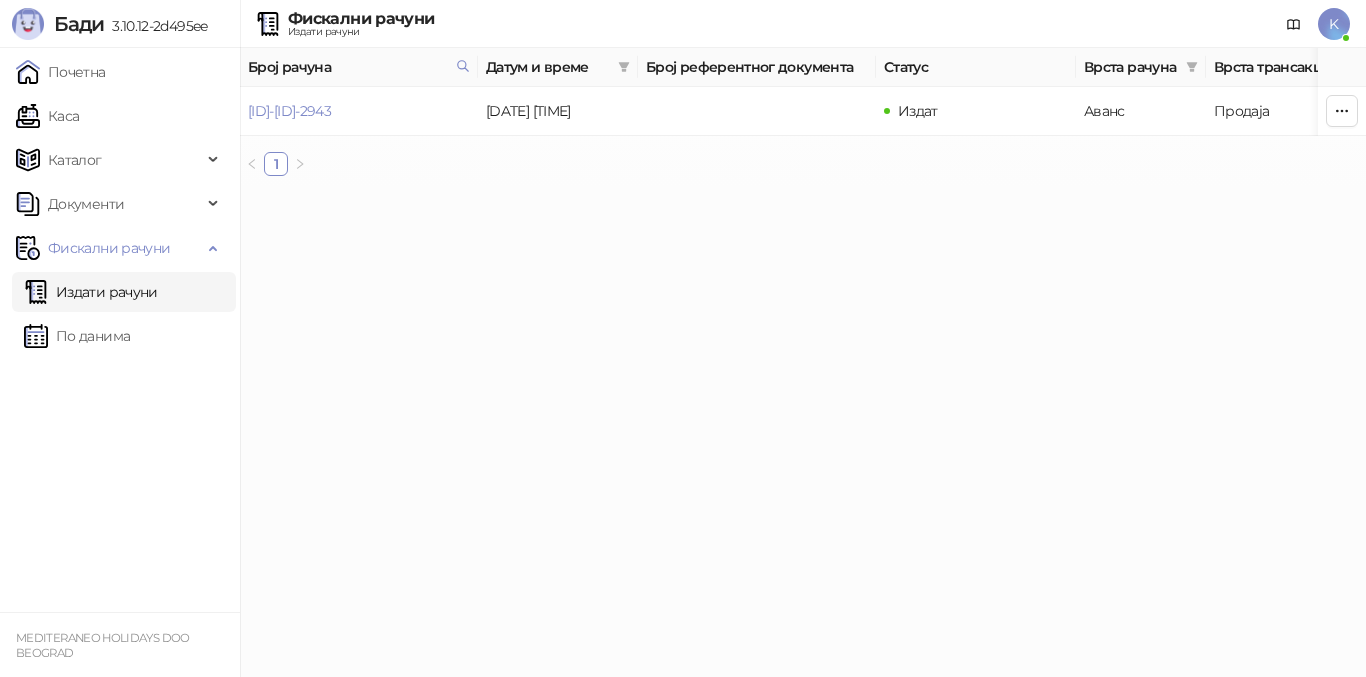 scroll, scrollTop: 0, scrollLeft: 0, axis: both 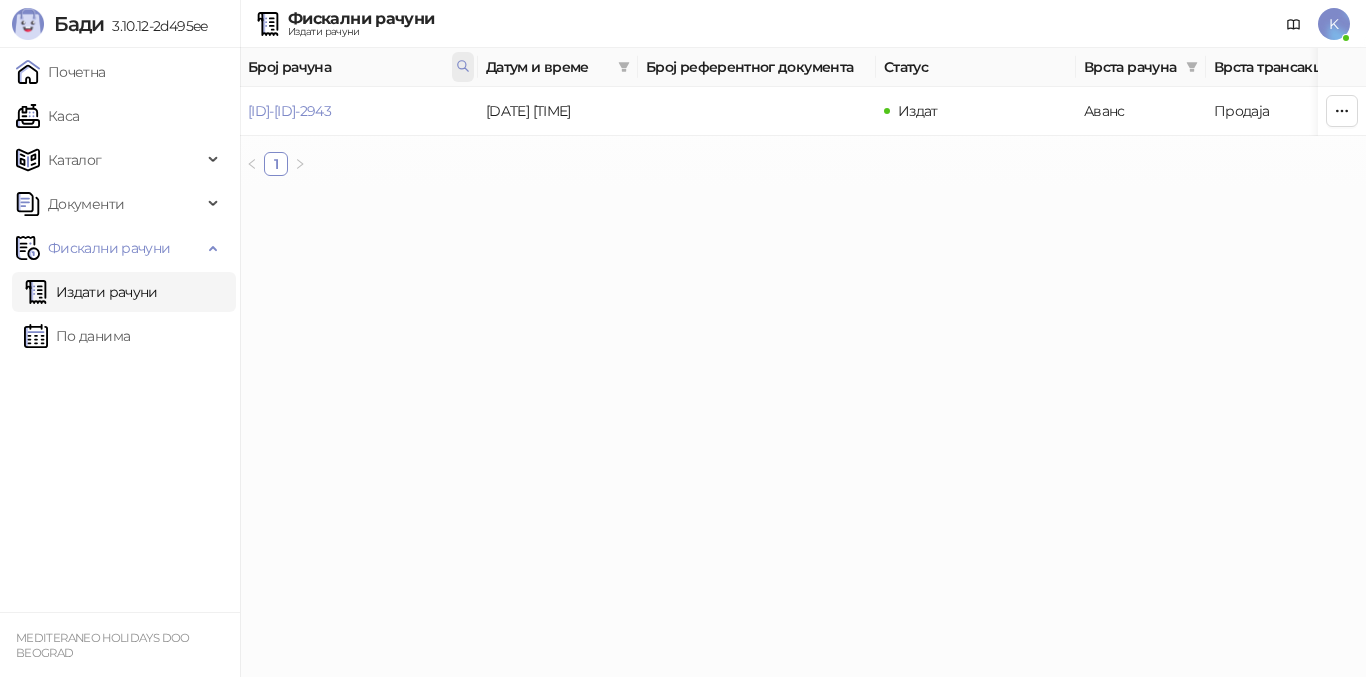 click at bounding box center [463, 67] 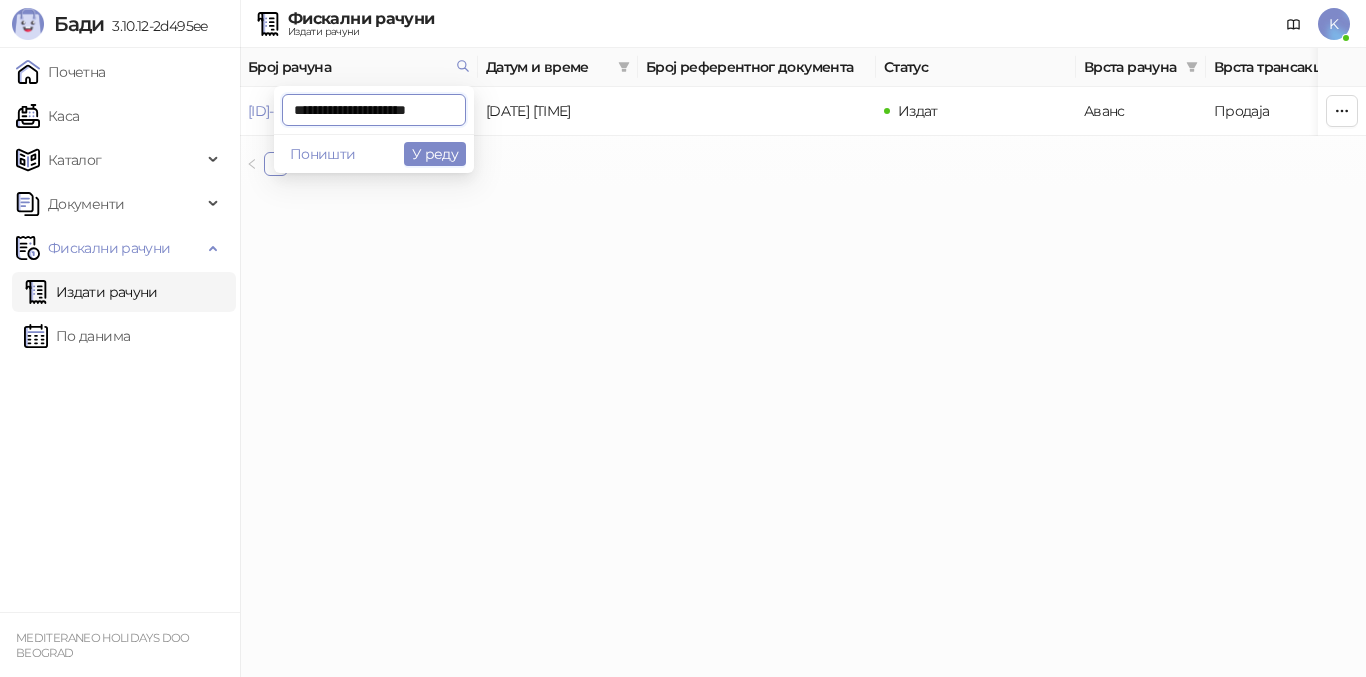 scroll, scrollTop: 0, scrollLeft: 0, axis: both 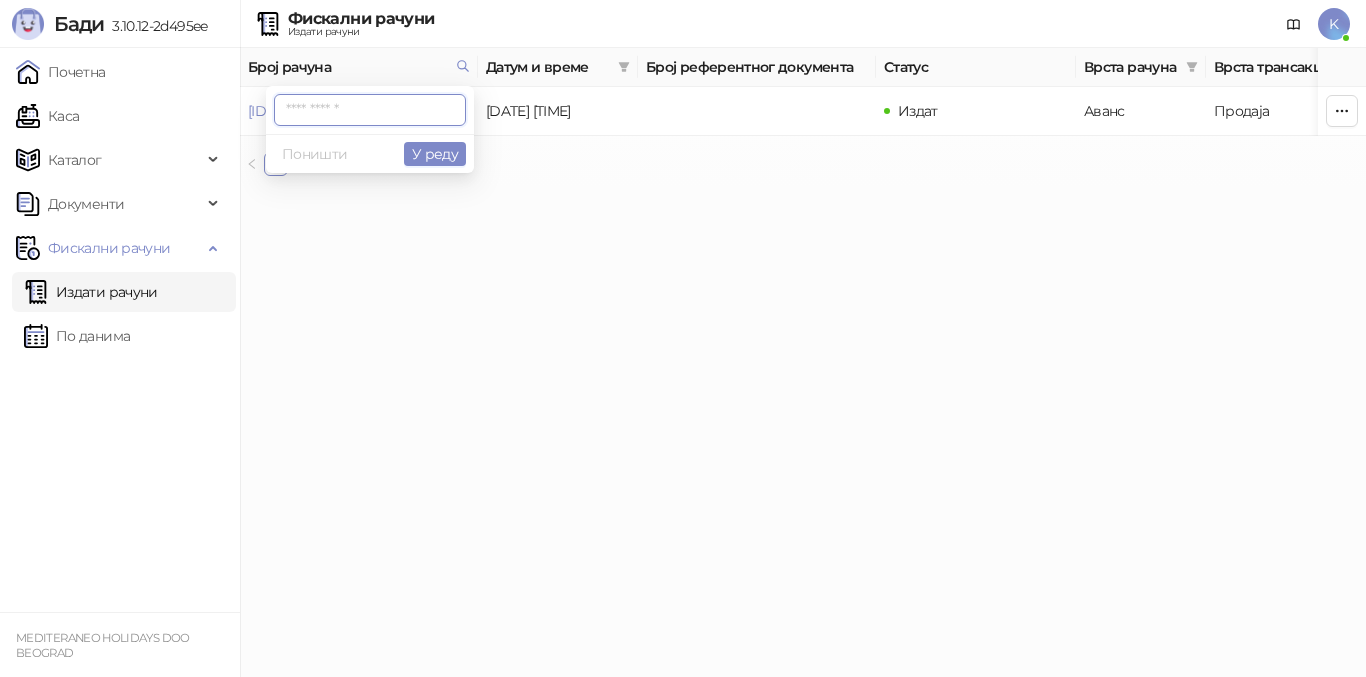 paste on "**********" 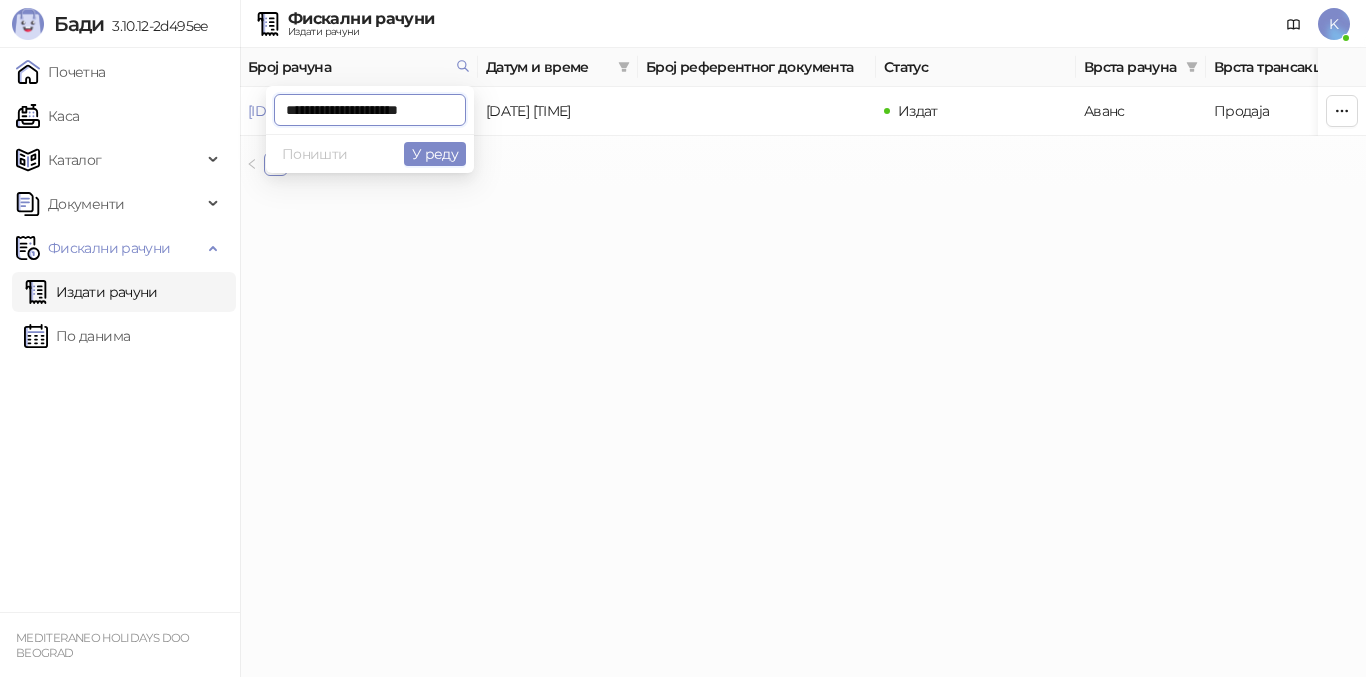 scroll, scrollTop: 0, scrollLeft: 9, axis: horizontal 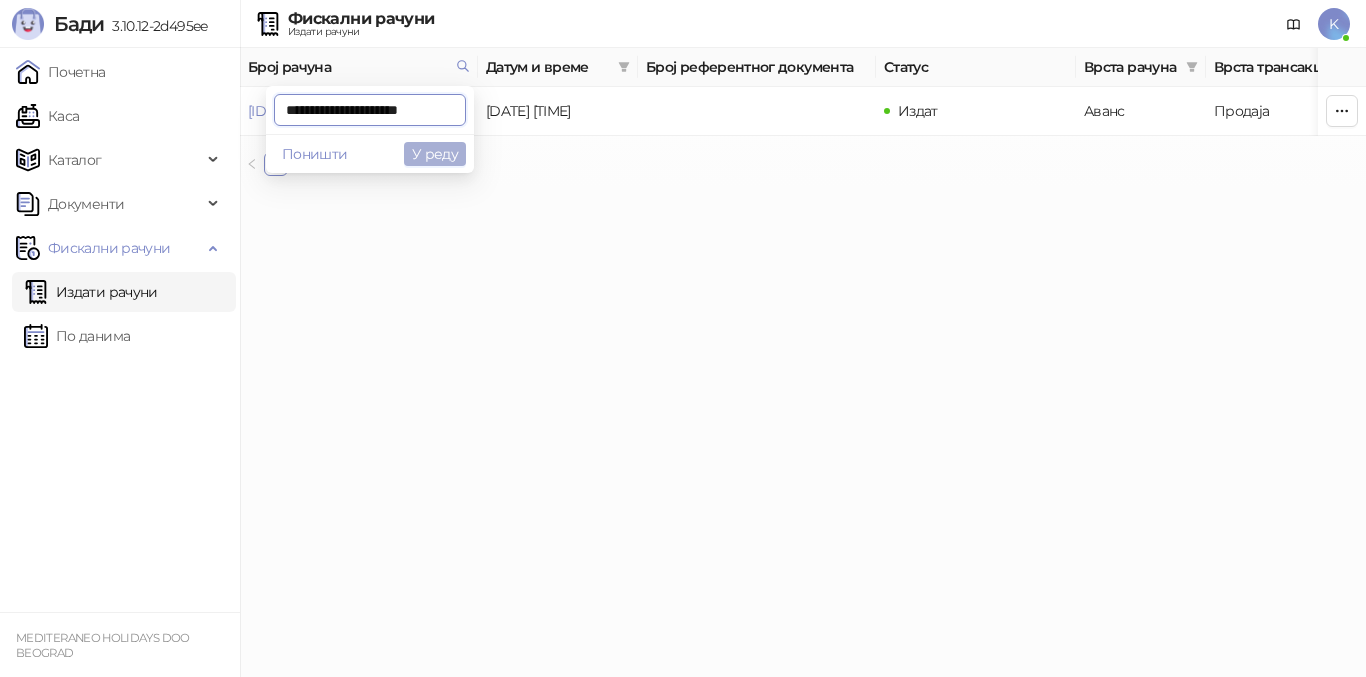 click on "У реду" at bounding box center (435, 154) 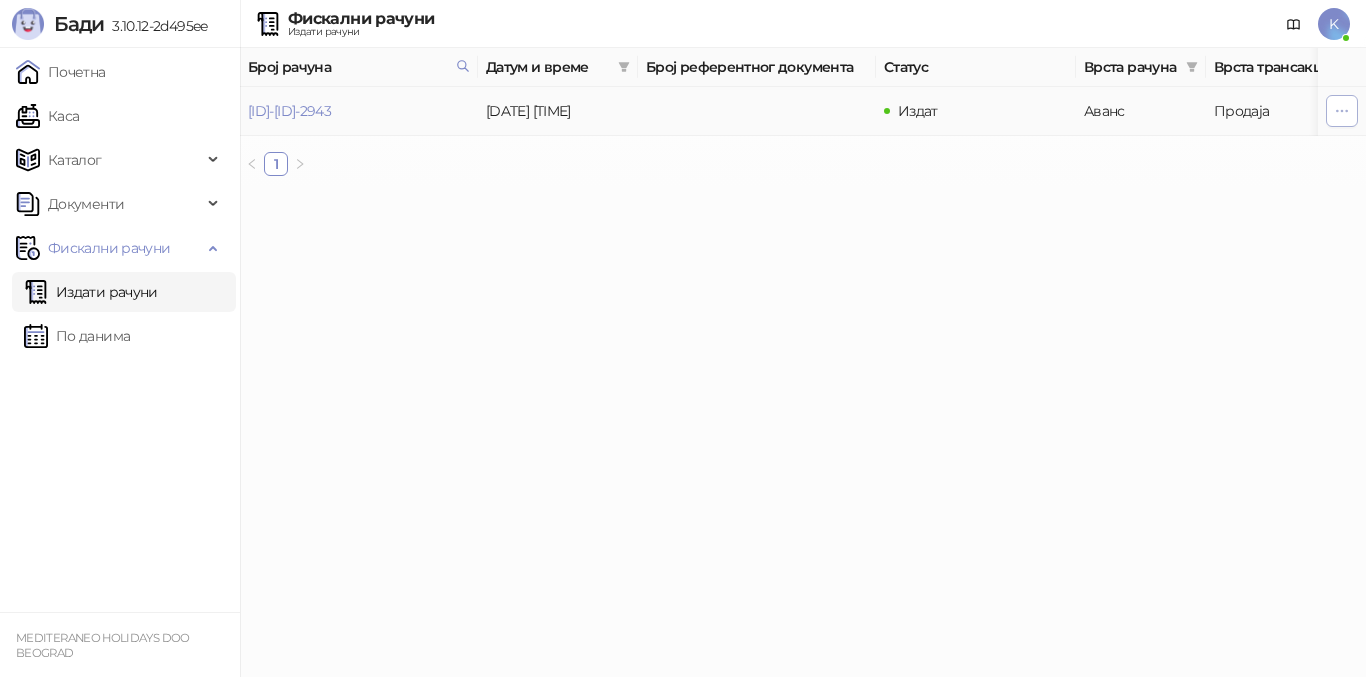 click at bounding box center [1342, 111] 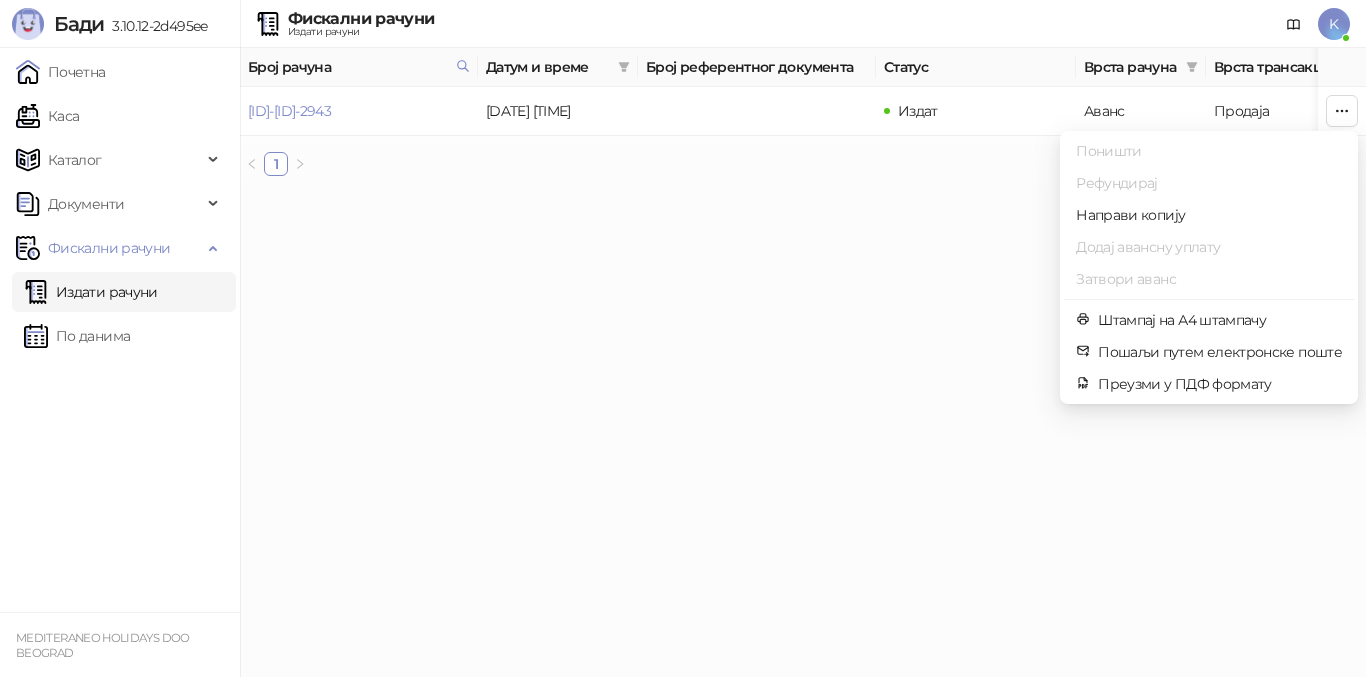 click on "**********" at bounding box center [683, 96] 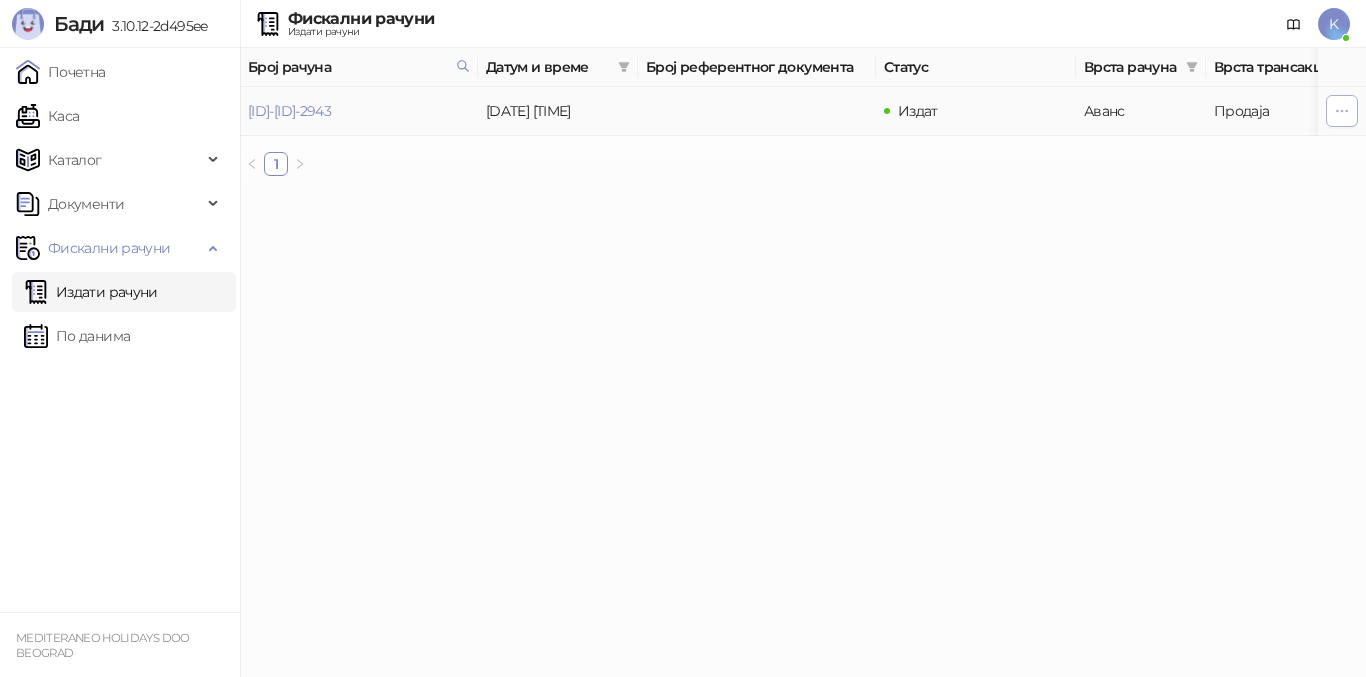 click 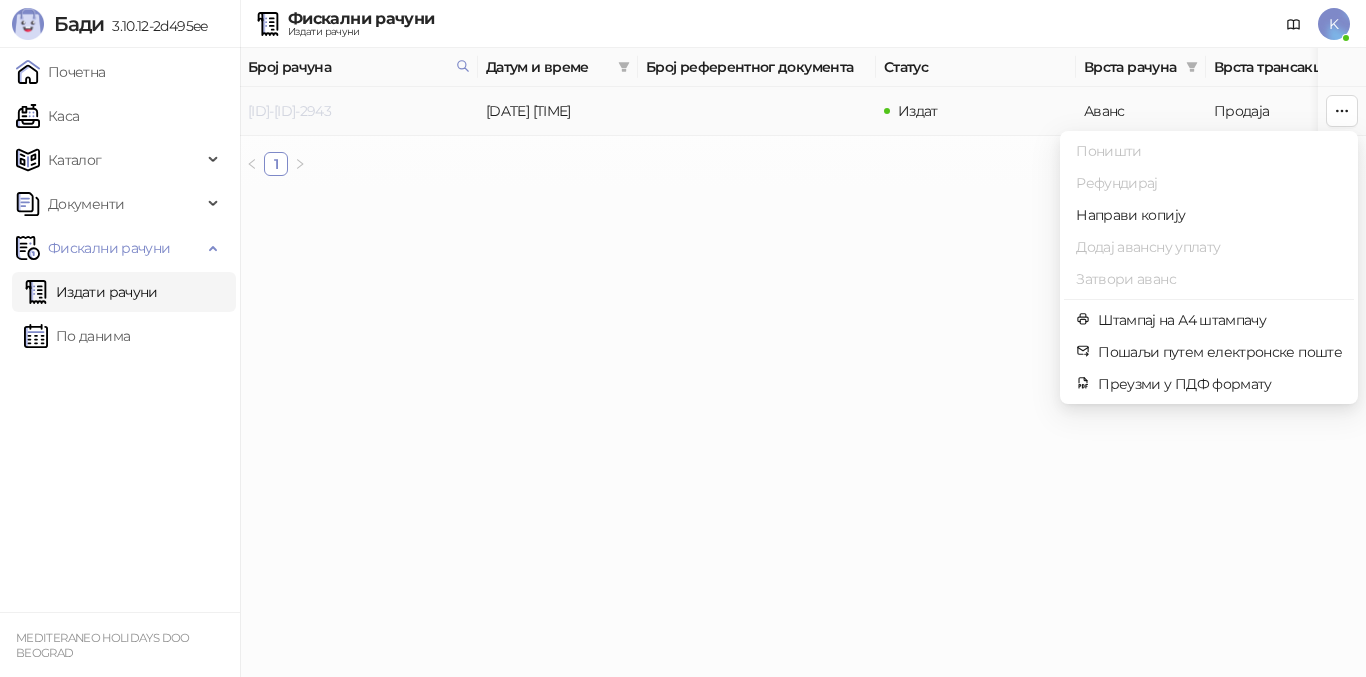 click on "[ID]-[ID]-2943" at bounding box center (289, 111) 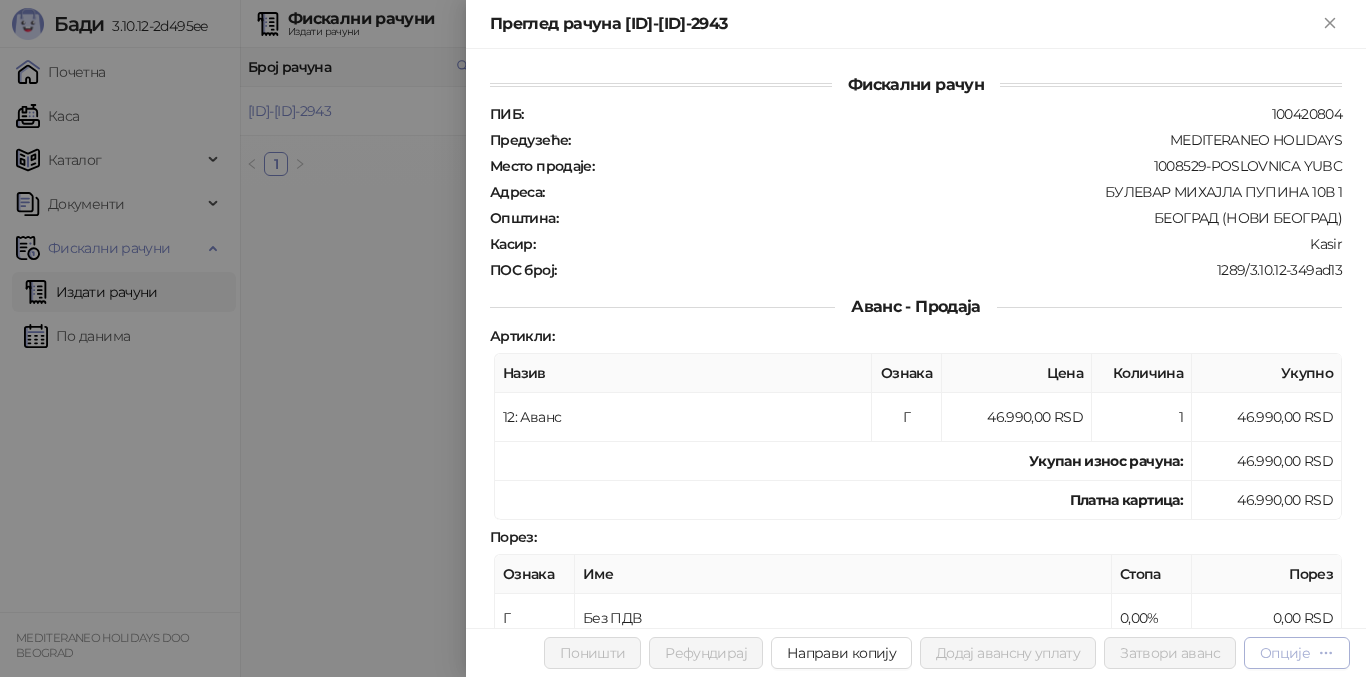click on "Опције" at bounding box center (1297, 653) 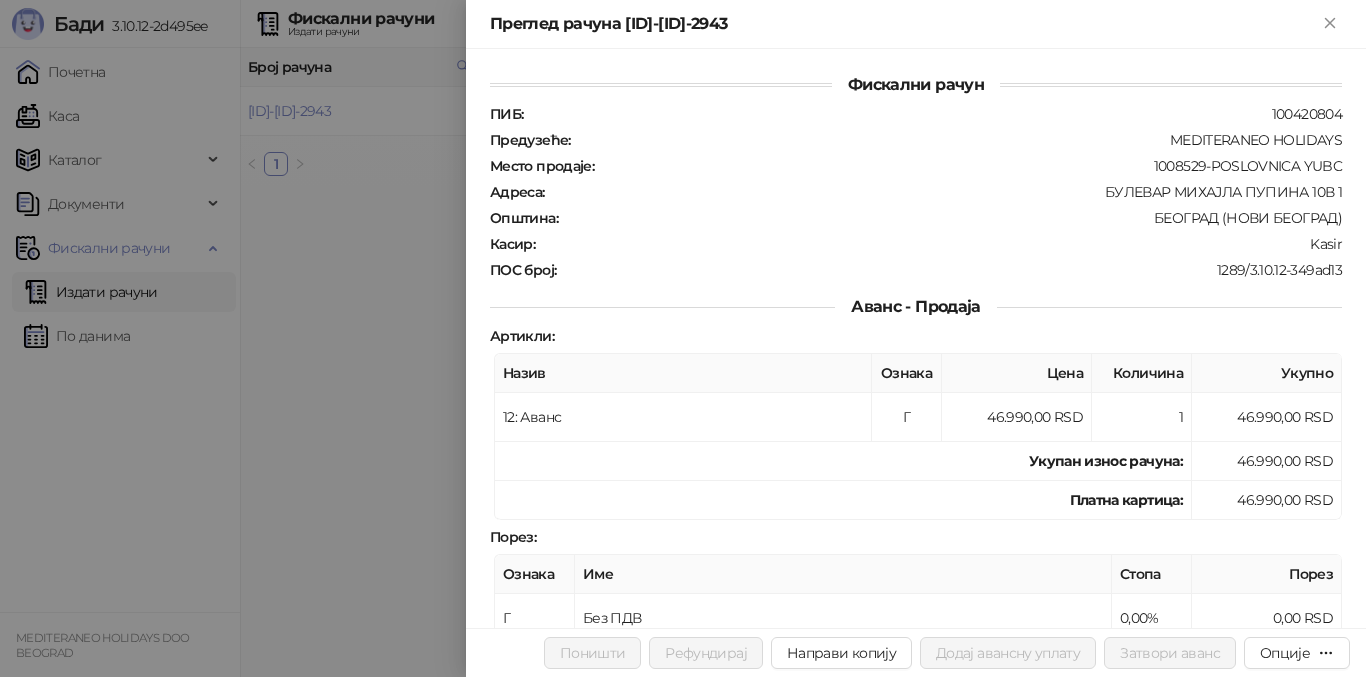 click at bounding box center (683, 338) 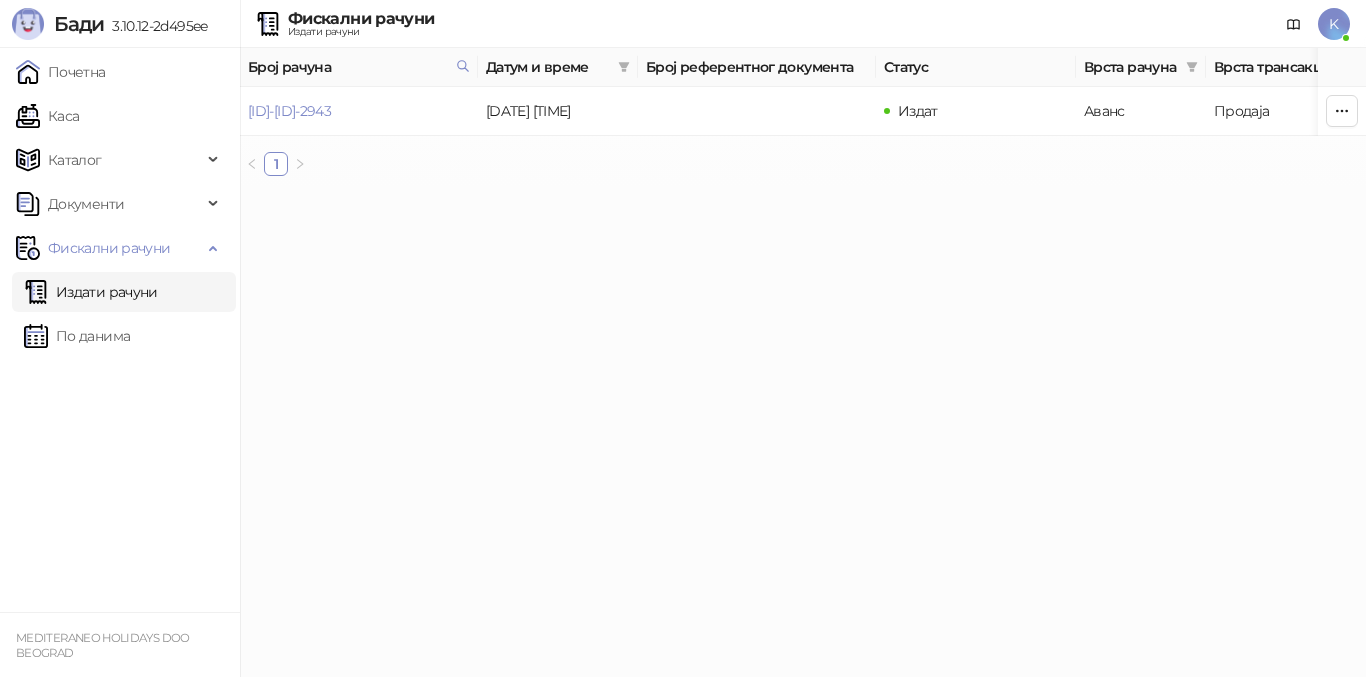 click on "Издати рачуни" at bounding box center [91, 292] 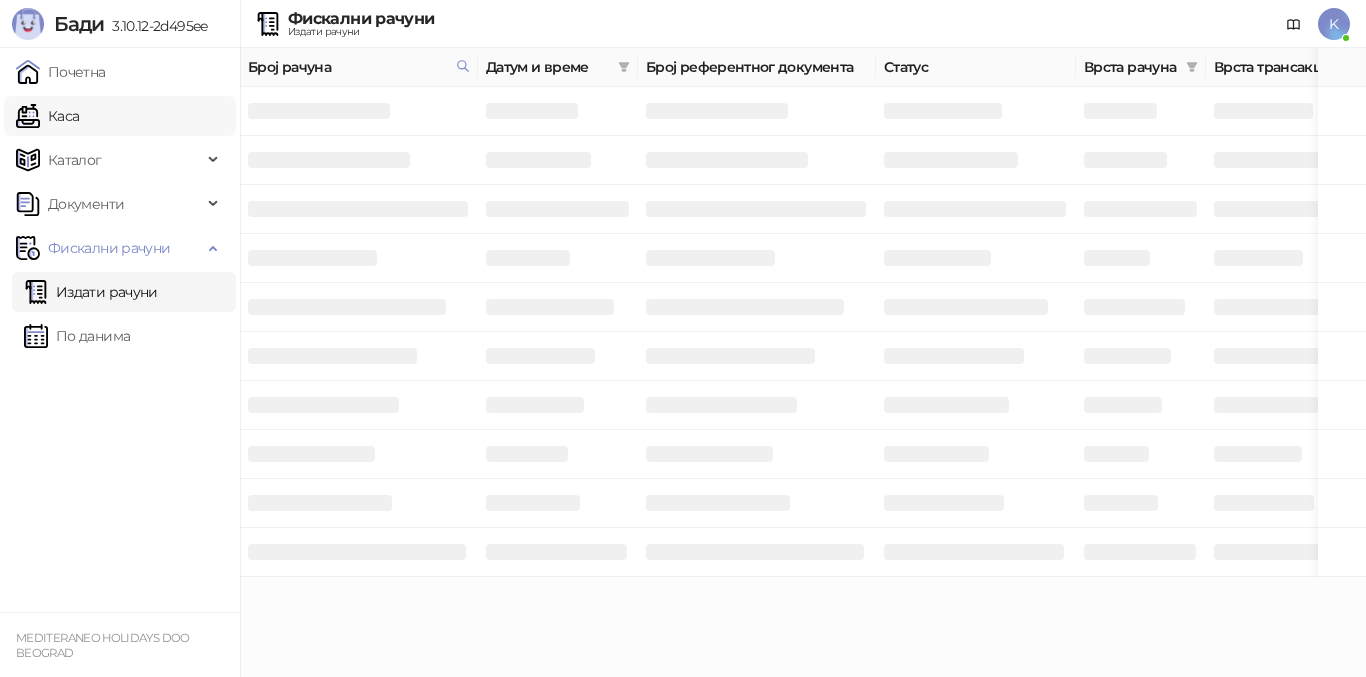 click on "Каса" at bounding box center [47, 116] 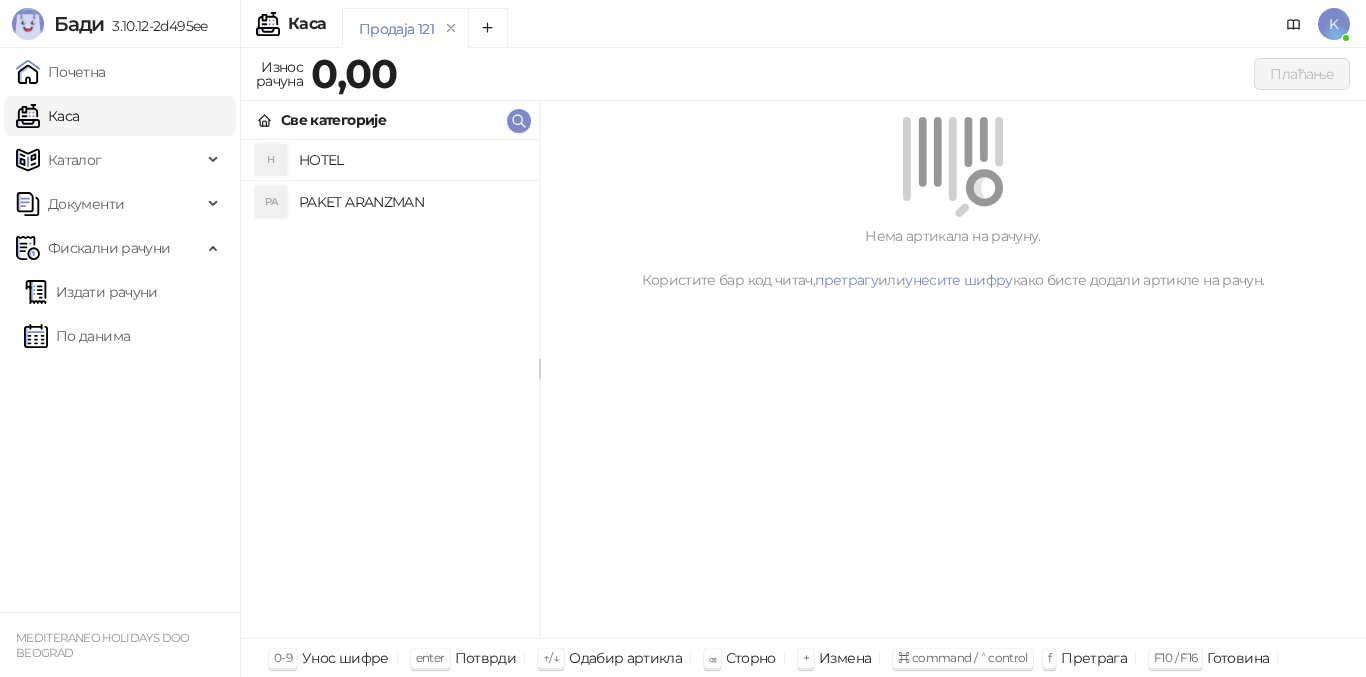 click on "PAKET ARANZMAN" at bounding box center (411, 202) 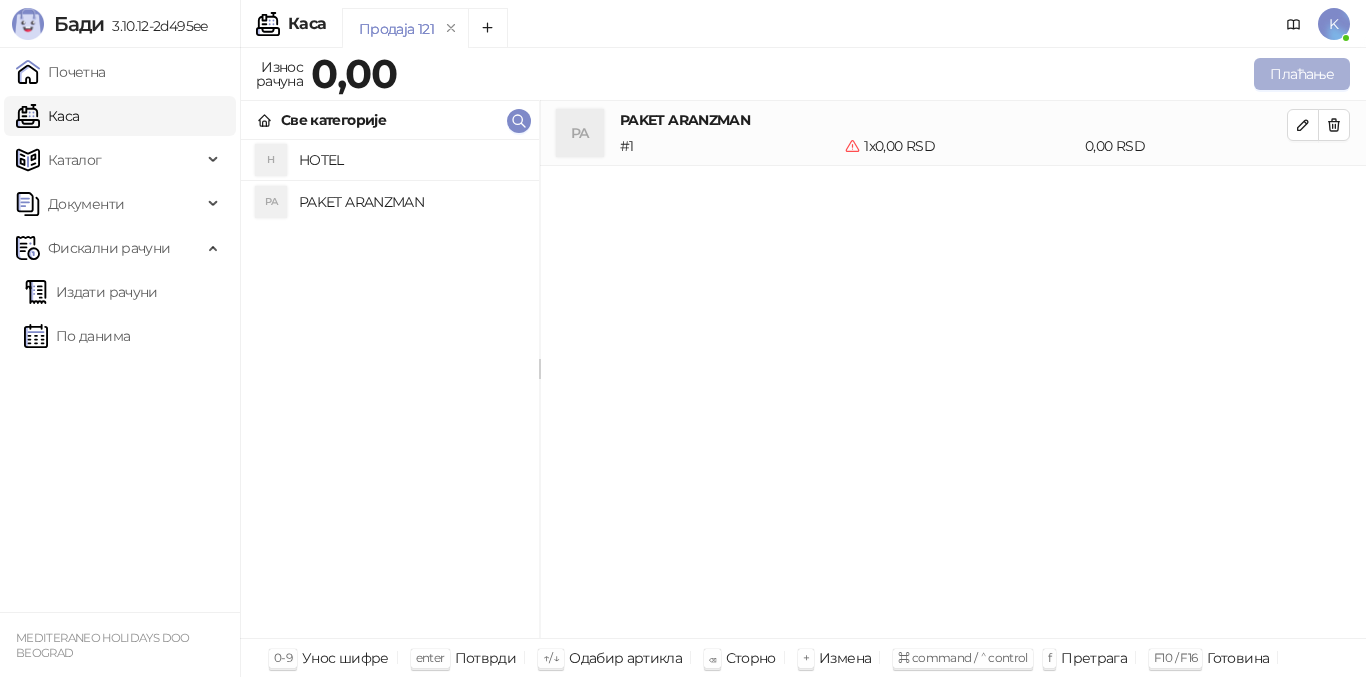 click on "Плаћање" at bounding box center (1302, 74) 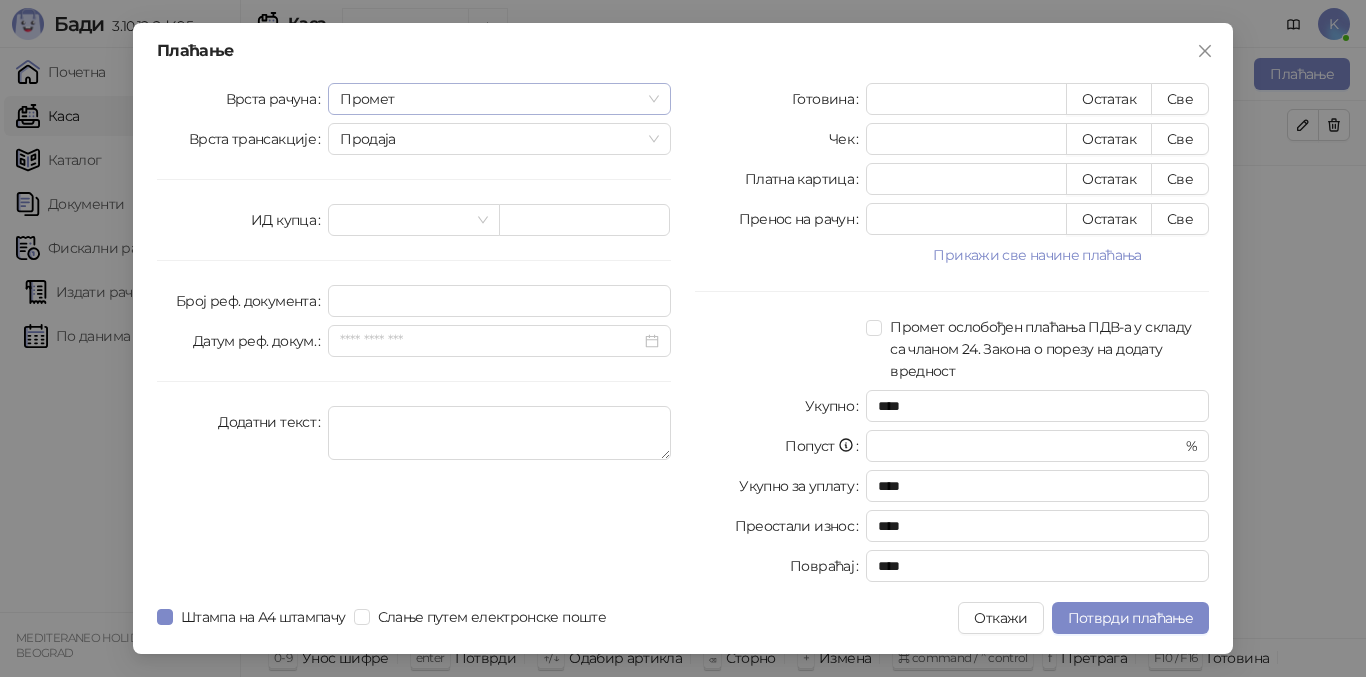 click on "Промет" at bounding box center [499, 99] 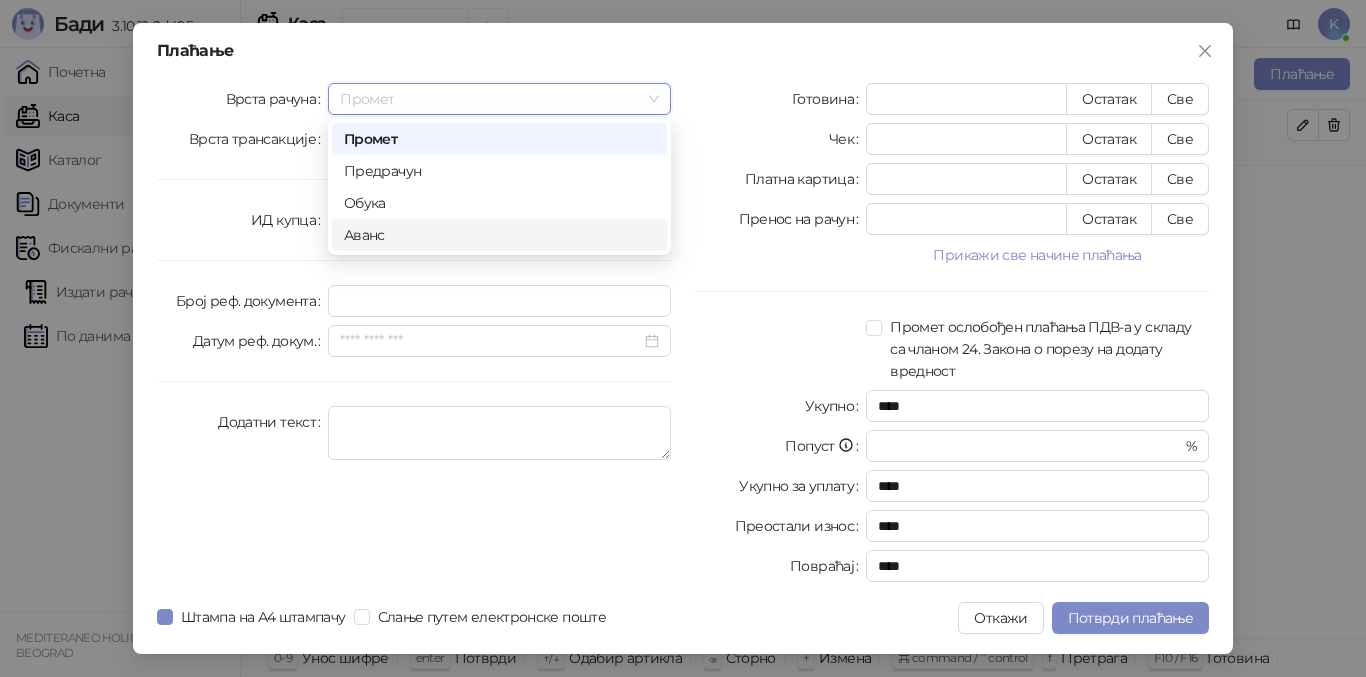 click on "Аванс" at bounding box center (499, 235) 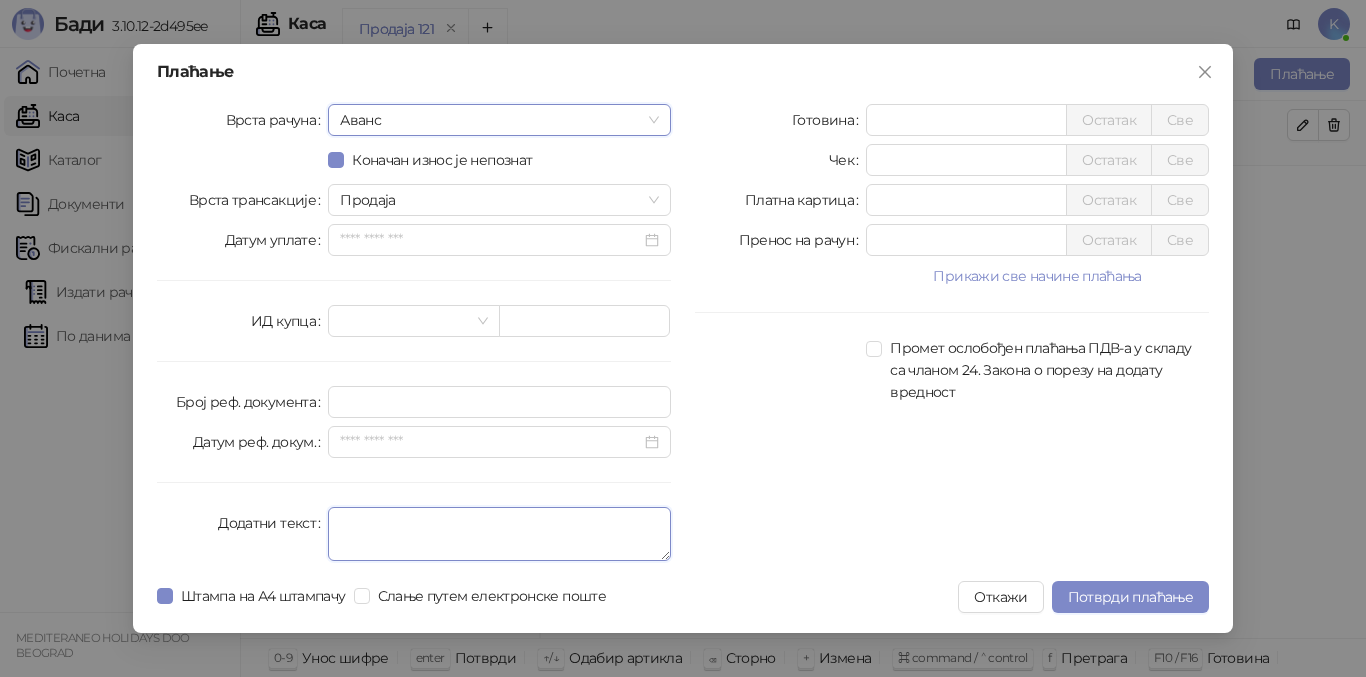 click on "Додатни текст" at bounding box center (499, 534) 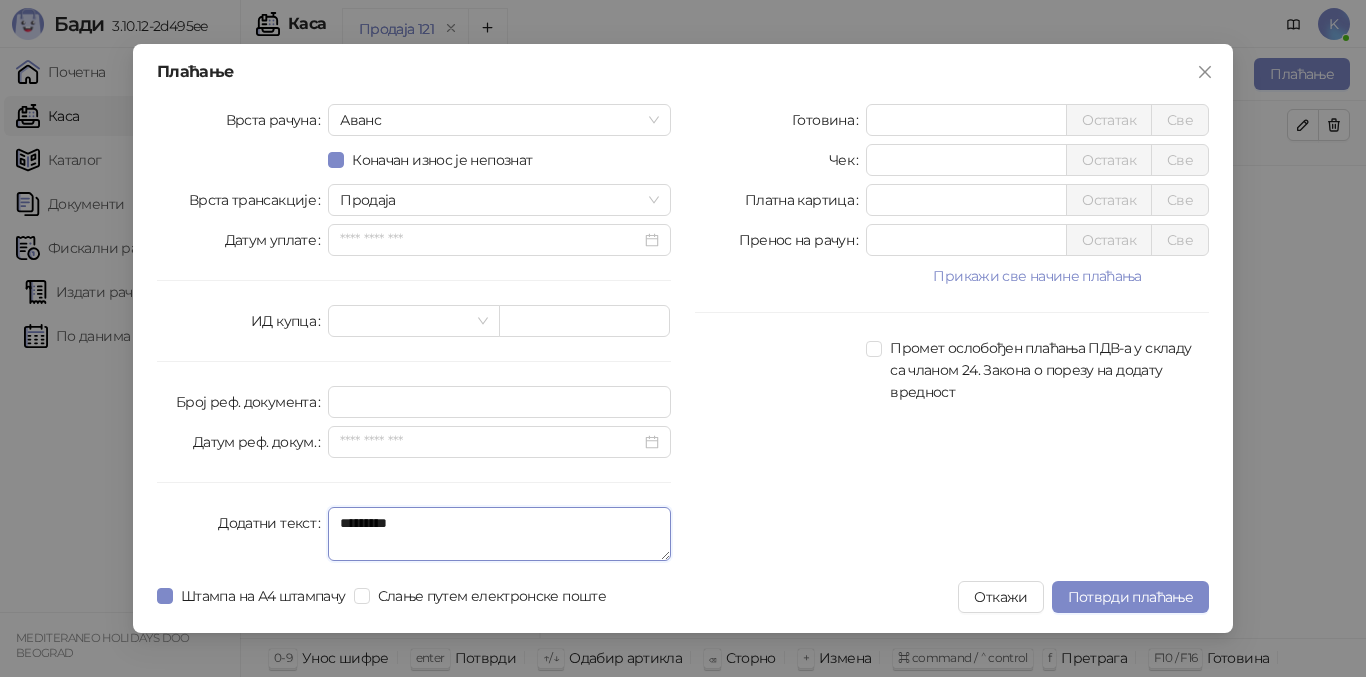 type on "*********" 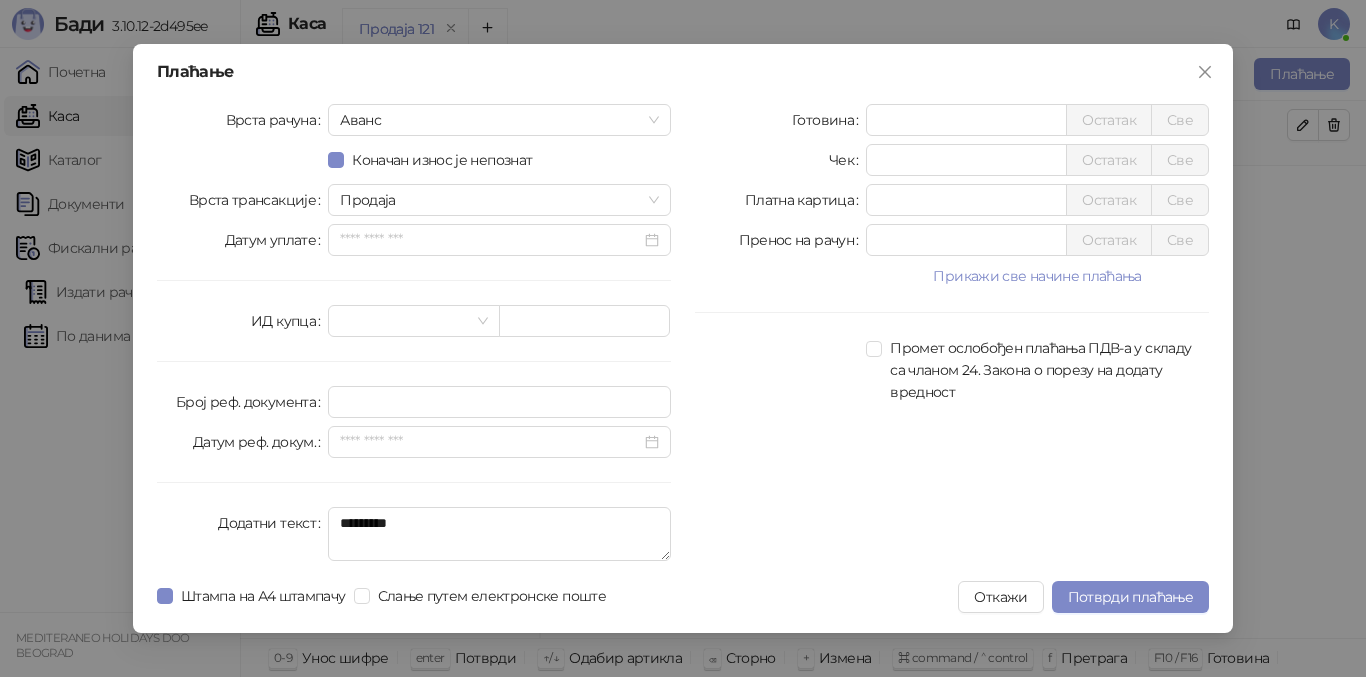 click on "Готовина * Остатак Све Чек * Остатак Све Платна картица * Остатак Све Пренос на рачун * Остатак Све Прикажи све начине плаћања Ваучер * Остатак Све Инстант плаћање * Остатак Све Друго безготовинско * Остатак Све   Промет ослобођен плаћања ПДВ-а у складу са чланом 24. Закона о порезу на додату вредност" at bounding box center (952, 336) 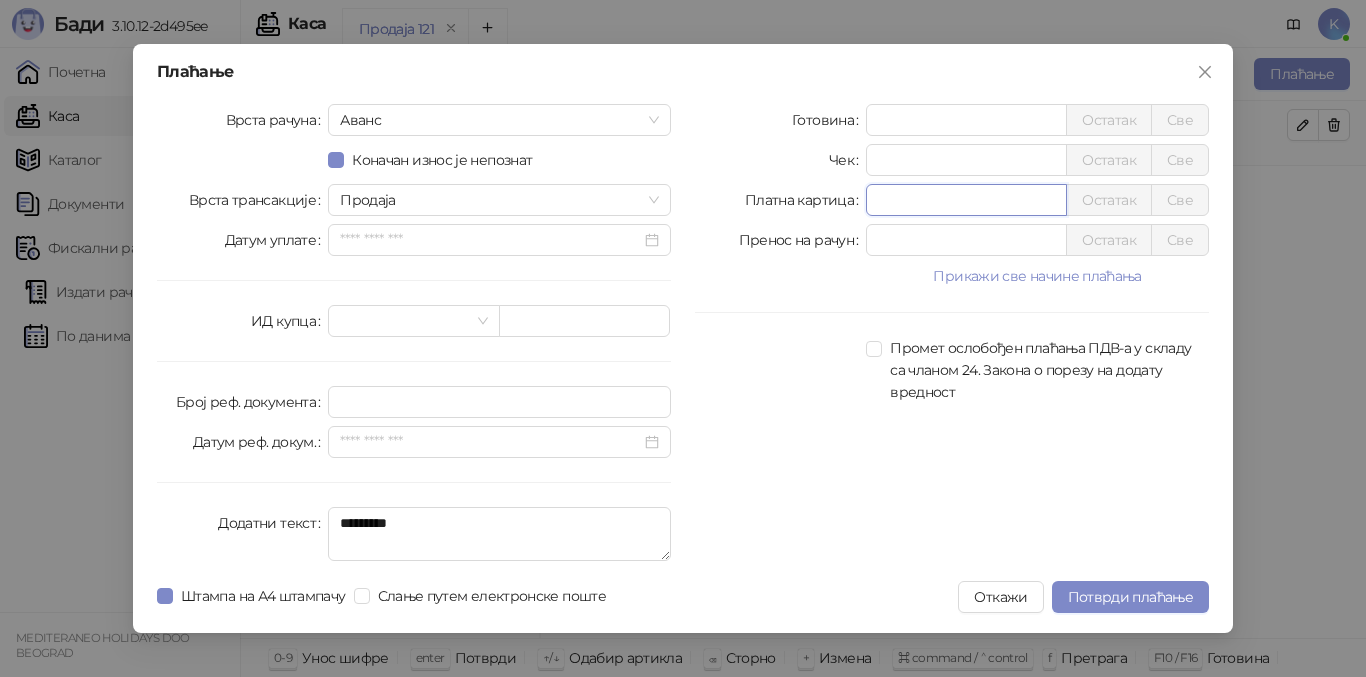 click on "*" at bounding box center (966, 200) 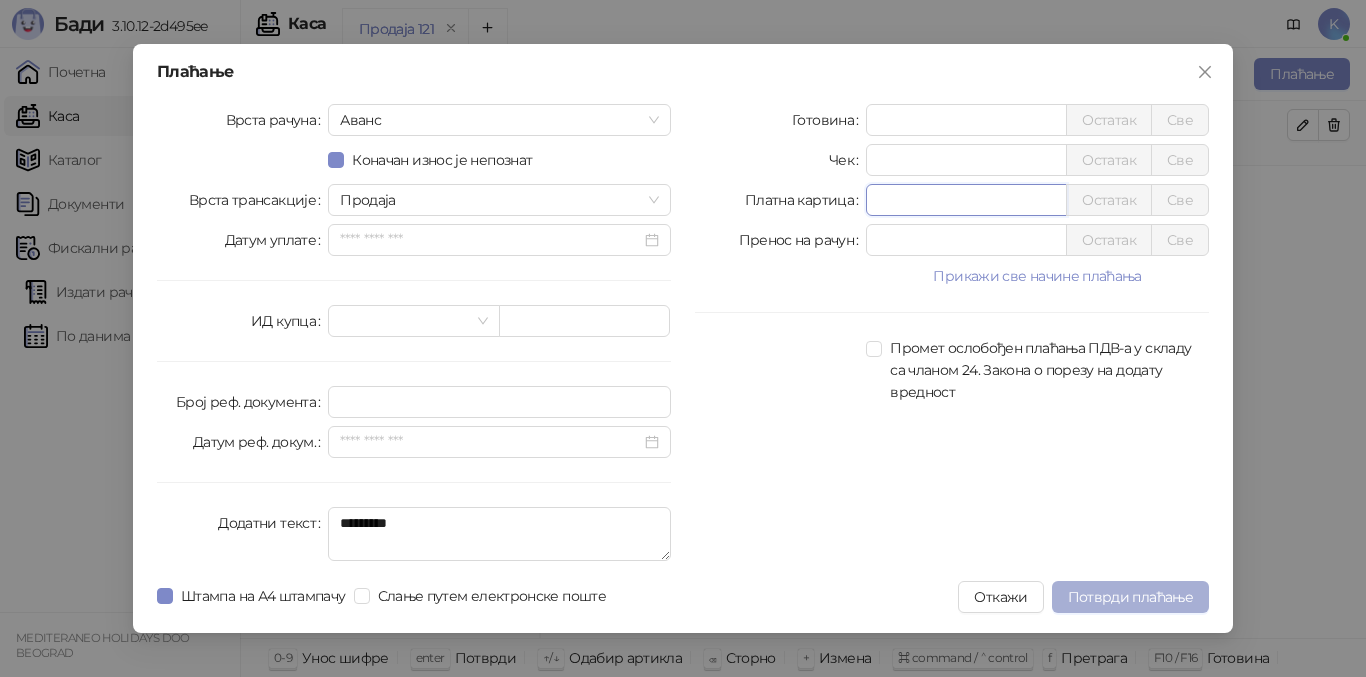type on "*****" 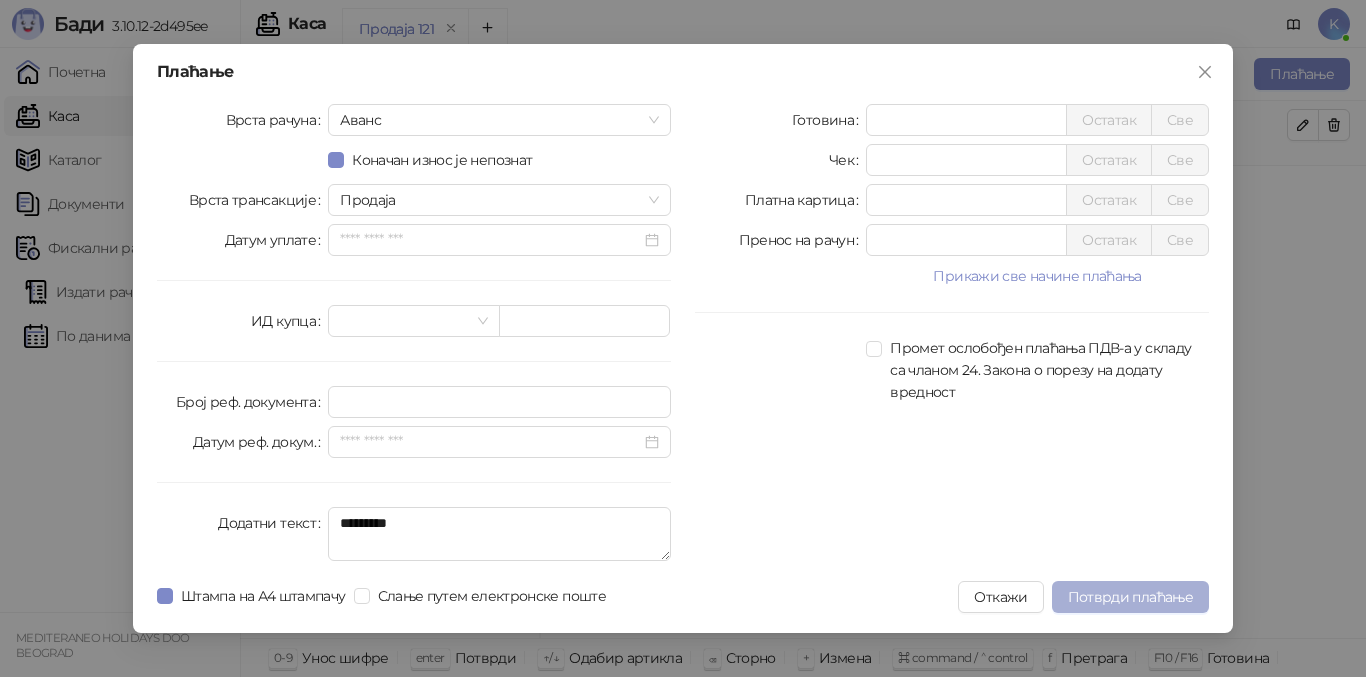 click on "Потврди плаћање" at bounding box center [1130, 597] 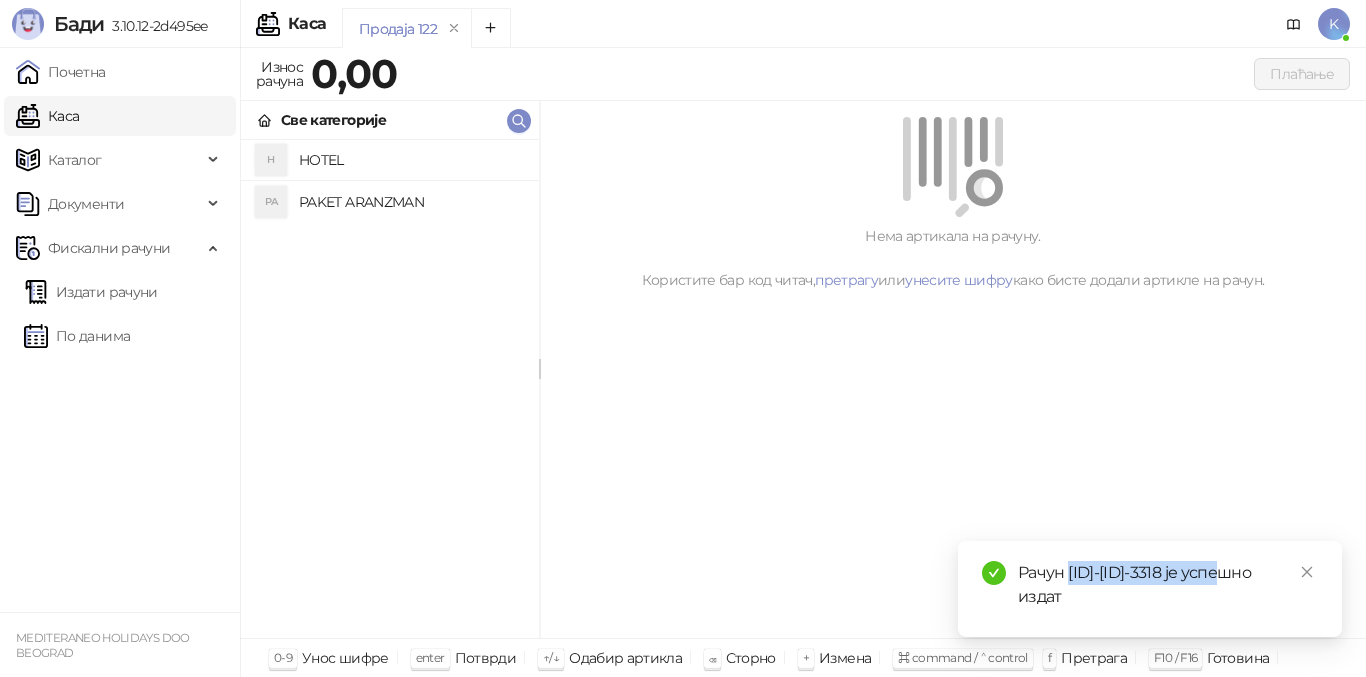 drag, startPoint x: 1071, startPoint y: 572, endPoint x: 1266, endPoint y: 574, distance: 195.01025 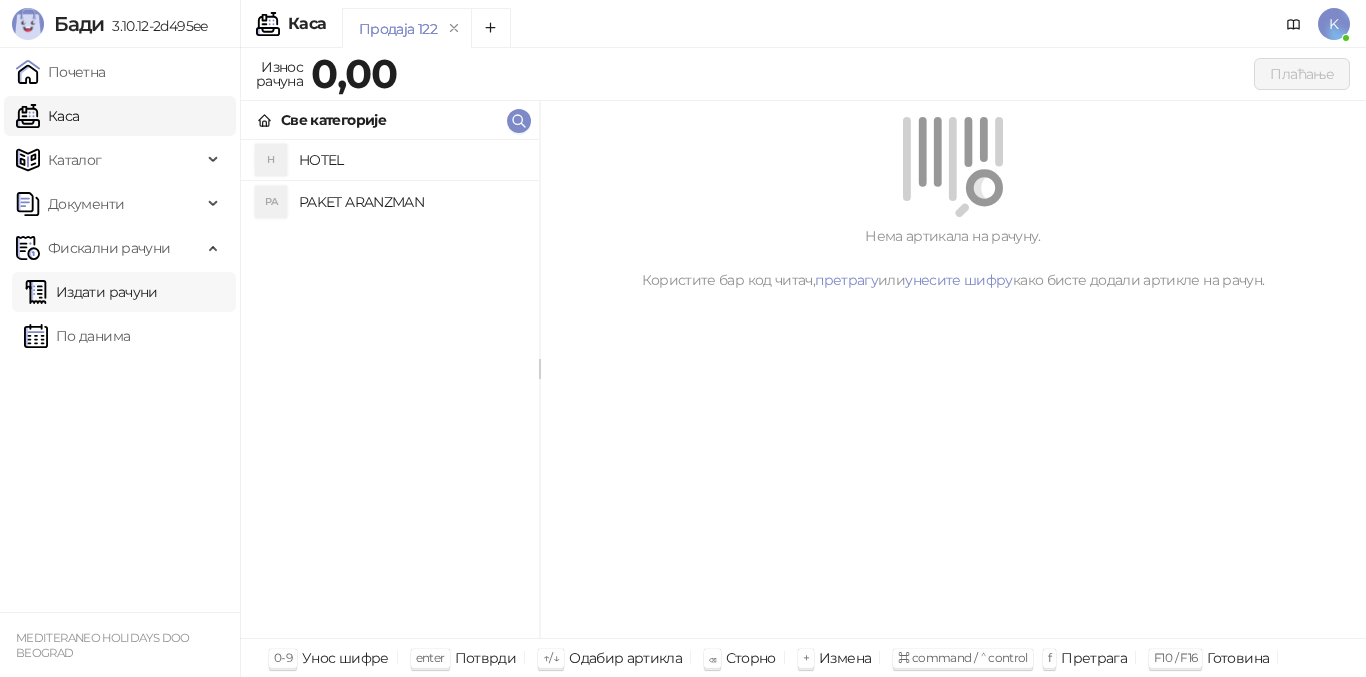 click on "Издати рачуни" at bounding box center (91, 292) 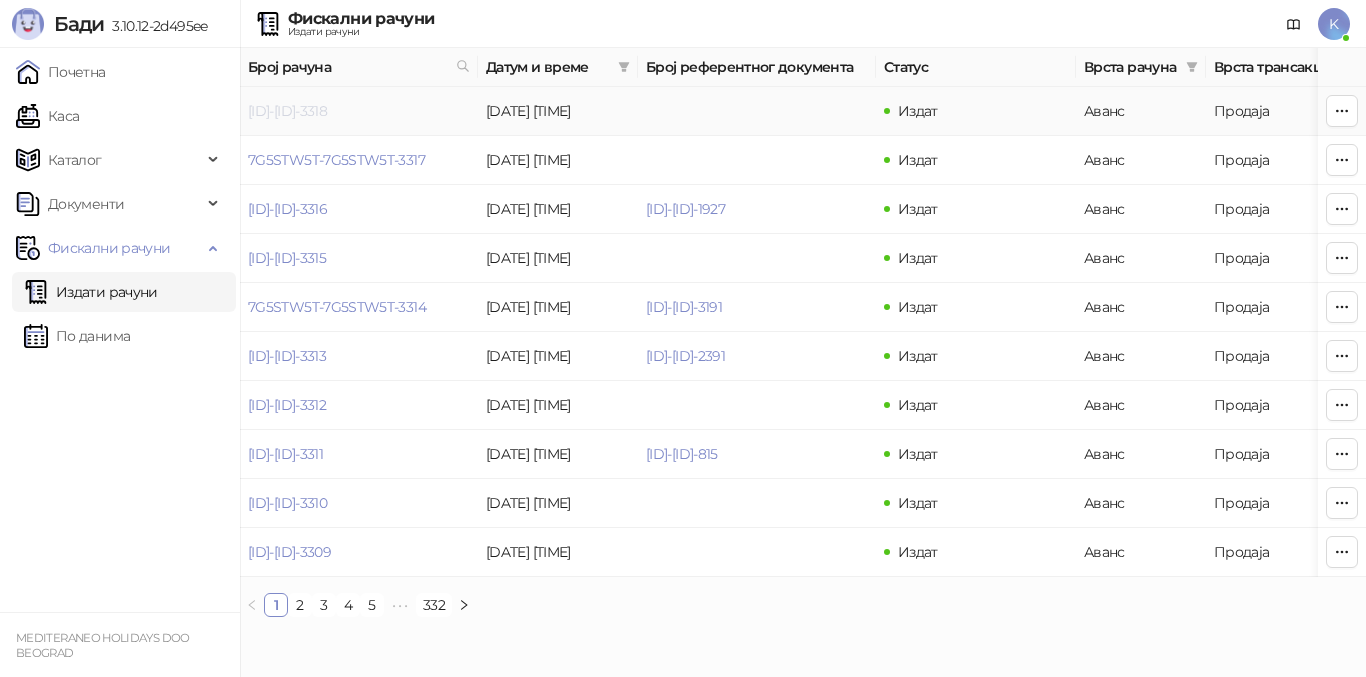 click on "[ID]-[ID]-3318" at bounding box center (287, 111) 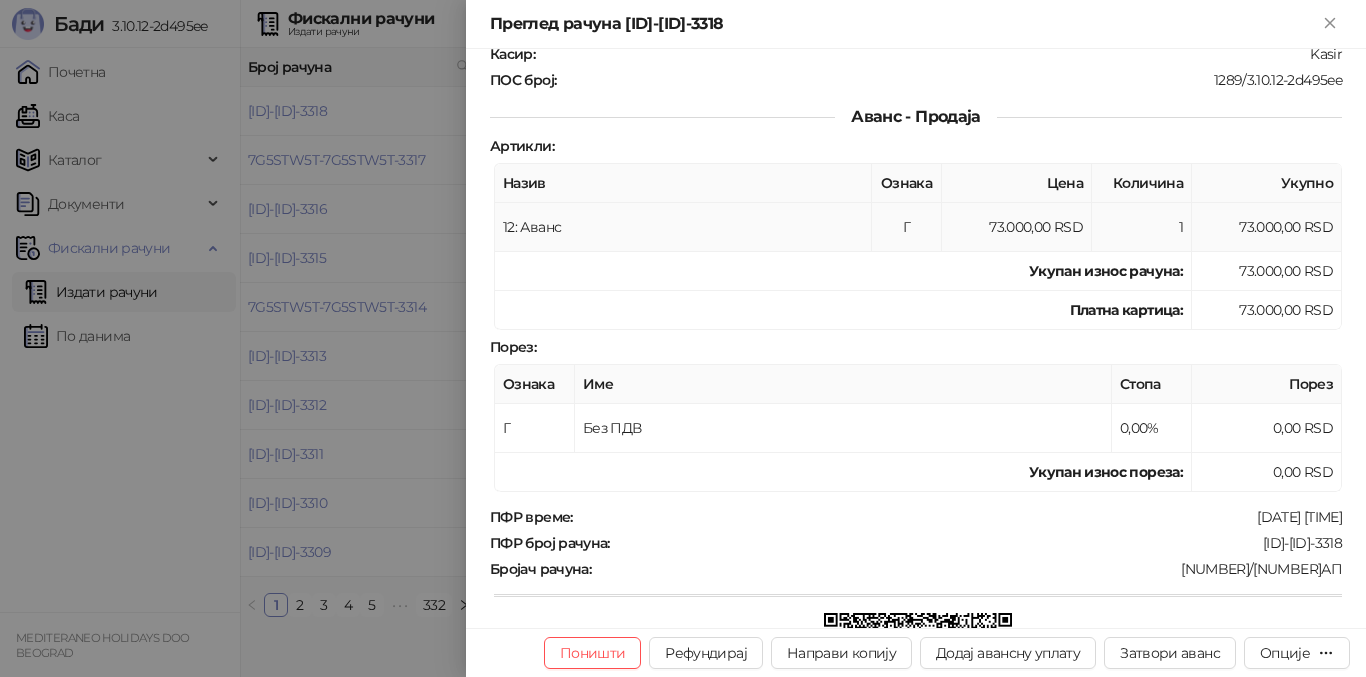 scroll, scrollTop: 200, scrollLeft: 0, axis: vertical 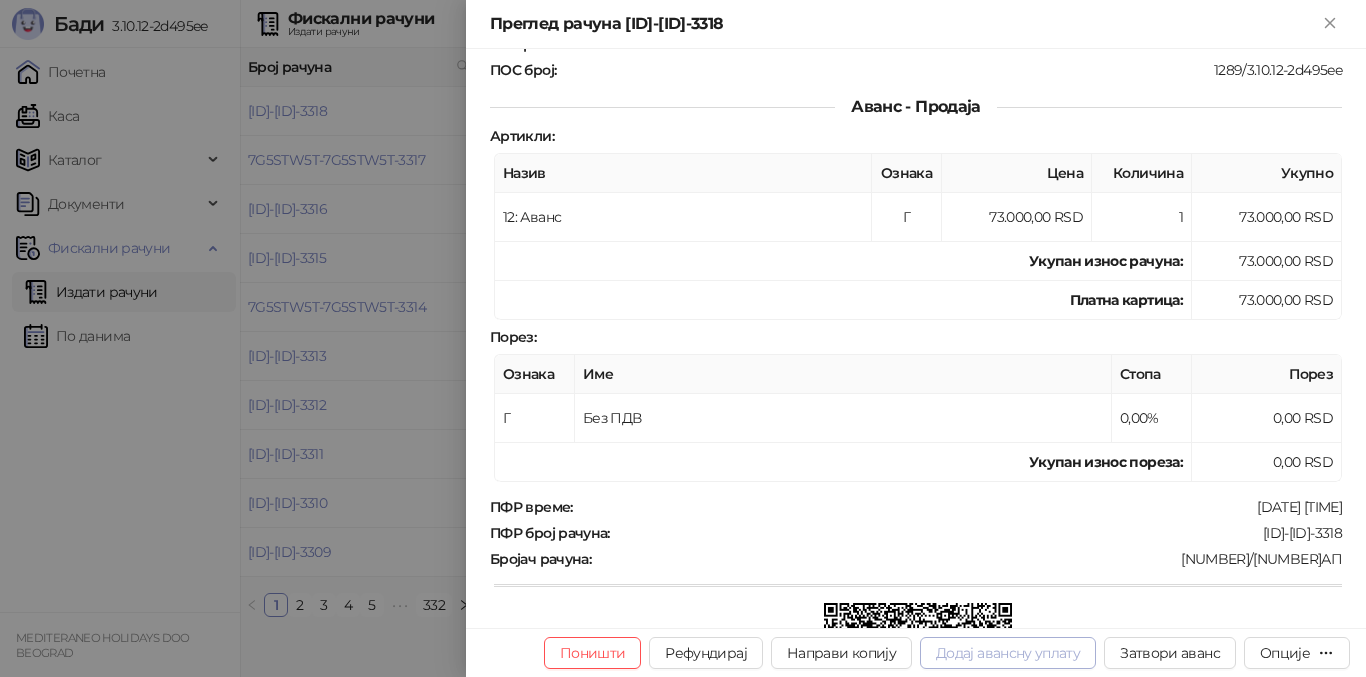 click on "Додај авансну уплату" at bounding box center (1008, 653) 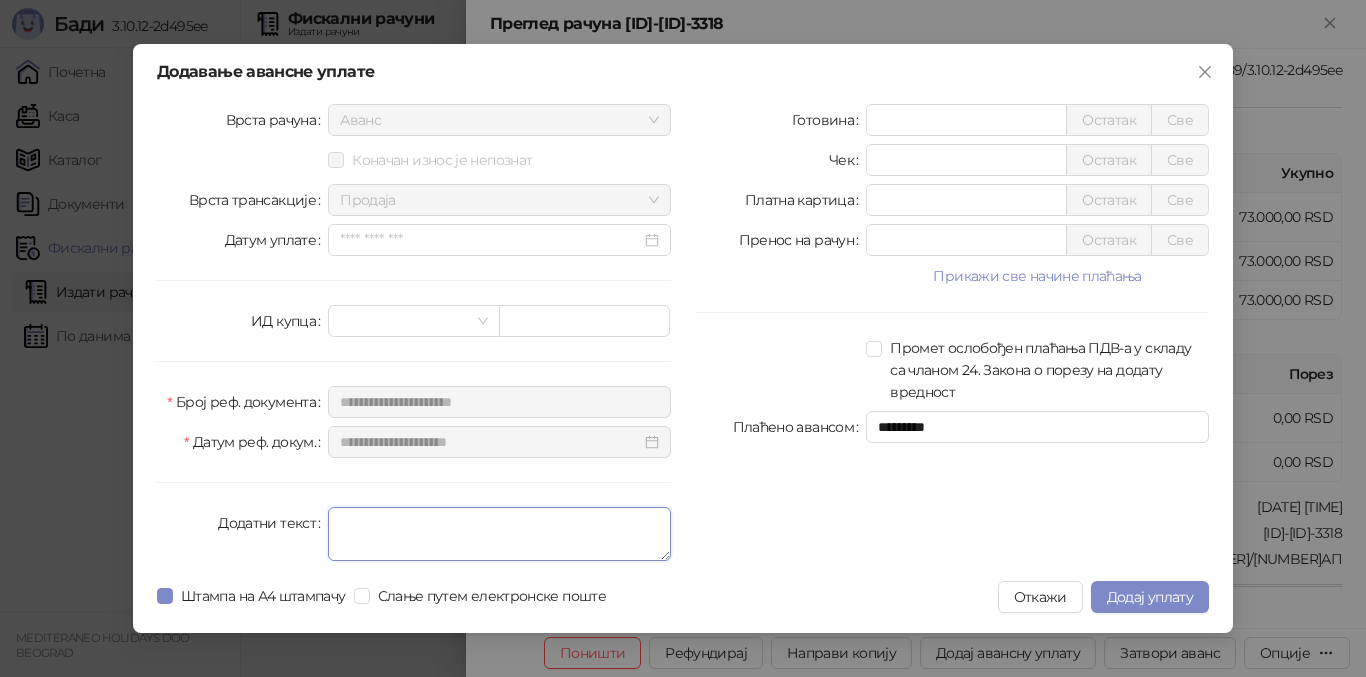 click on "Додатни текст" at bounding box center (499, 534) 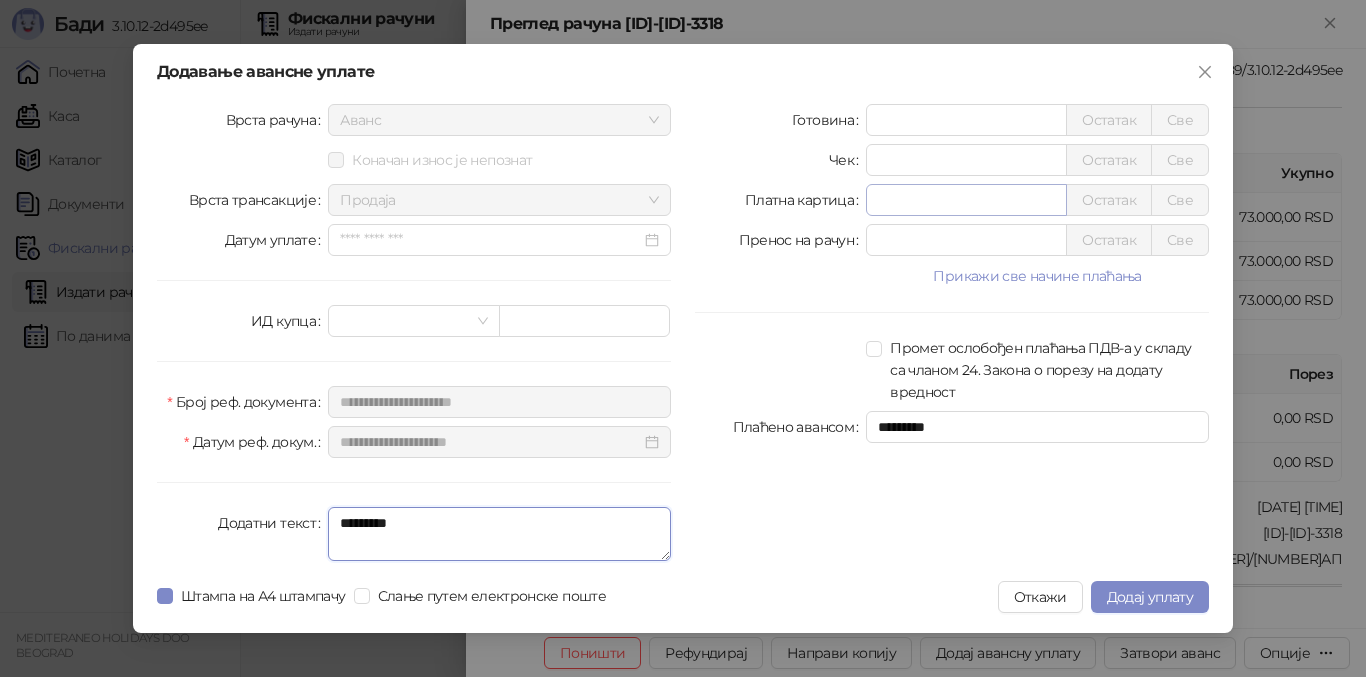 type on "*********" 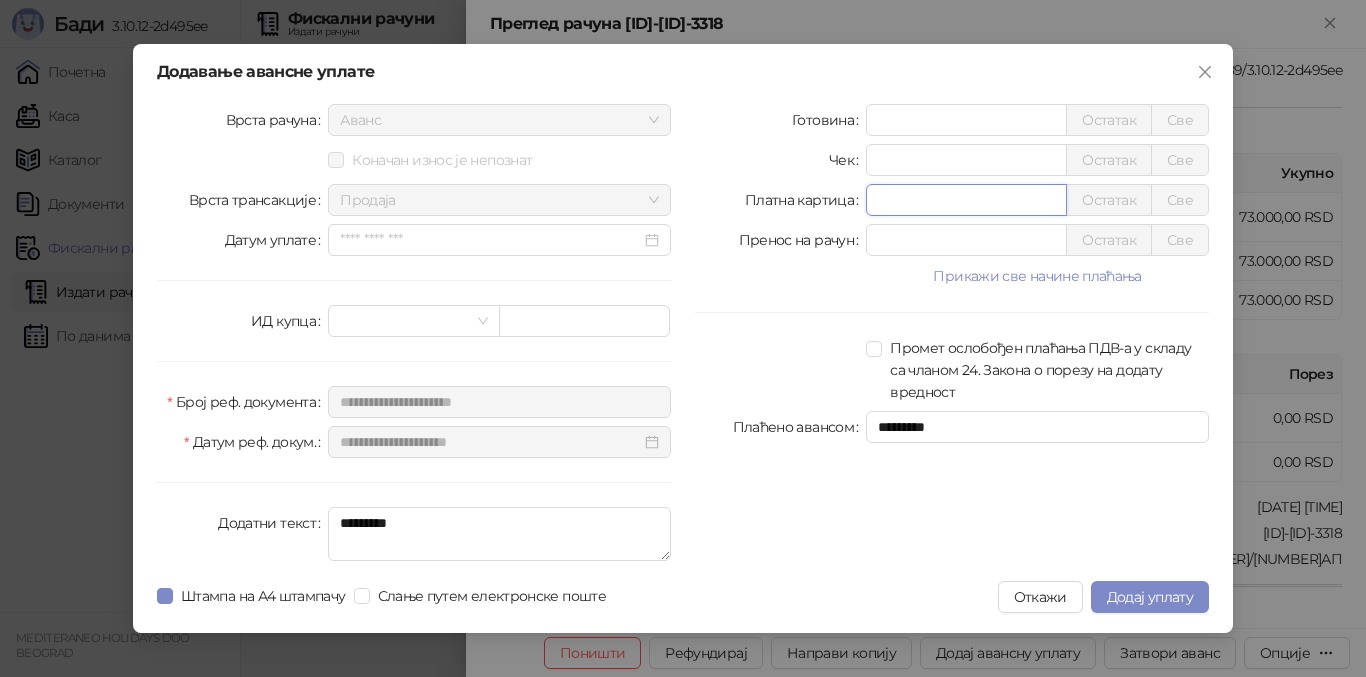 click on "*" at bounding box center [966, 200] 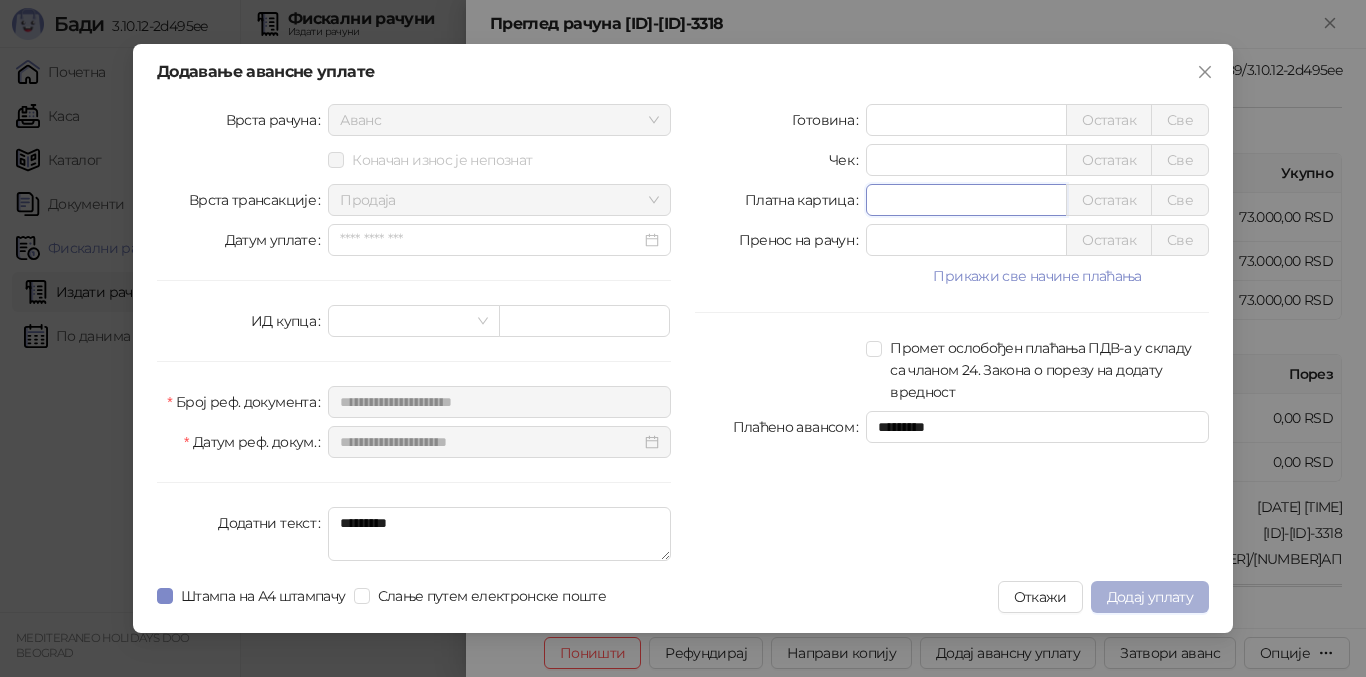 type on "*****" 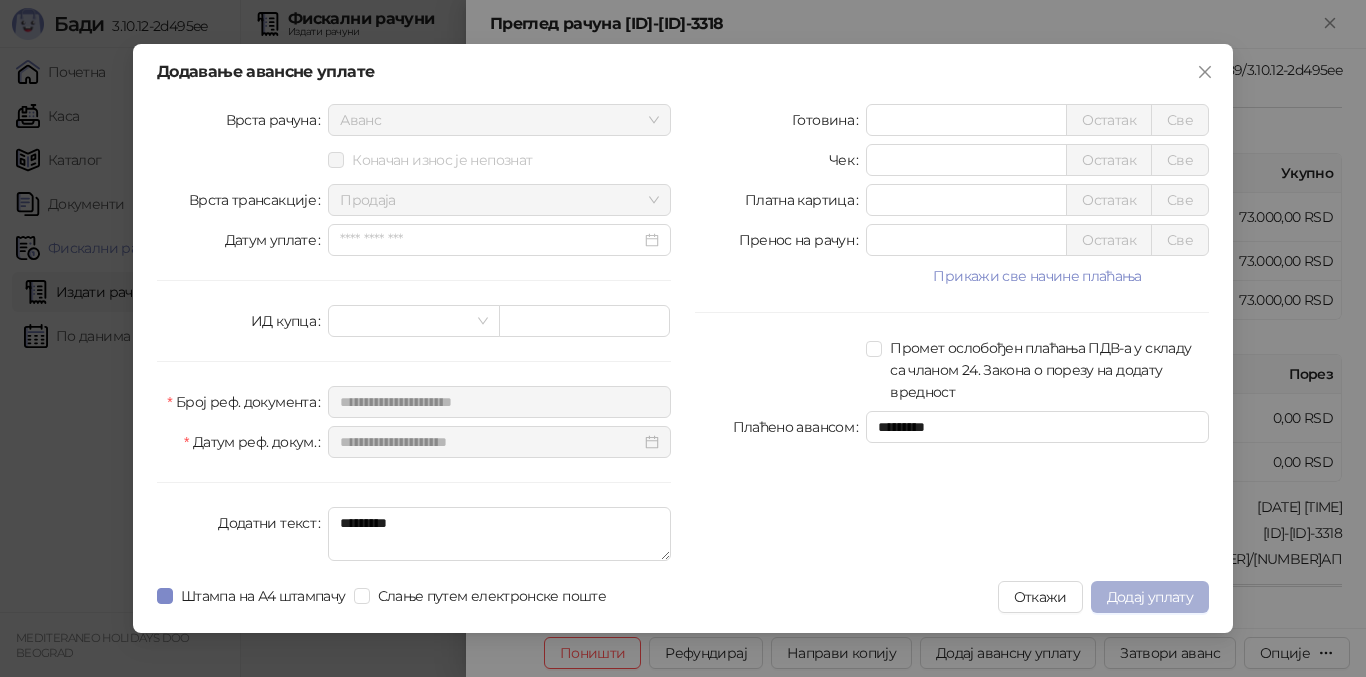 click on "Додај уплату" at bounding box center (1150, 597) 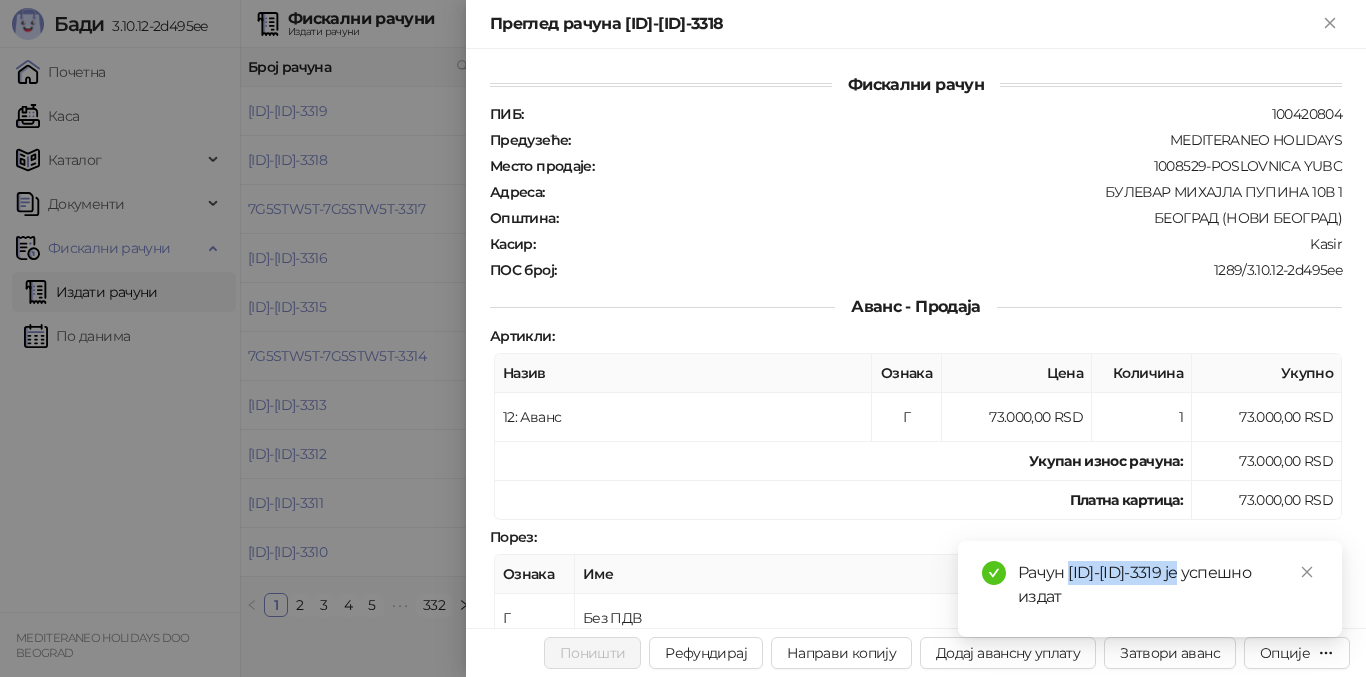 drag, startPoint x: 1175, startPoint y: 573, endPoint x: 1236, endPoint y: 589, distance: 63.06346 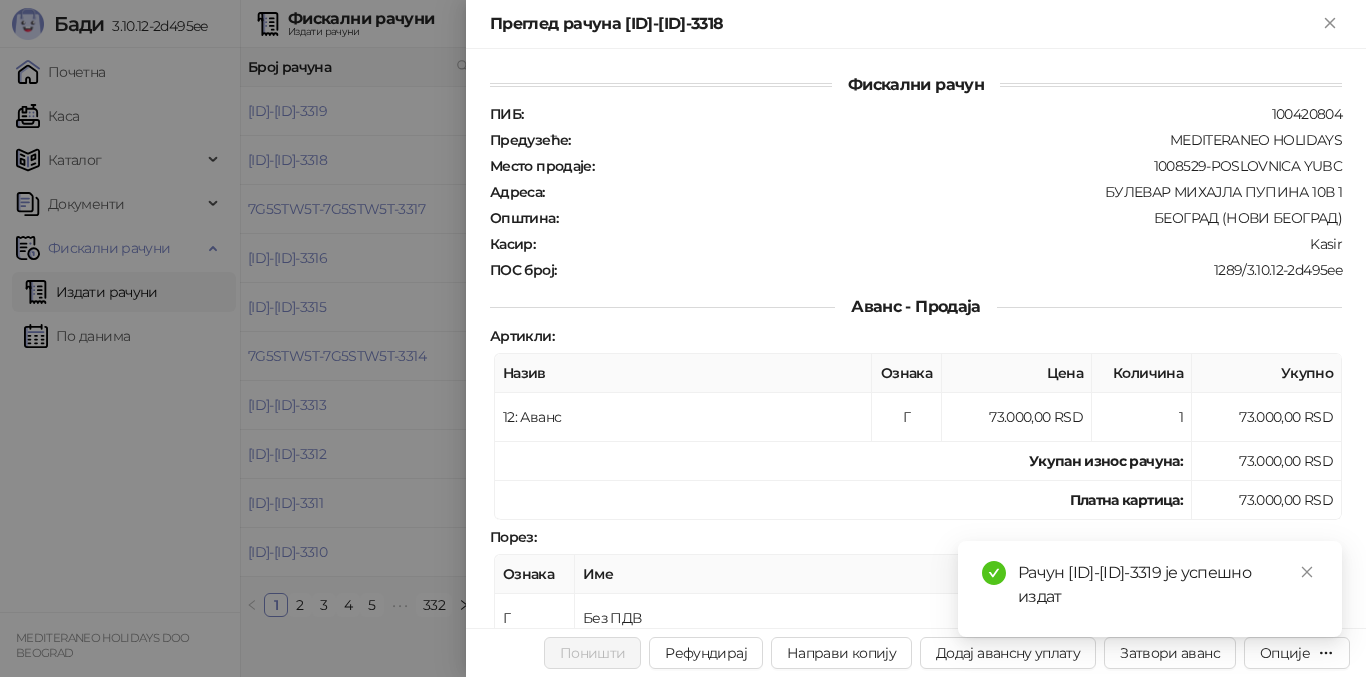 click on "Рачун [ID]-[ID]-3319 је успешно издат" at bounding box center (1168, 585) 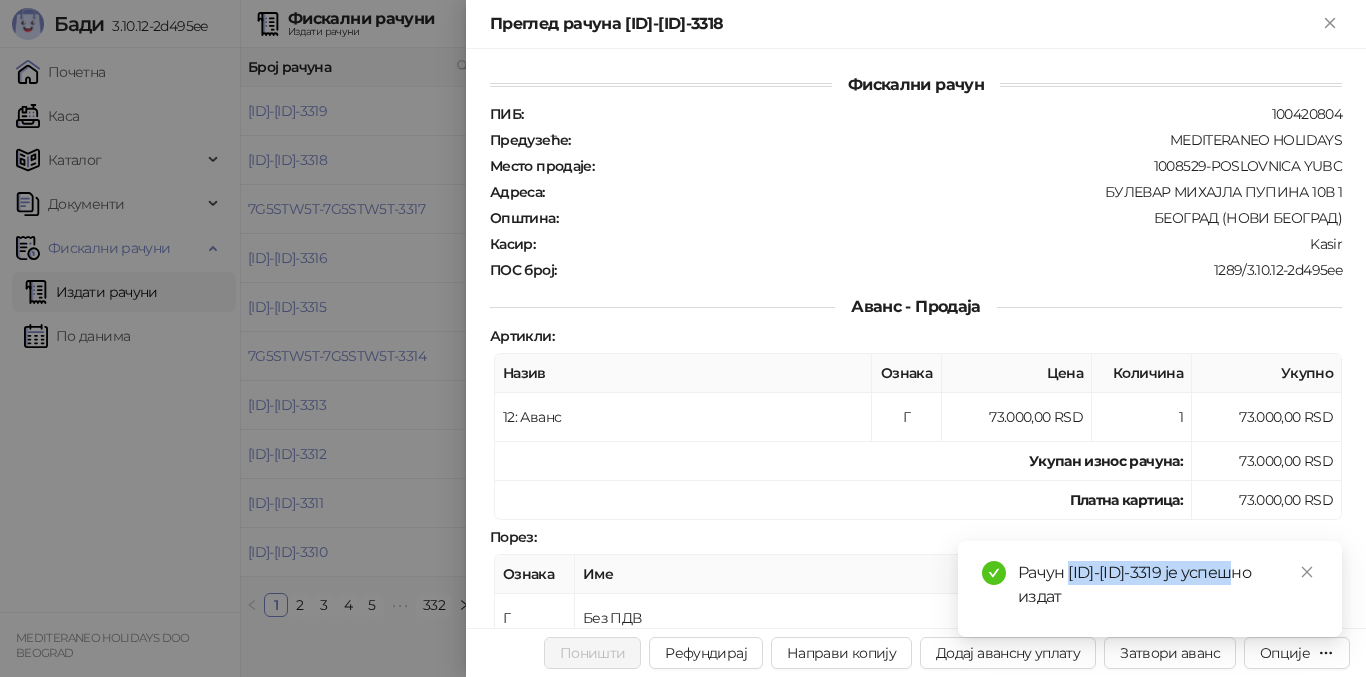 drag, startPoint x: 1068, startPoint y: 570, endPoint x: 1272, endPoint y: 576, distance: 204.08821 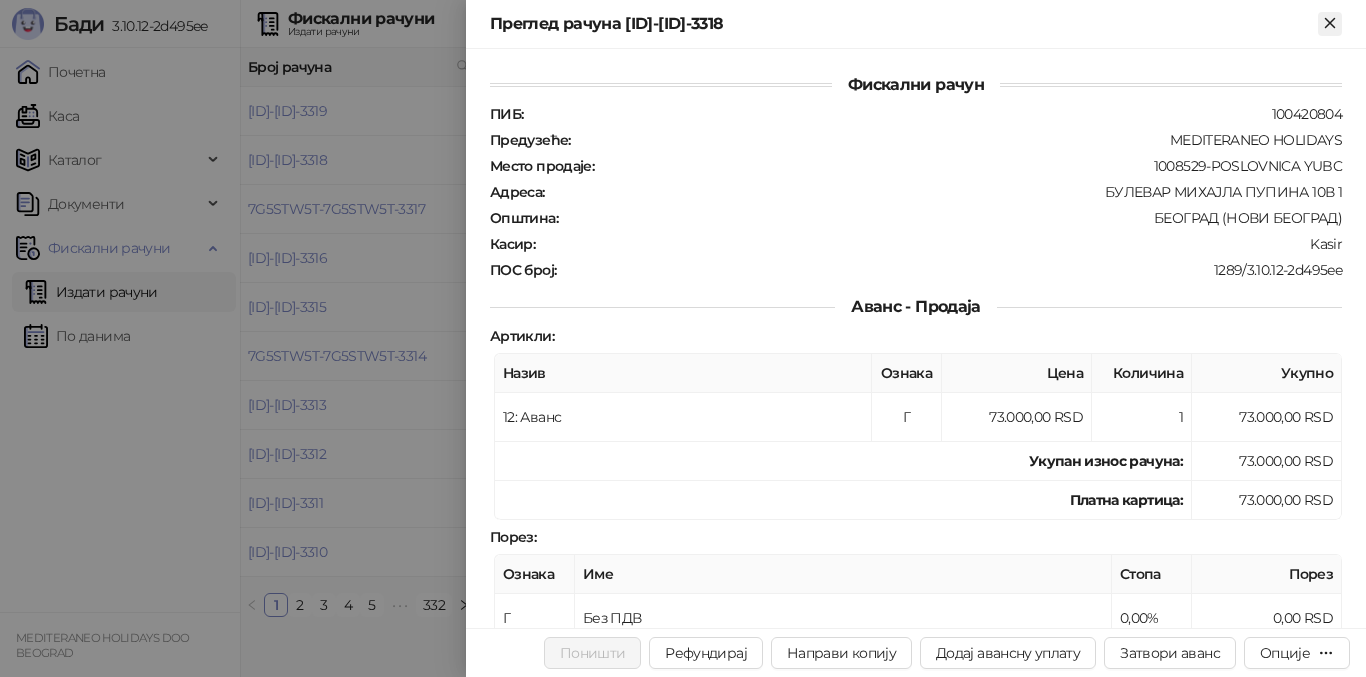 click 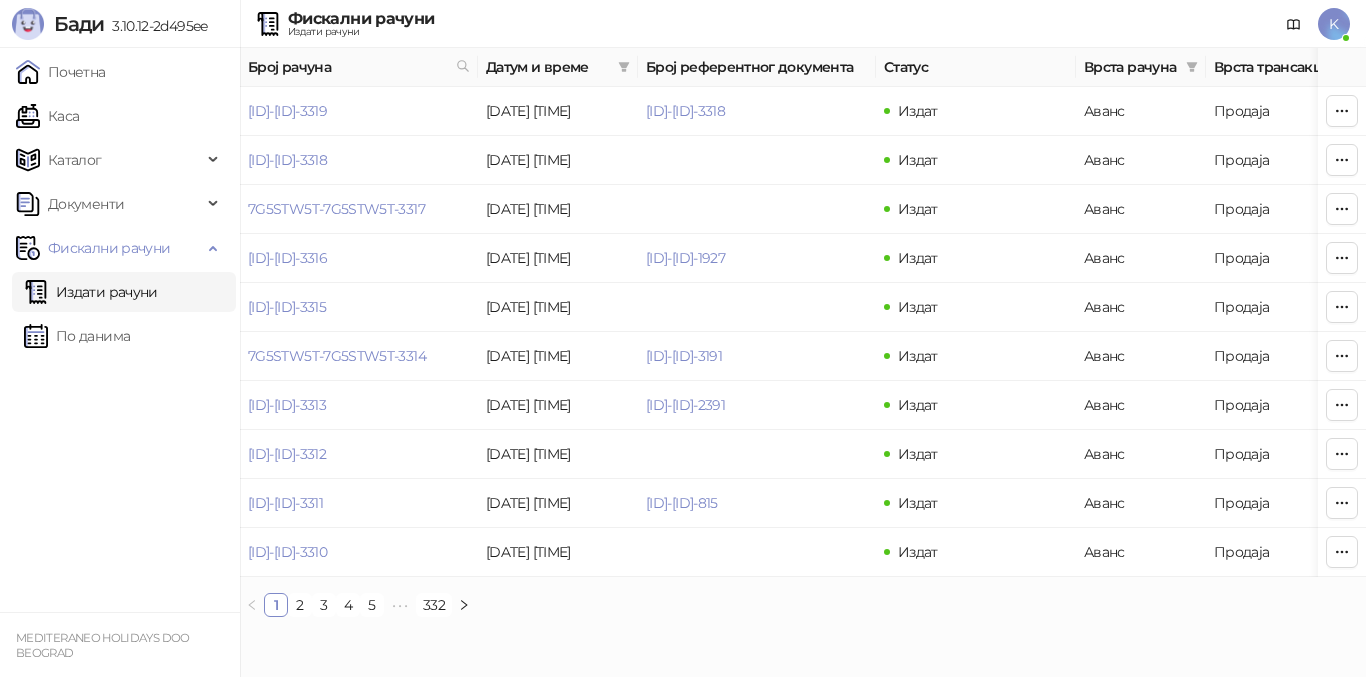 click on "Издати рачуни" at bounding box center [91, 292] 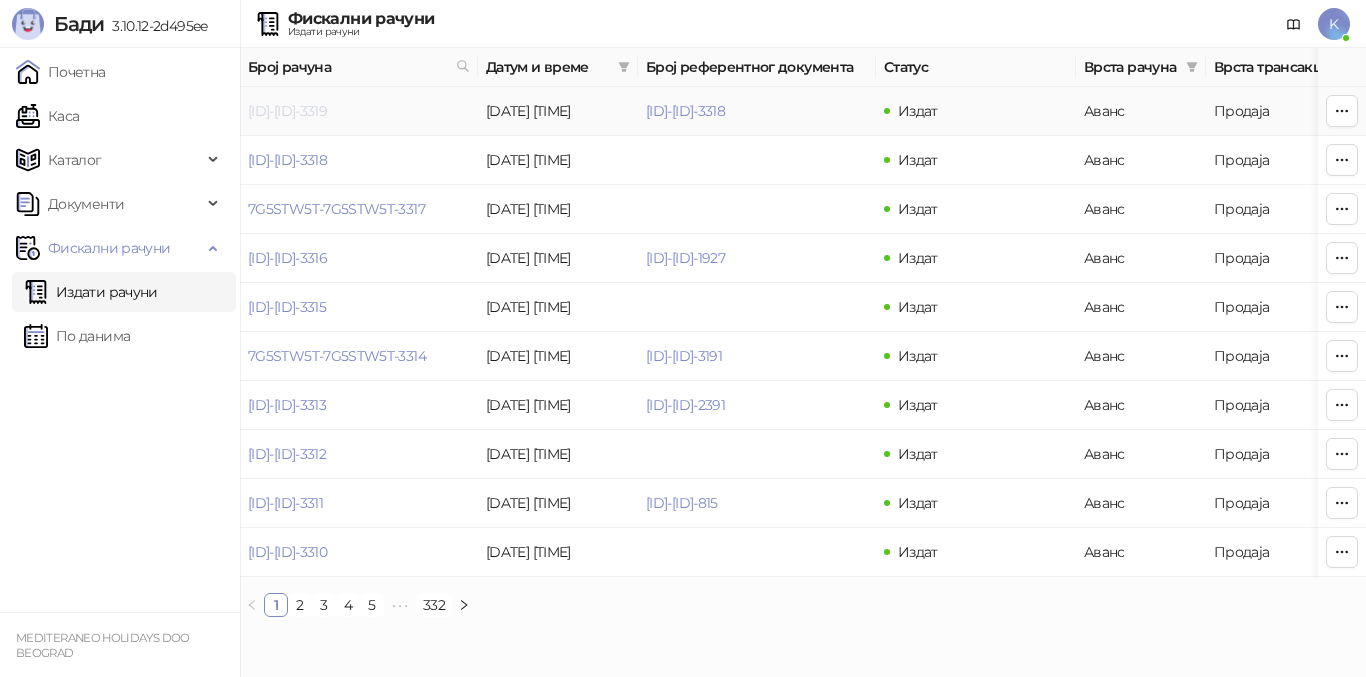 click on "[ID]-[ID]-3319" at bounding box center (287, 111) 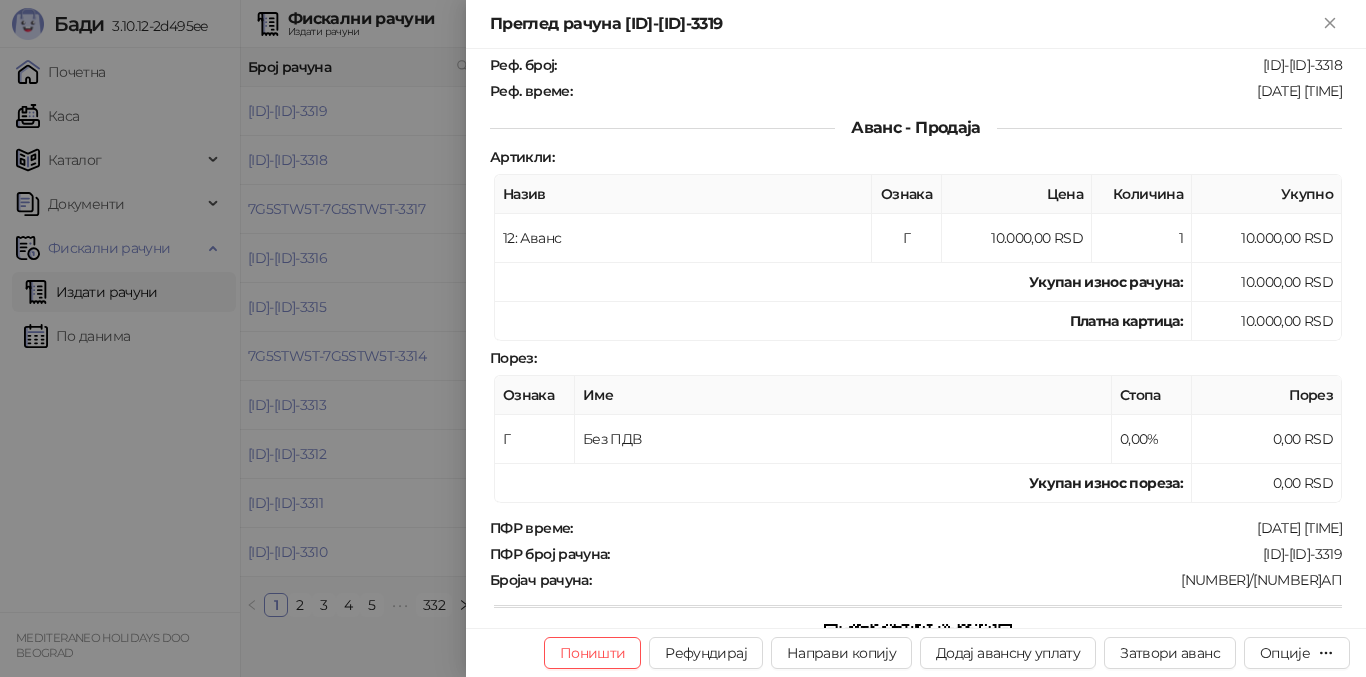 scroll, scrollTop: 400, scrollLeft: 0, axis: vertical 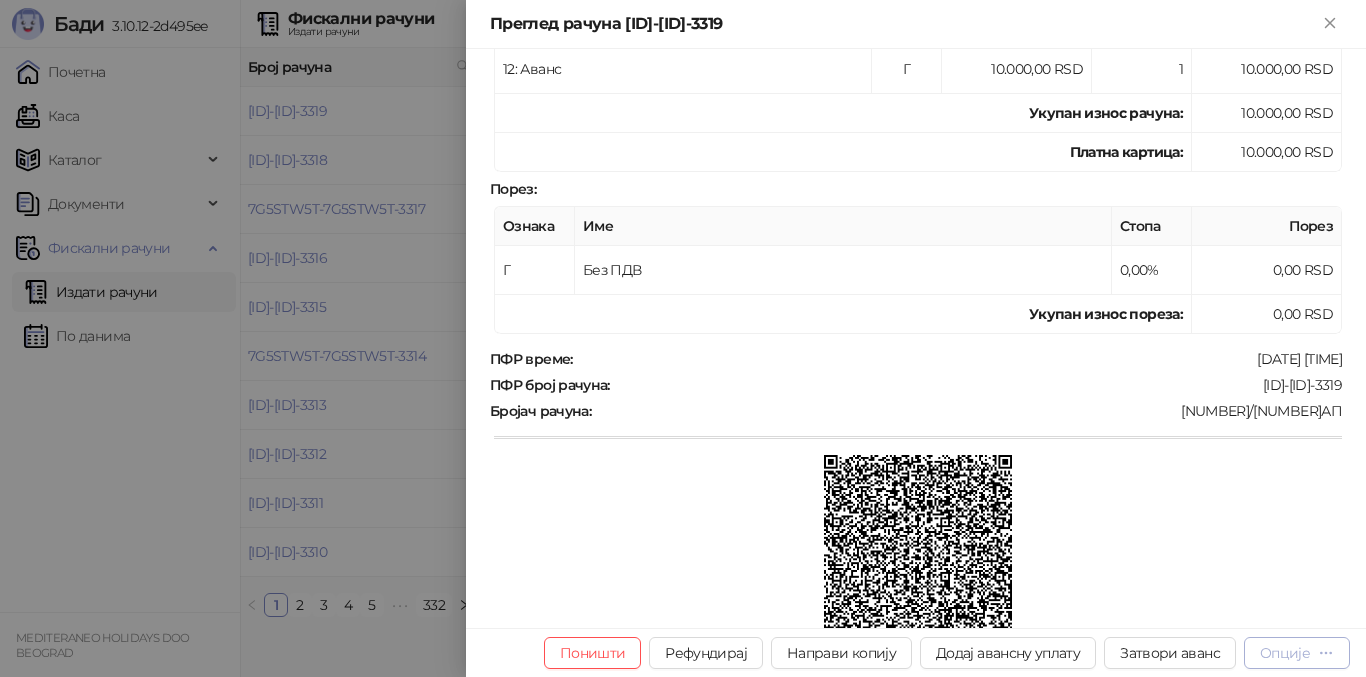 click on "Опције" at bounding box center [1285, 653] 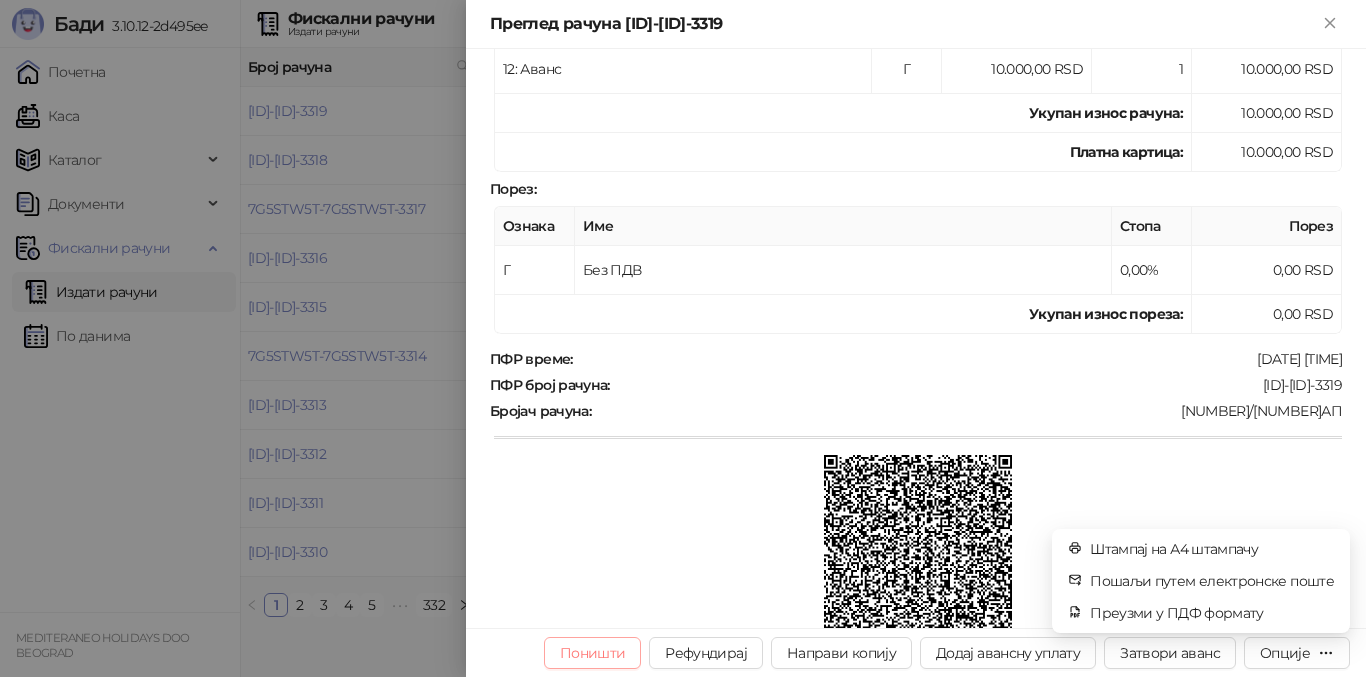 click on "Поништи" at bounding box center [593, 653] 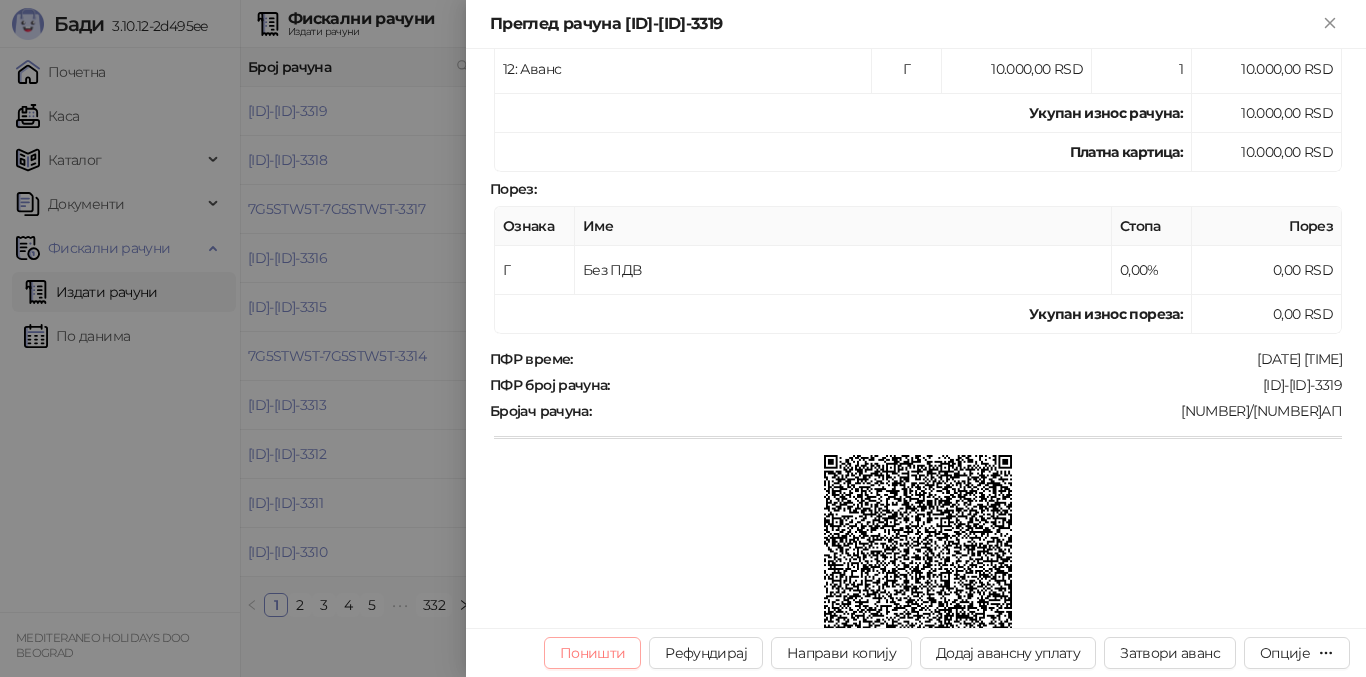 type on "**********" 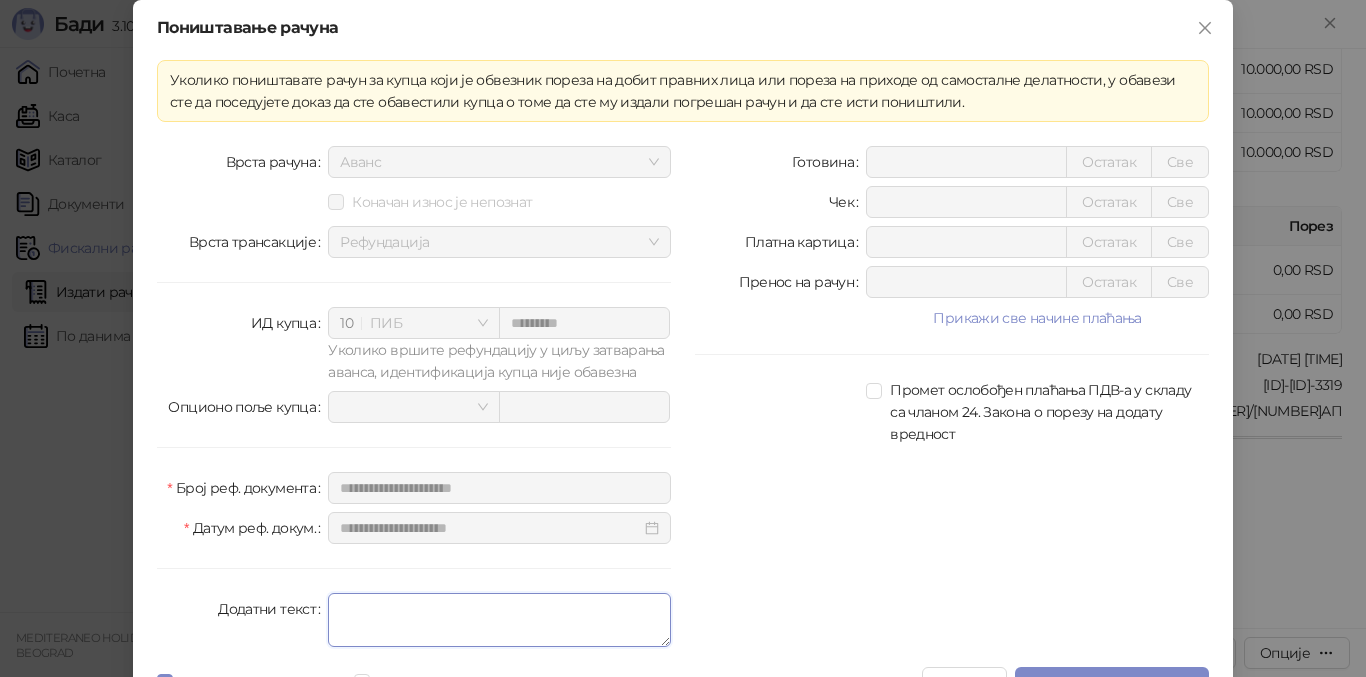 click on "Додатни текст" at bounding box center (499, 620) 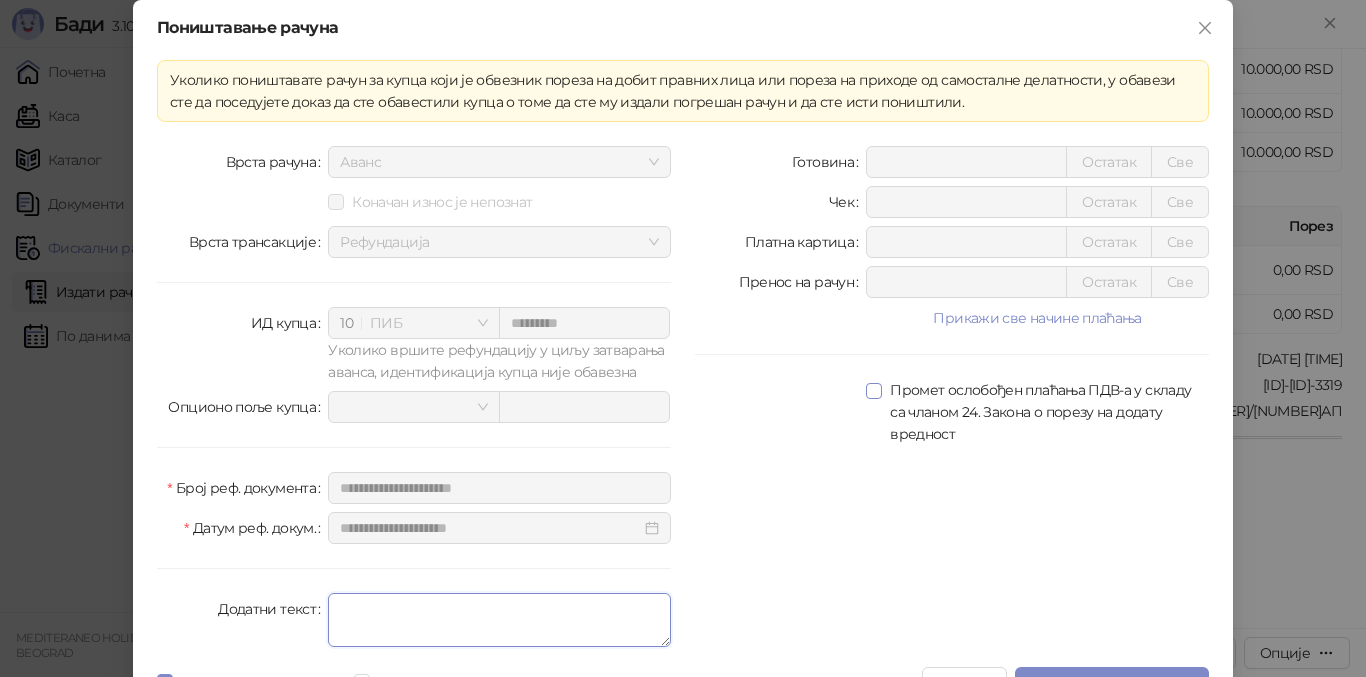 scroll, scrollTop: 42, scrollLeft: 0, axis: vertical 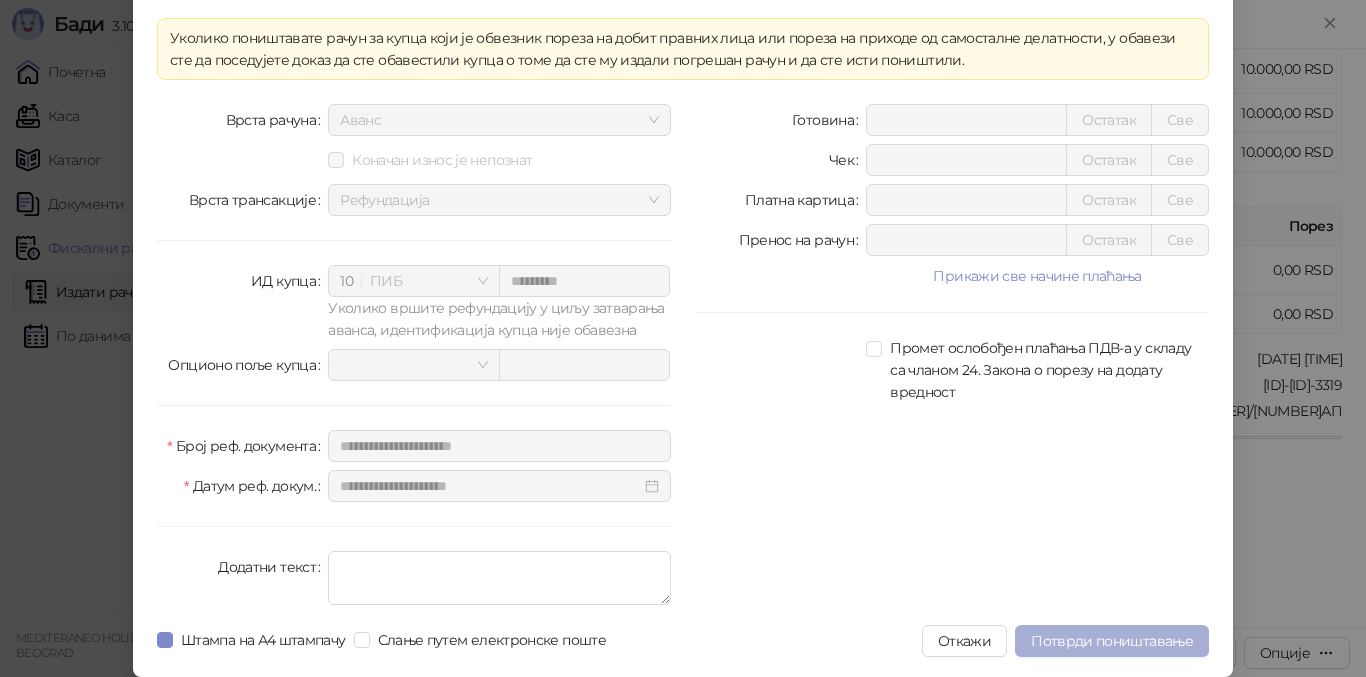click on "Потврди поништавање" at bounding box center [1112, 641] 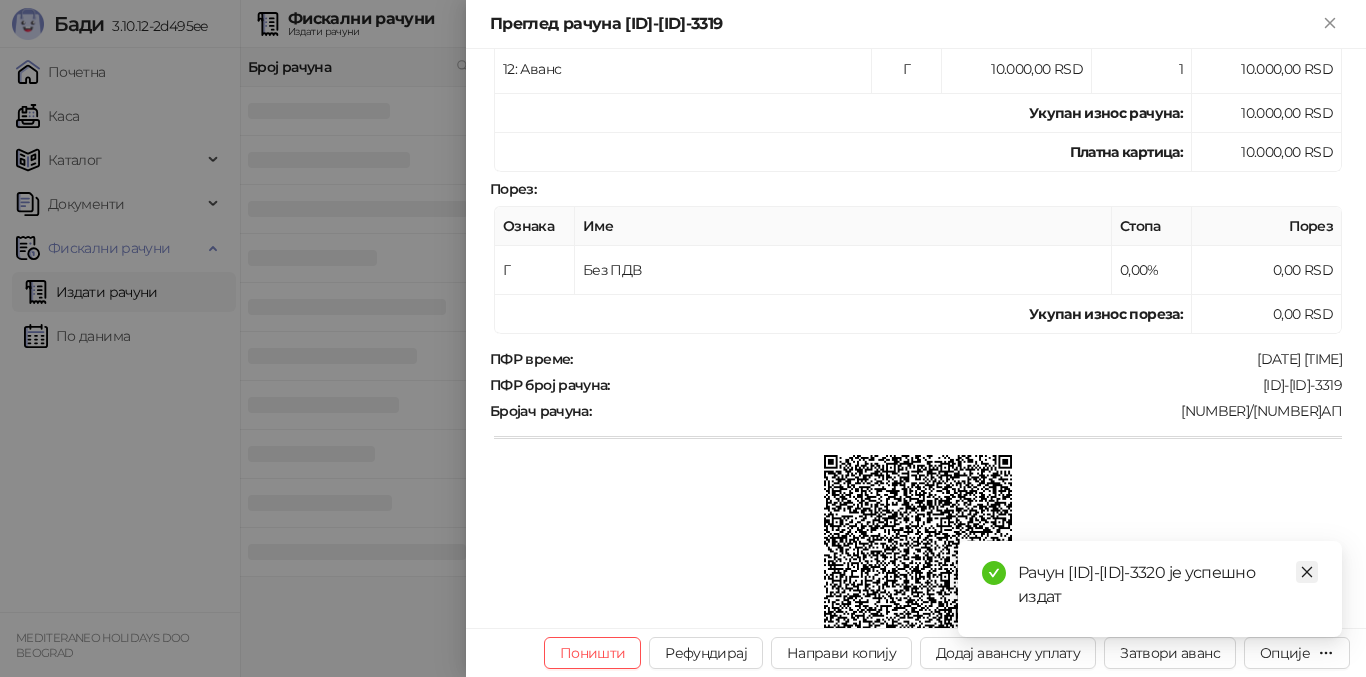 click 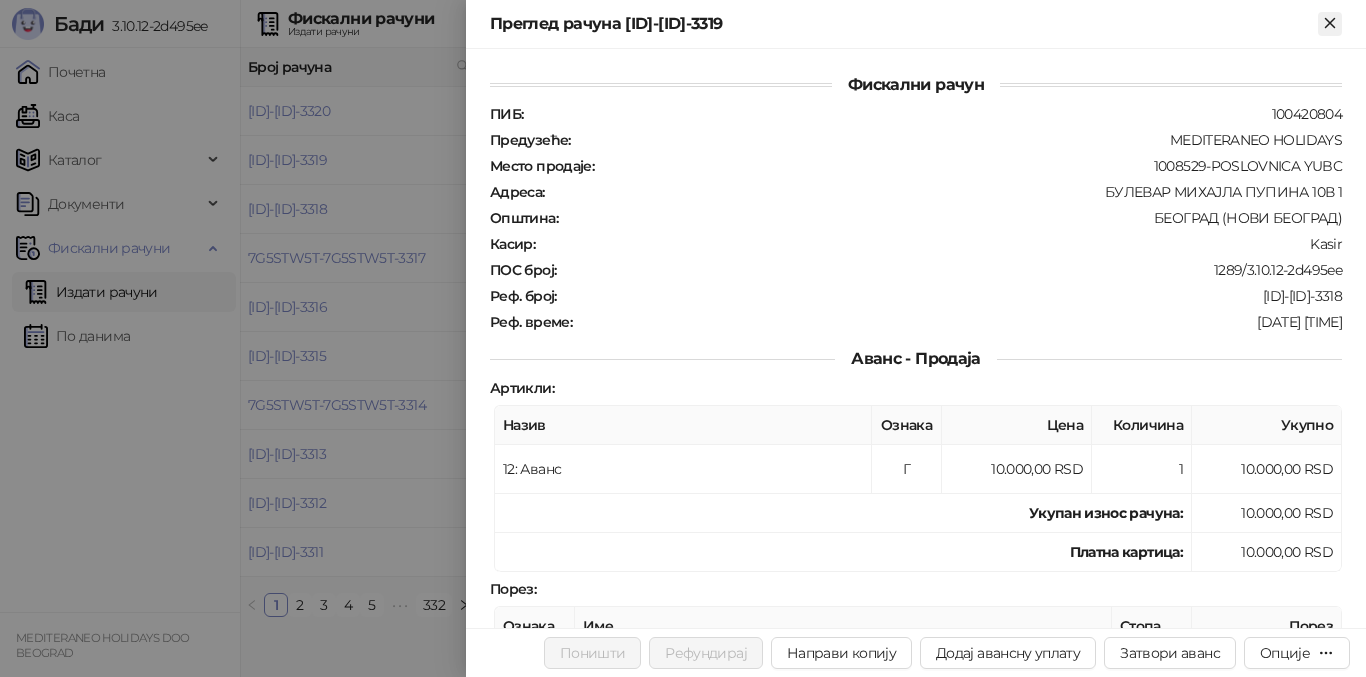 click at bounding box center (1330, 24) 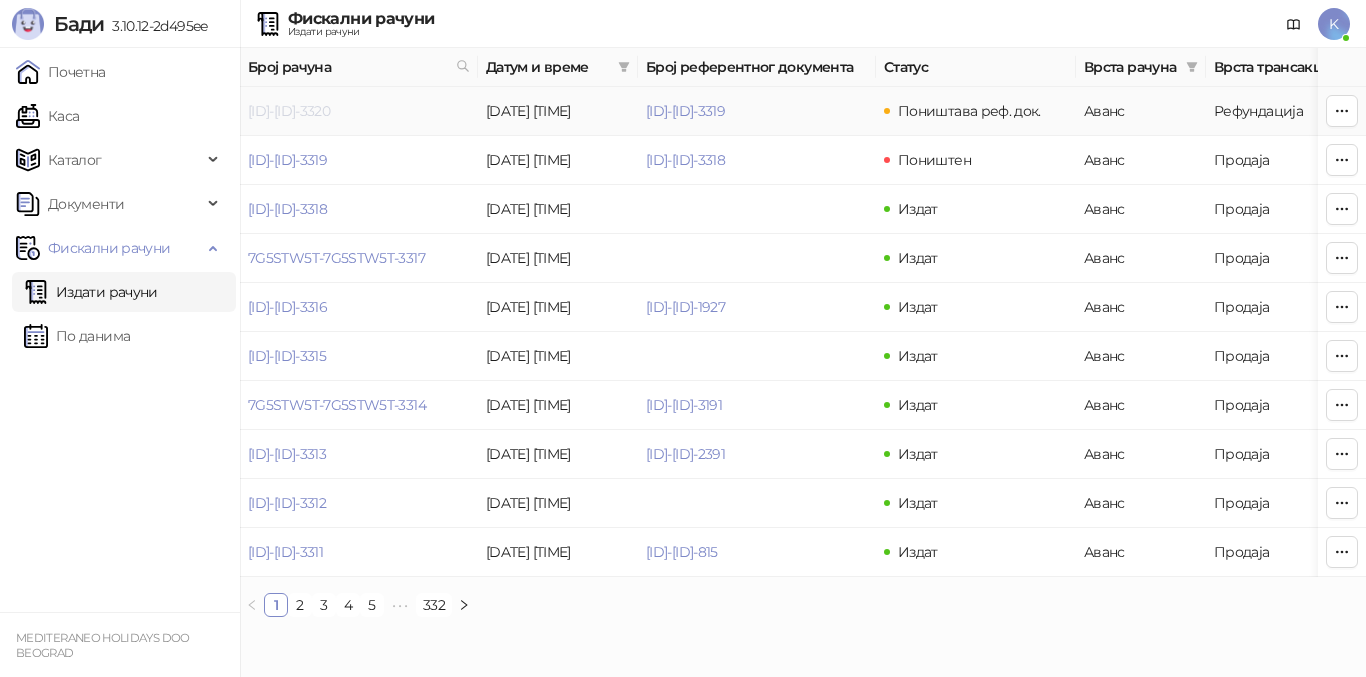 click on "[ID]-[ID]-3320" at bounding box center [289, 111] 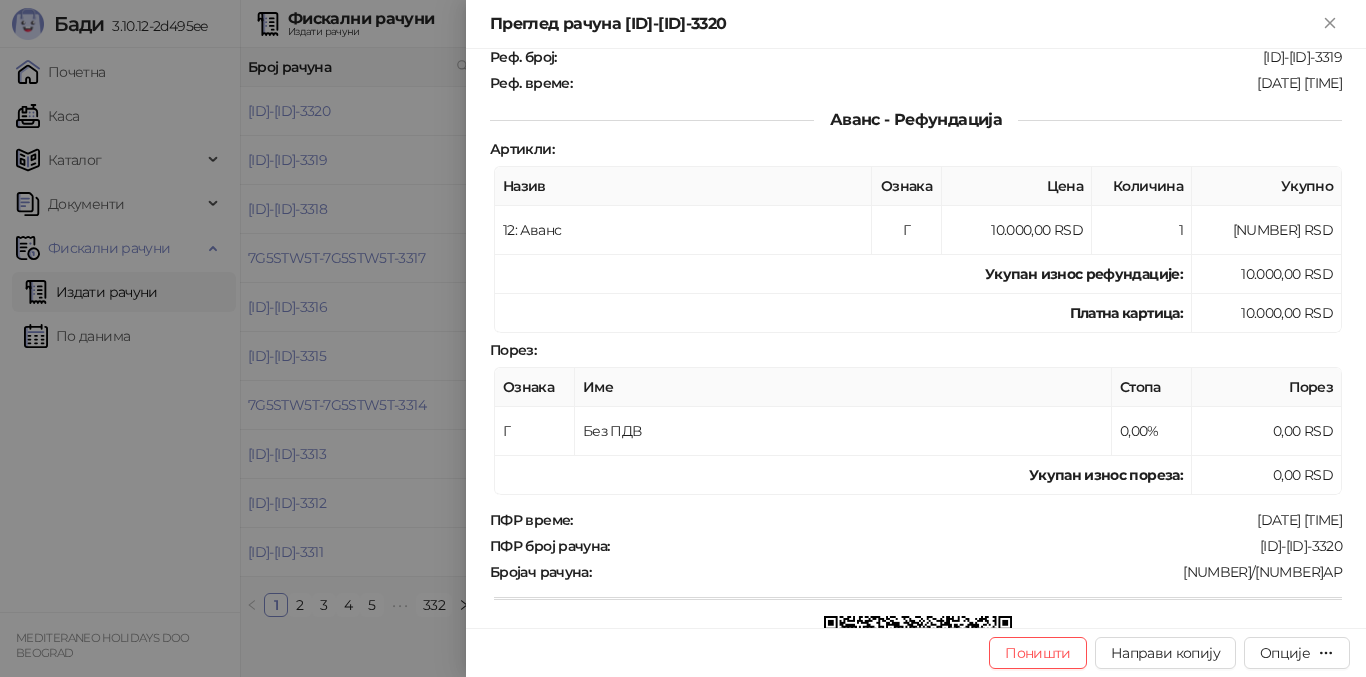 scroll, scrollTop: 300, scrollLeft: 0, axis: vertical 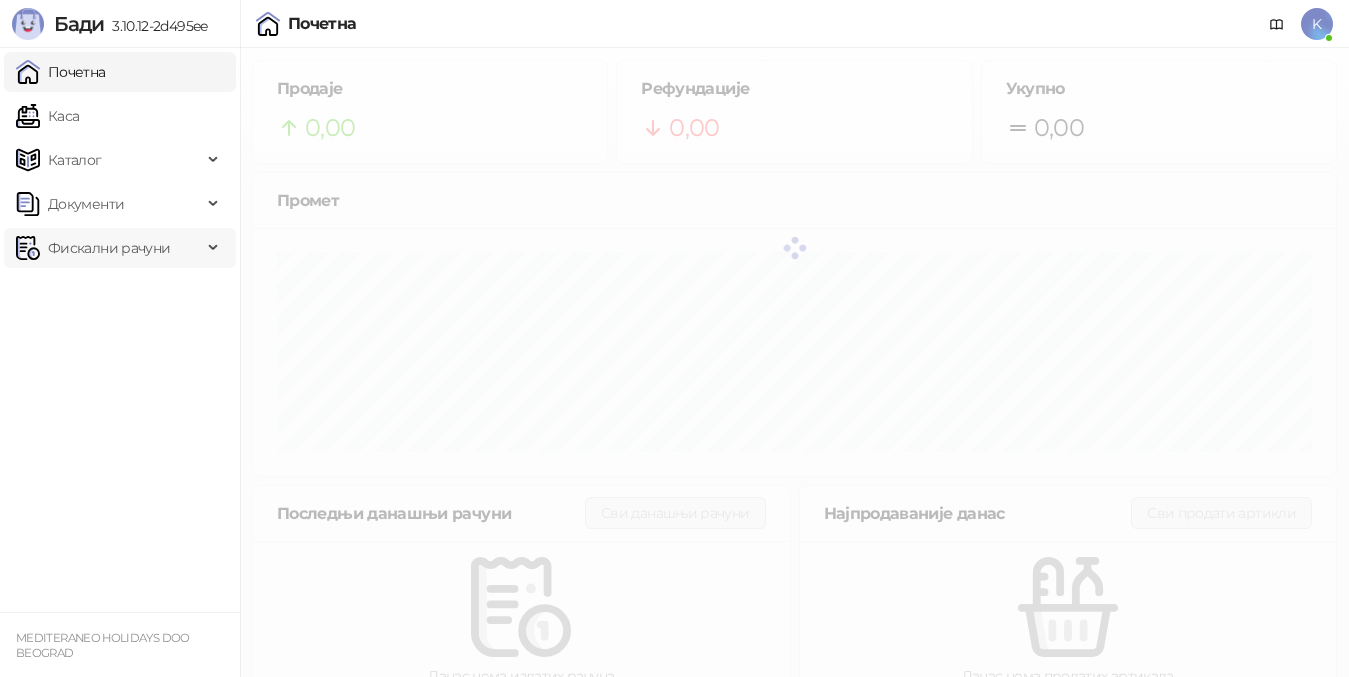 click on "Фискални рачуни" at bounding box center (109, 248) 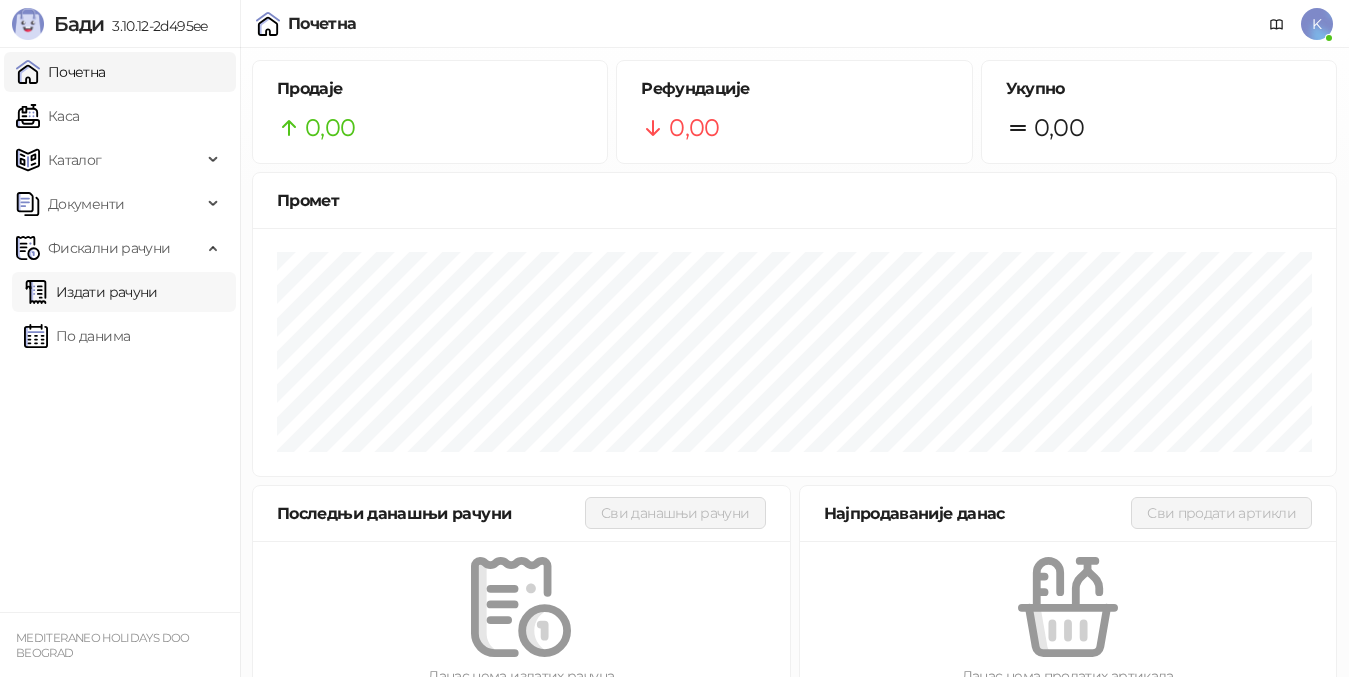 click on "Издати рачуни" at bounding box center (91, 292) 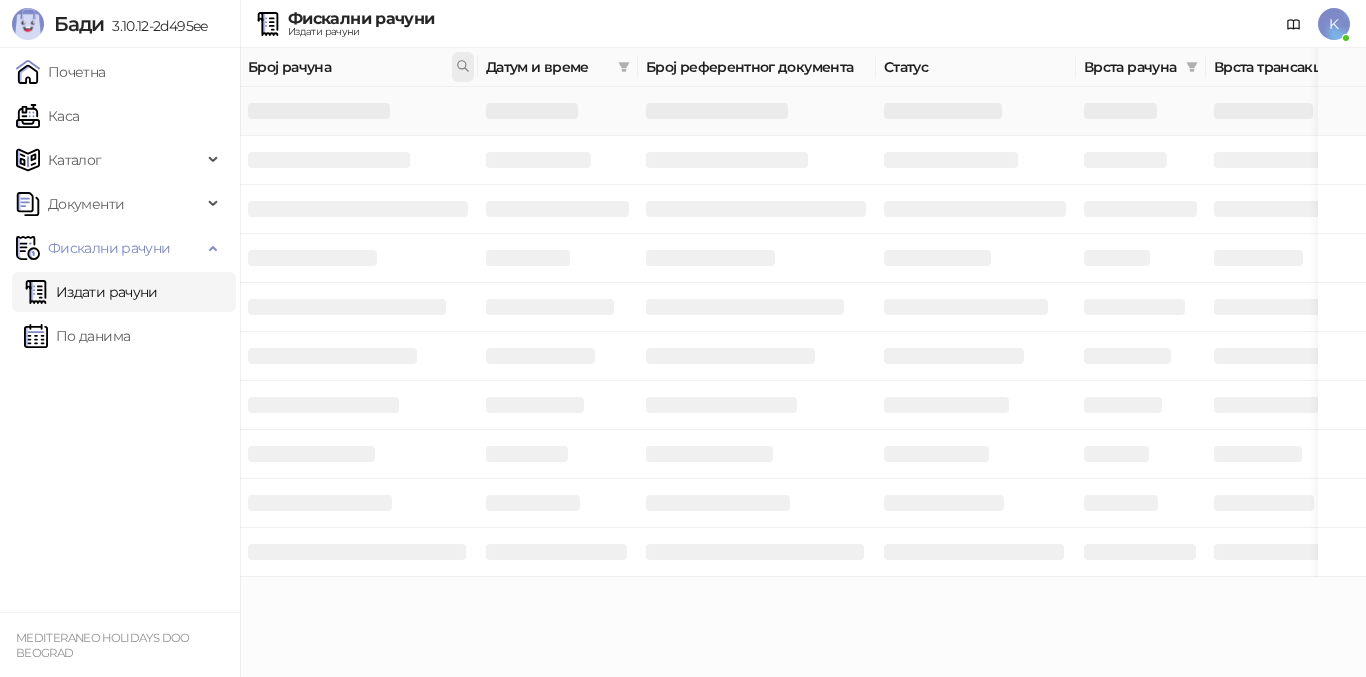 click 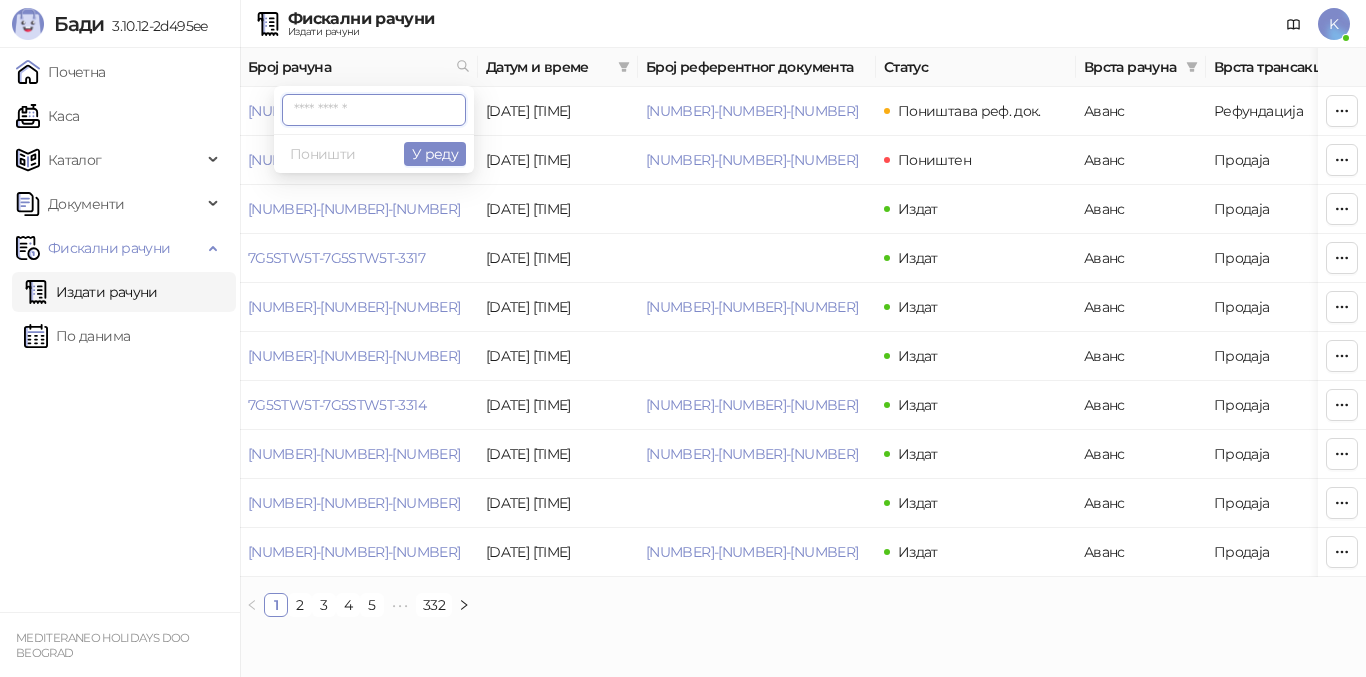 click at bounding box center (374, 110) 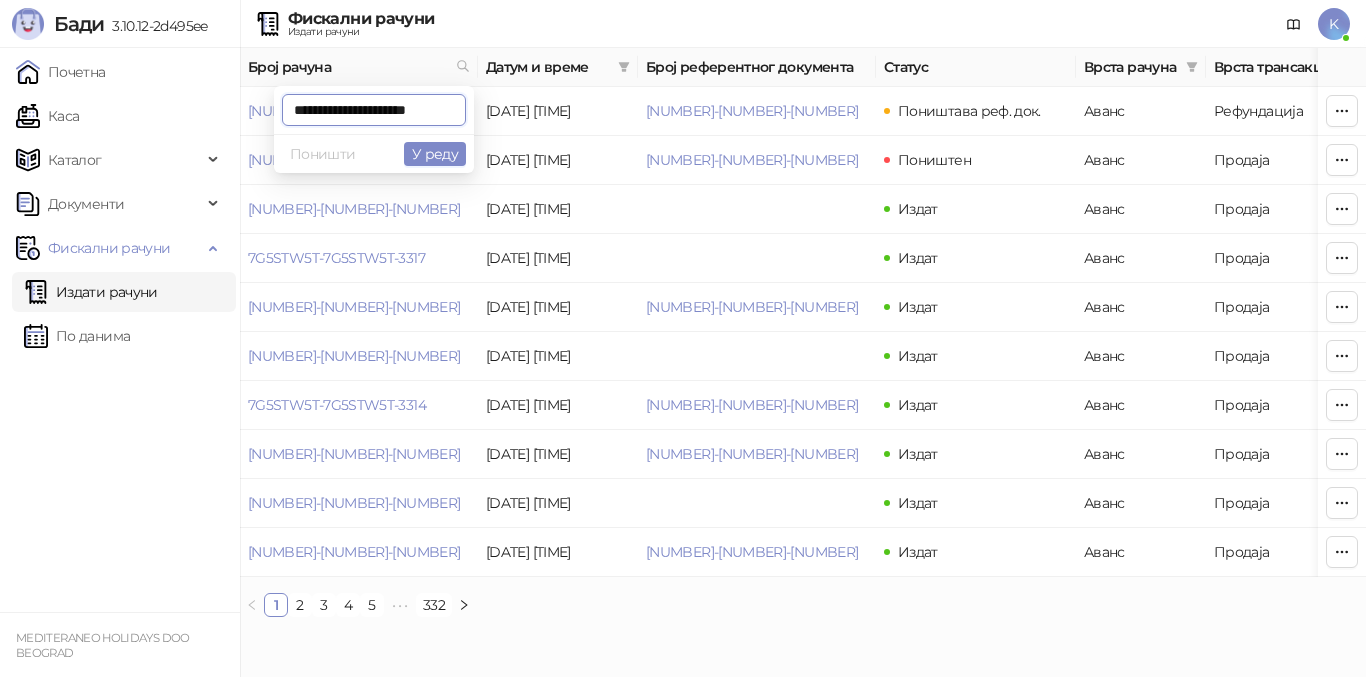 scroll, scrollTop: 0, scrollLeft: 5, axis: horizontal 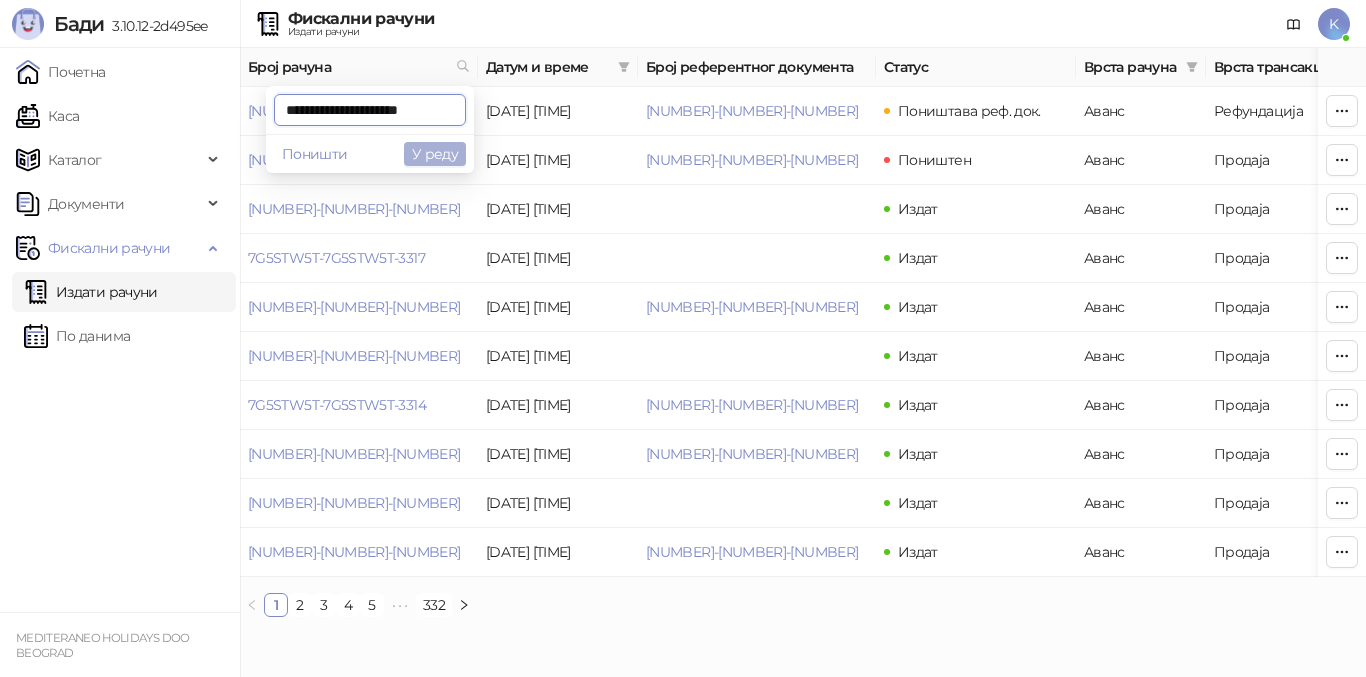 type on "**********" 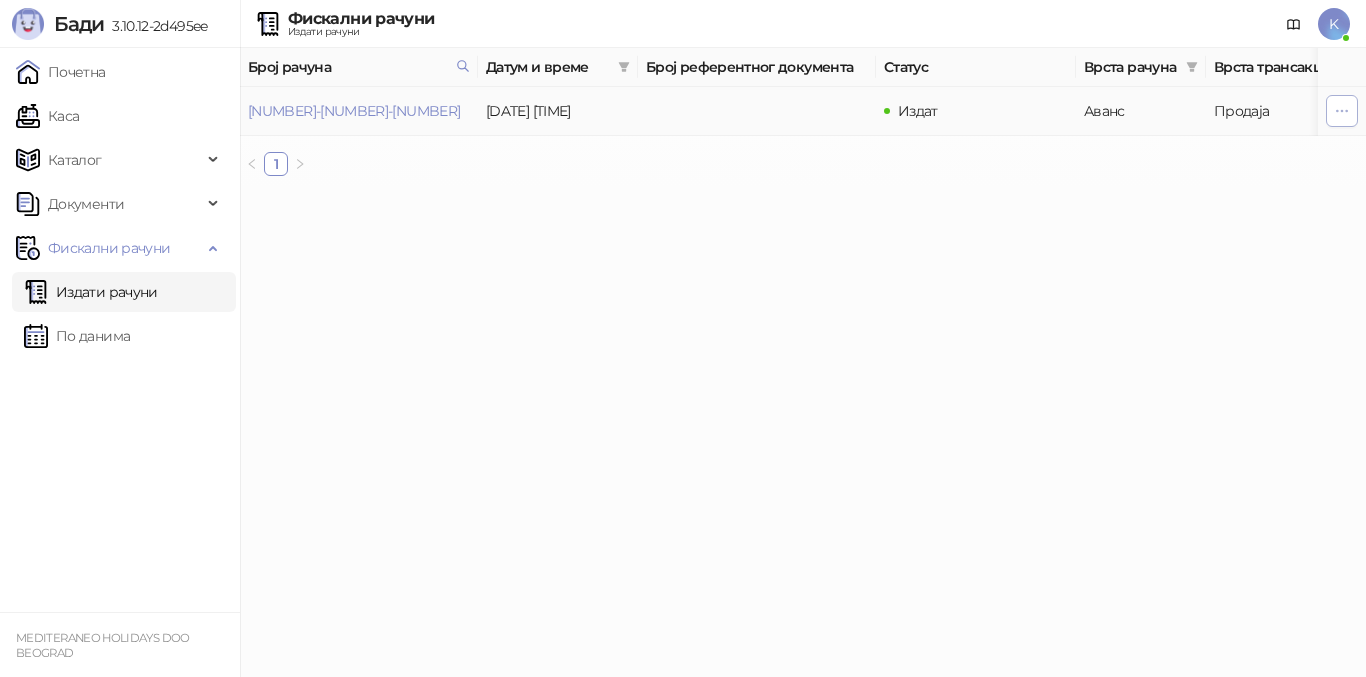 click 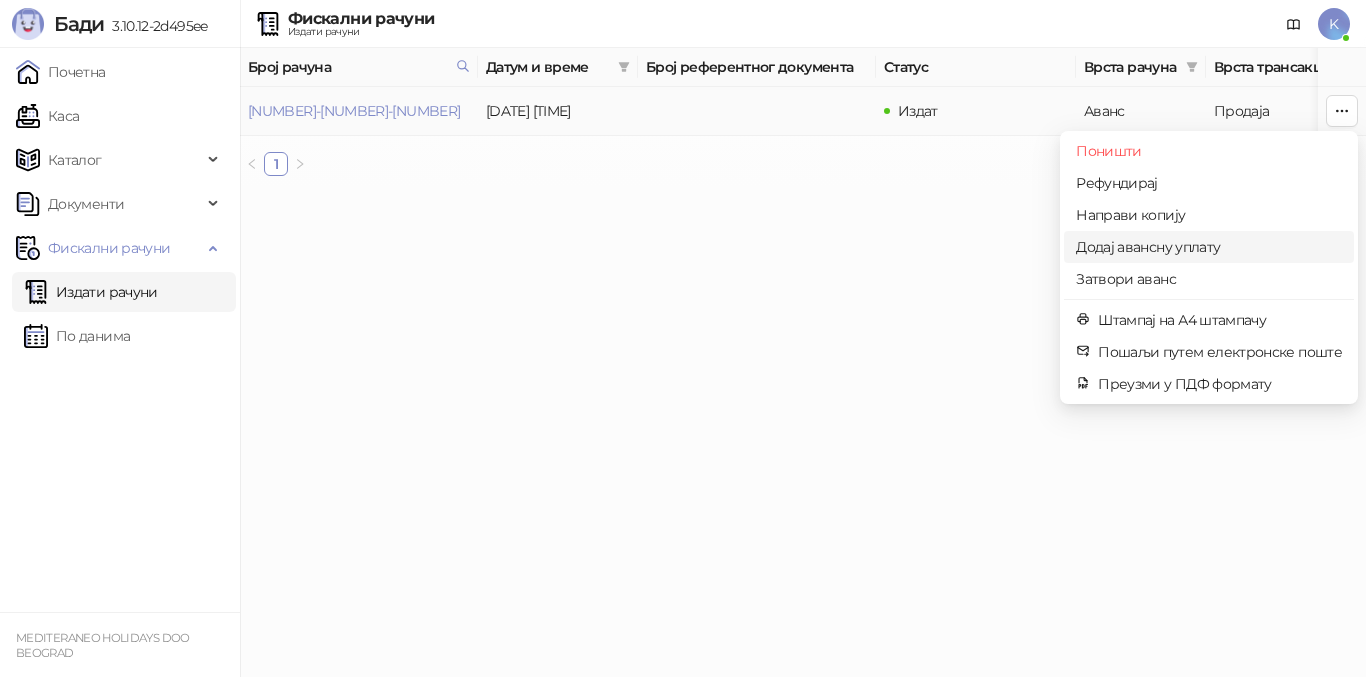 click on "Додај авансну уплату" at bounding box center (1209, 247) 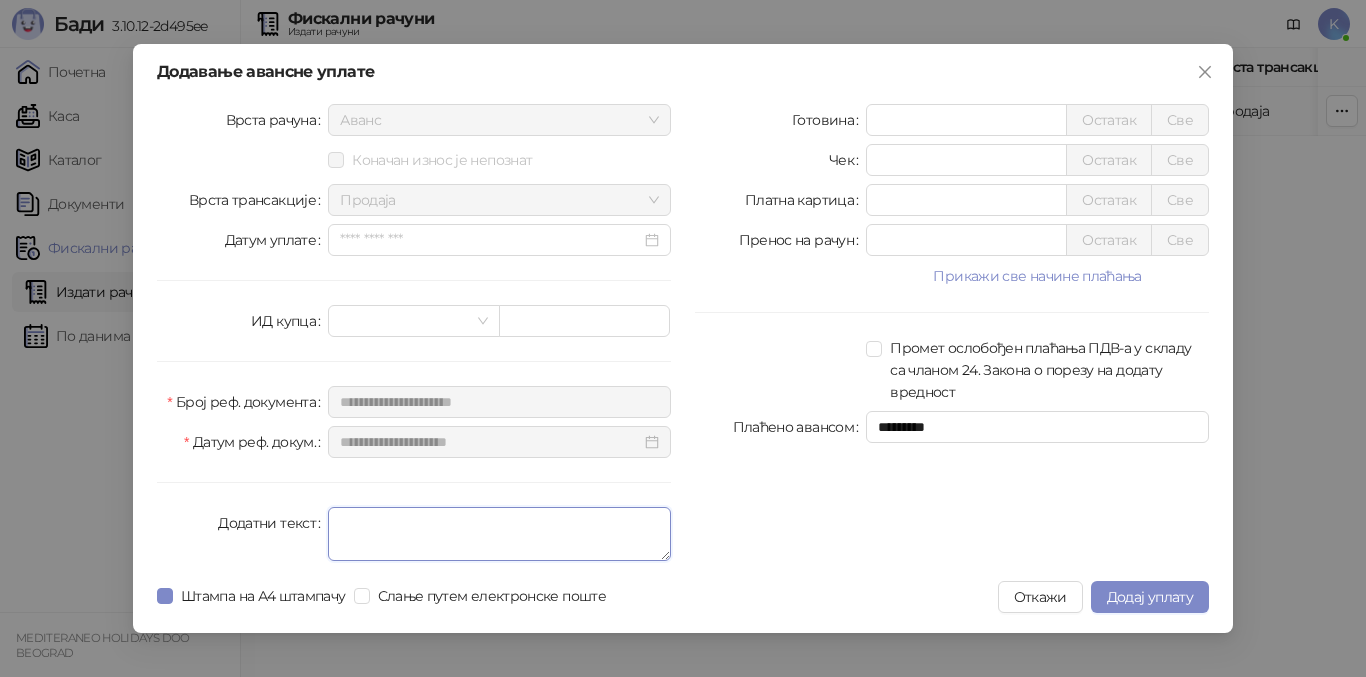 click on "Додатни текст" at bounding box center [499, 534] 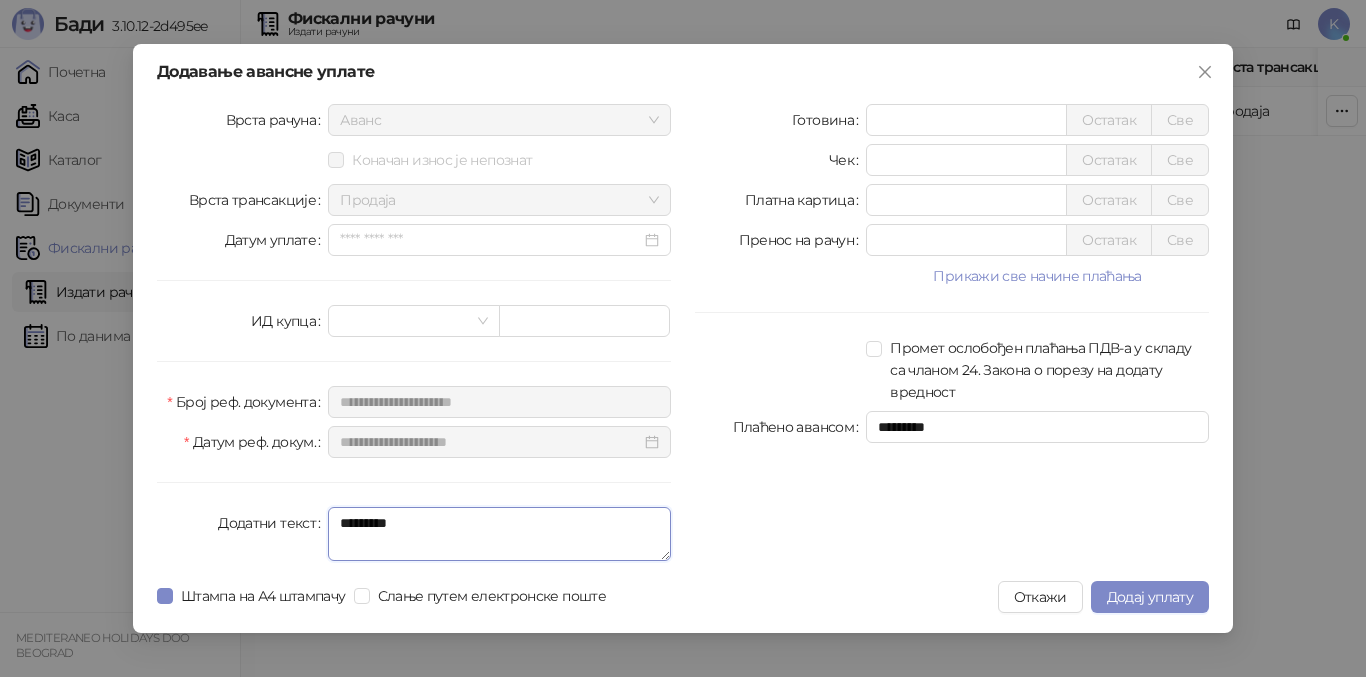 type on "*********" 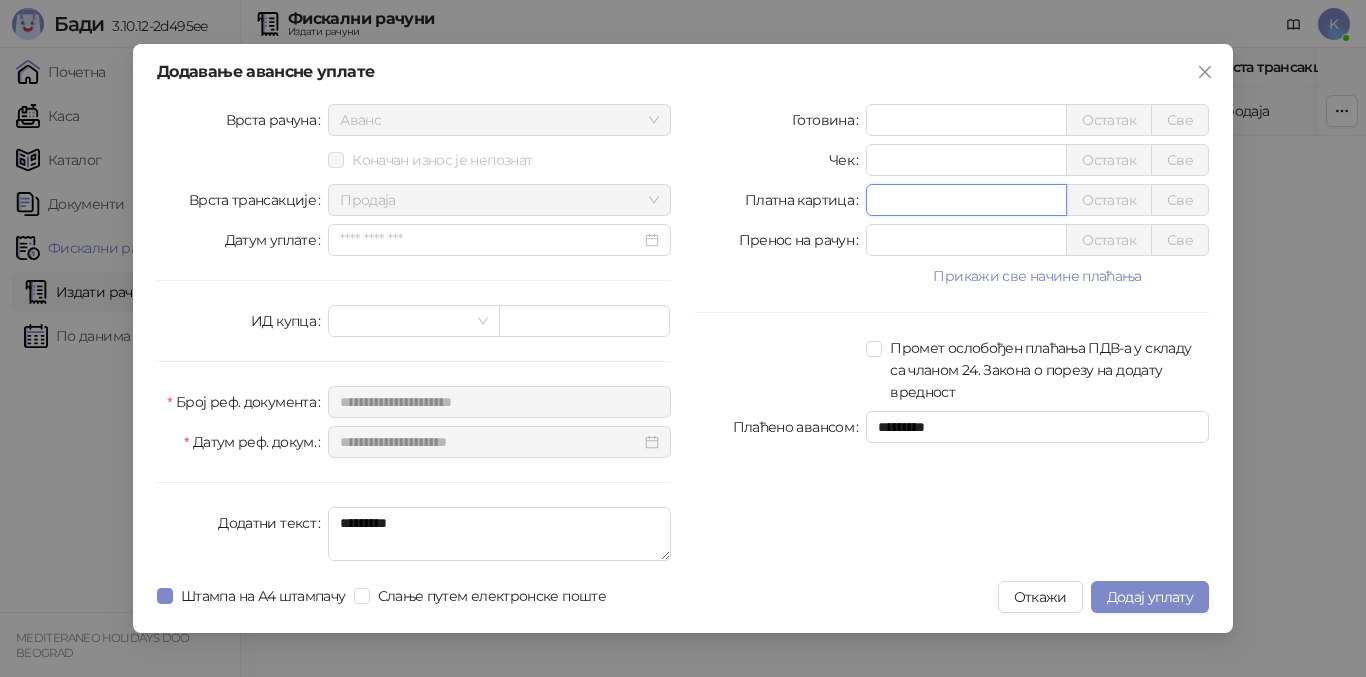 click on "*" at bounding box center [966, 200] 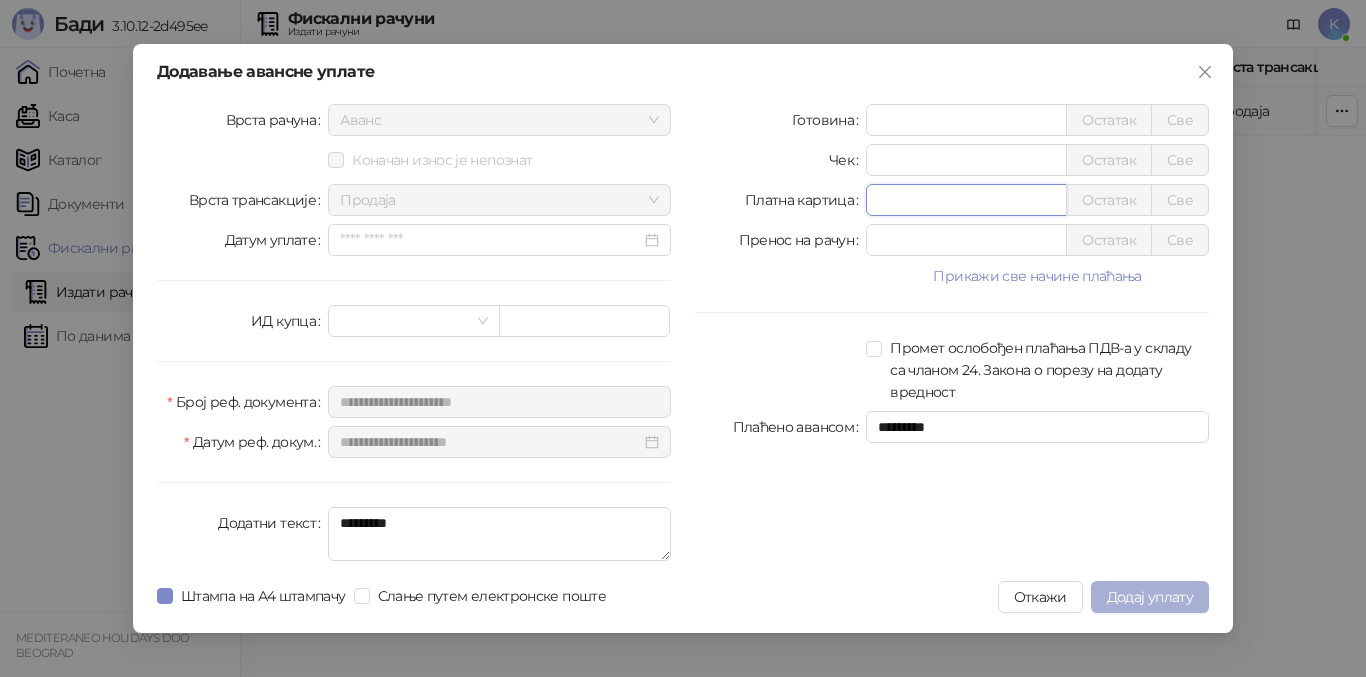 type on "*****" 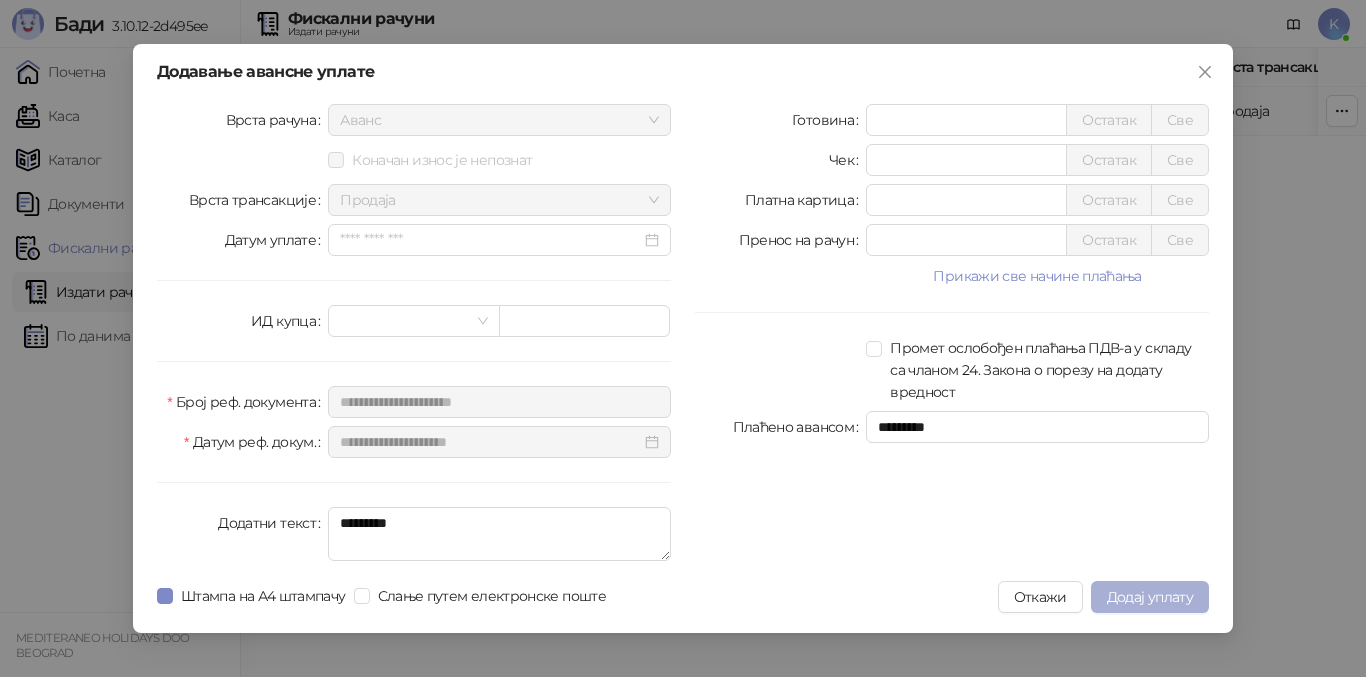 click on "Додај уплату" at bounding box center [1150, 597] 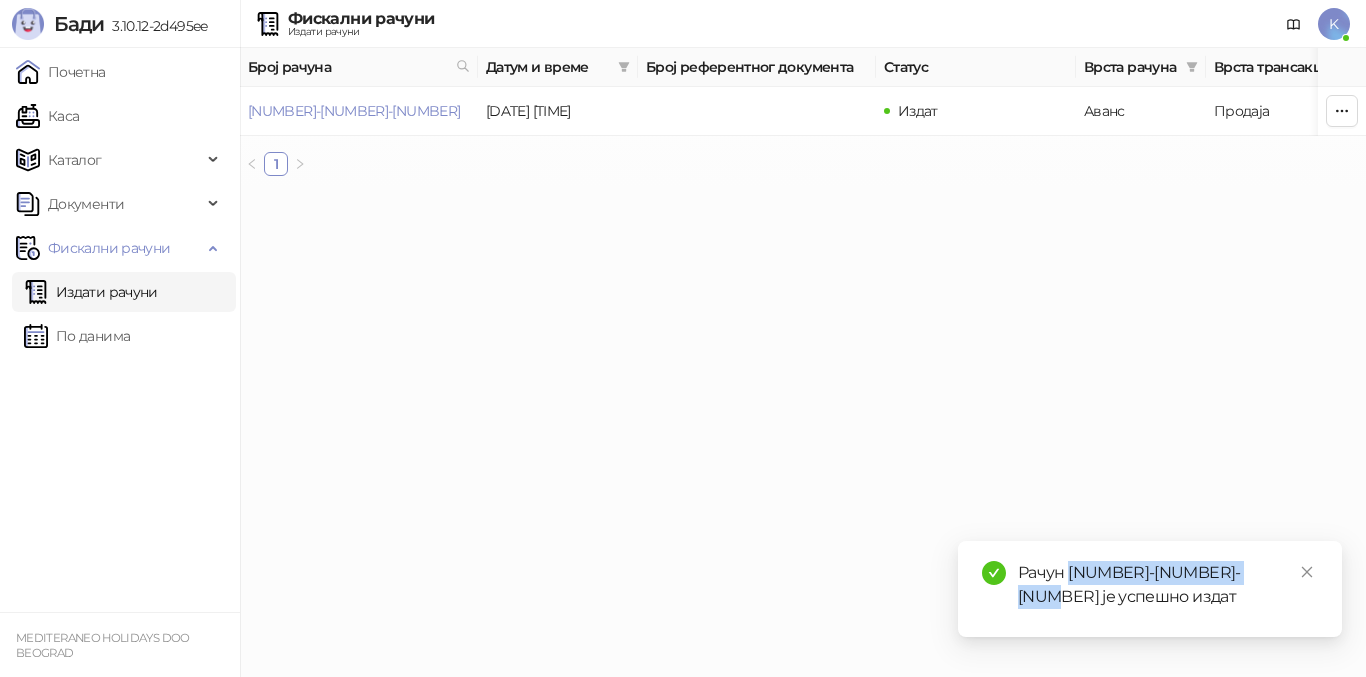drag, startPoint x: 1069, startPoint y: 570, endPoint x: 1268, endPoint y: 574, distance: 199.04019 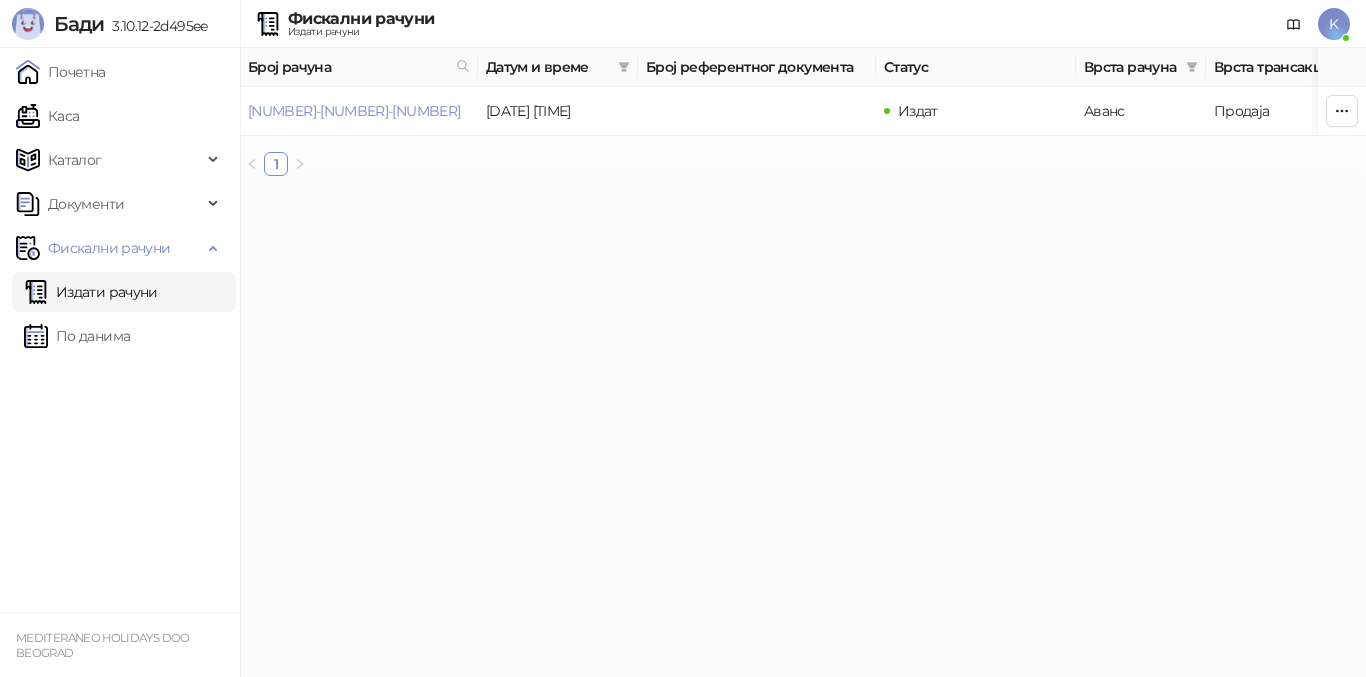 click on "Издати рачуни" at bounding box center (91, 292) 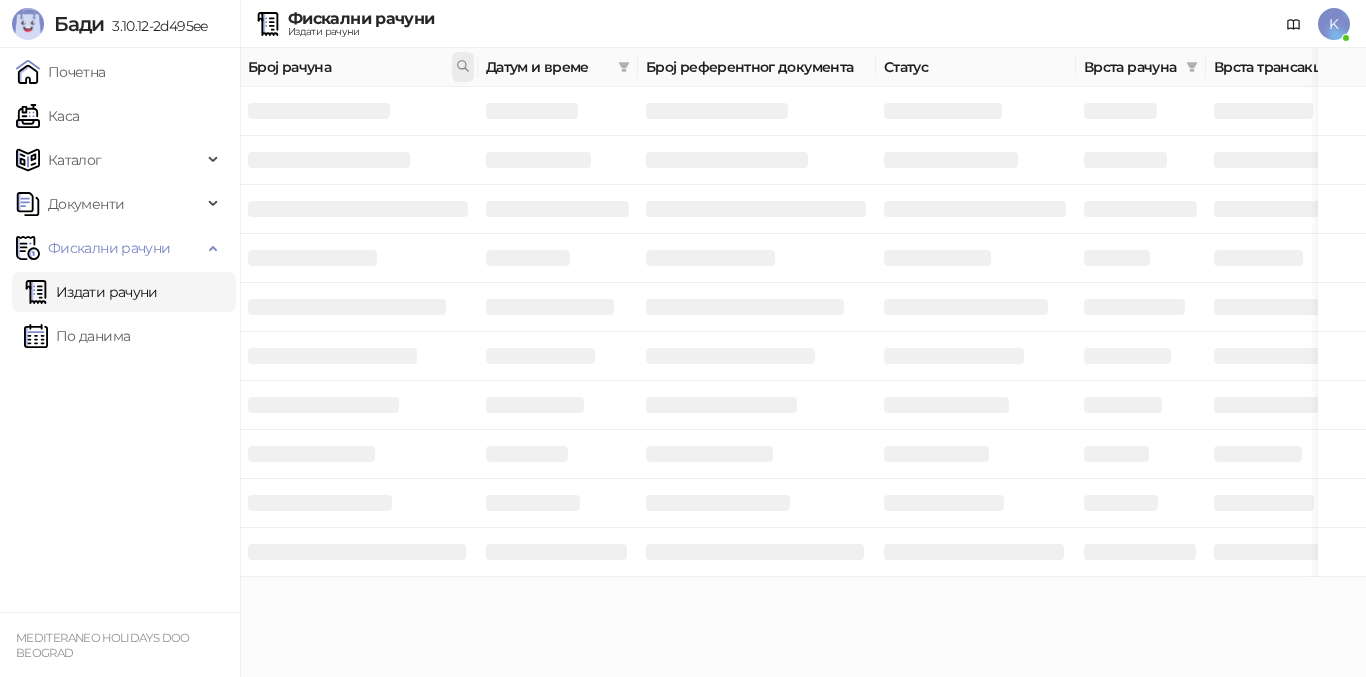 click 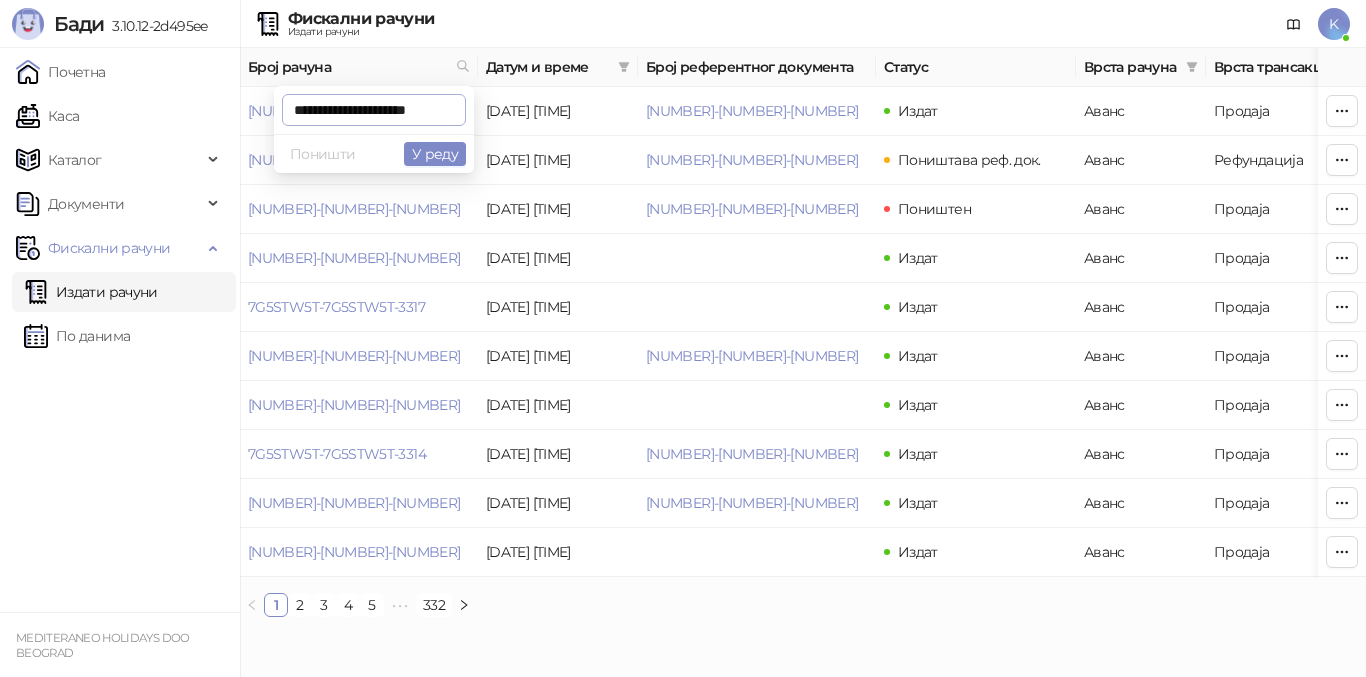 scroll, scrollTop: 0, scrollLeft: 4, axis: horizontal 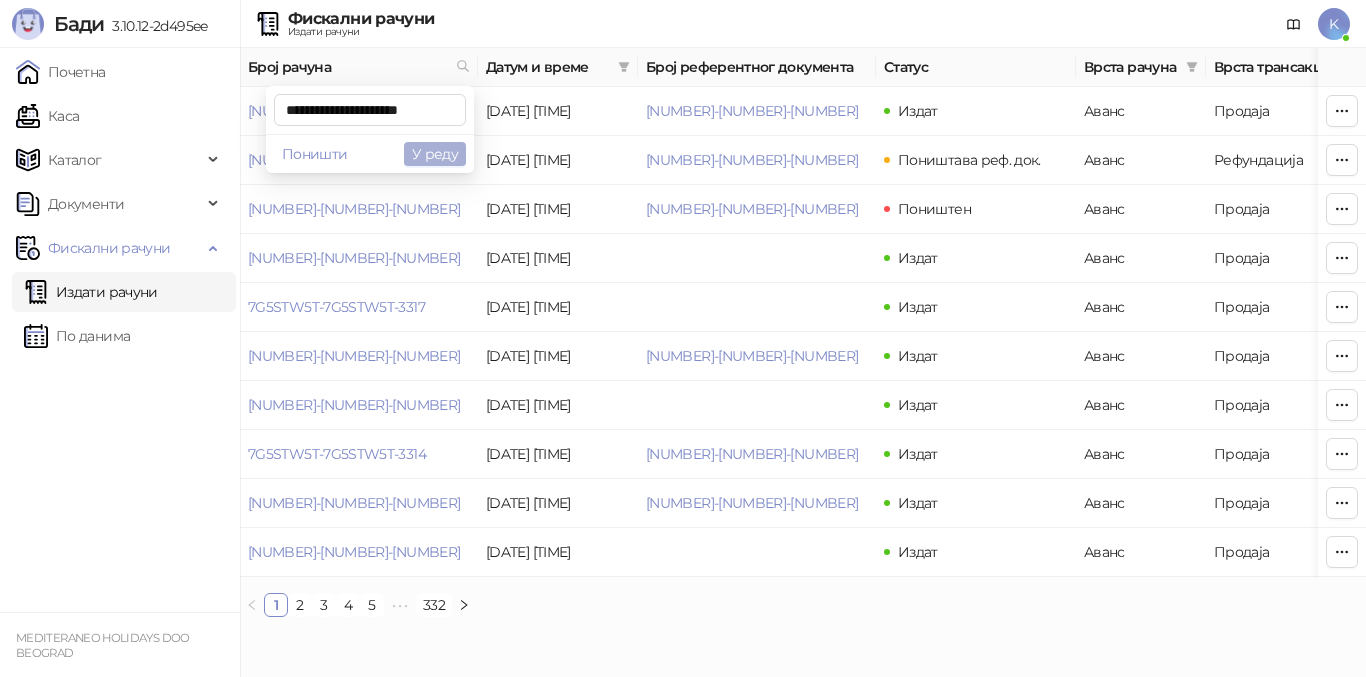 type on "**********" 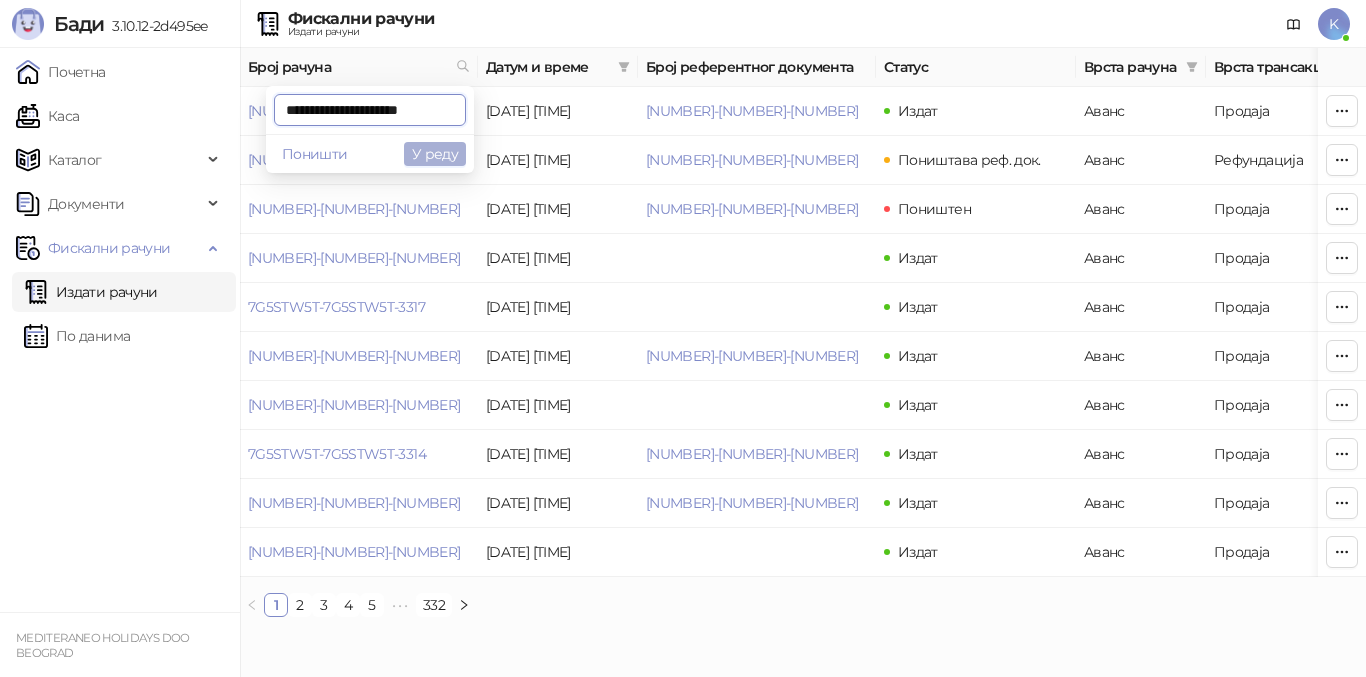 click on "У реду" at bounding box center [435, 154] 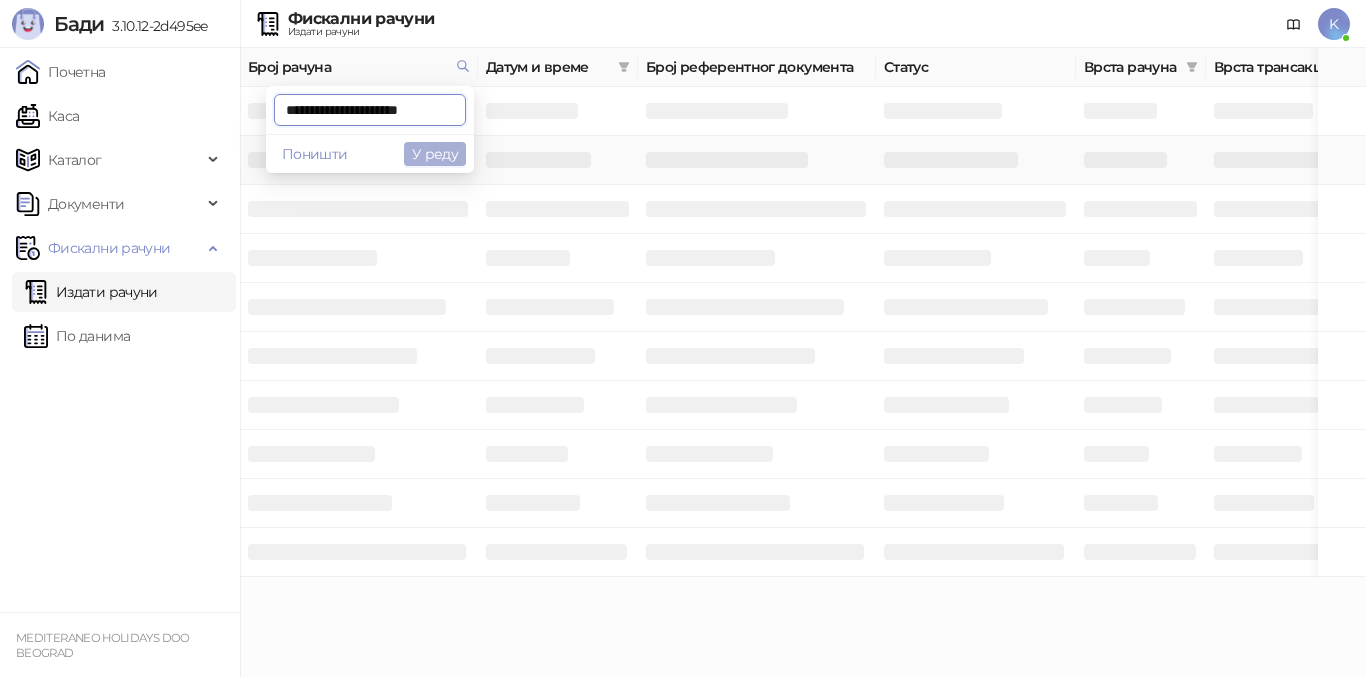 scroll, scrollTop: 0, scrollLeft: 5, axis: horizontal 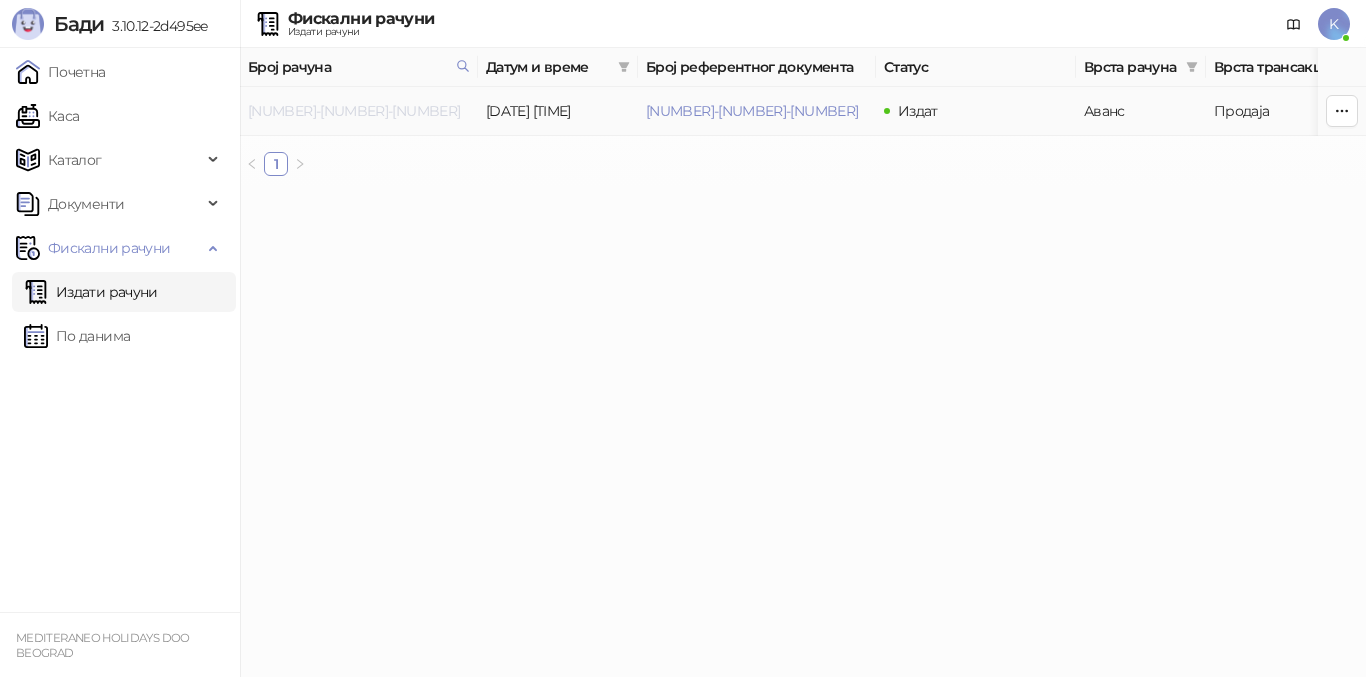 click on "7G5STW5T-7G5STW5T-3321" at bounding box center [354, 111] 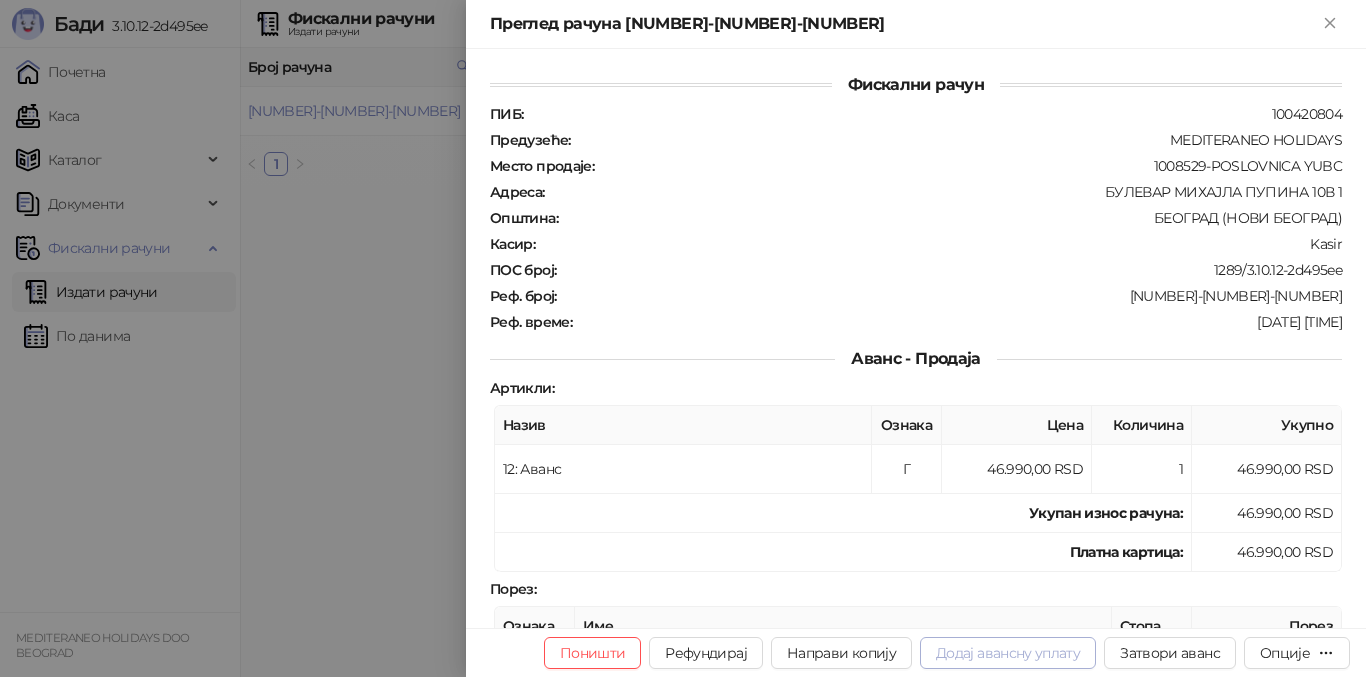 click on "Додај авансну уплату" at bounding box center [1008, 653] 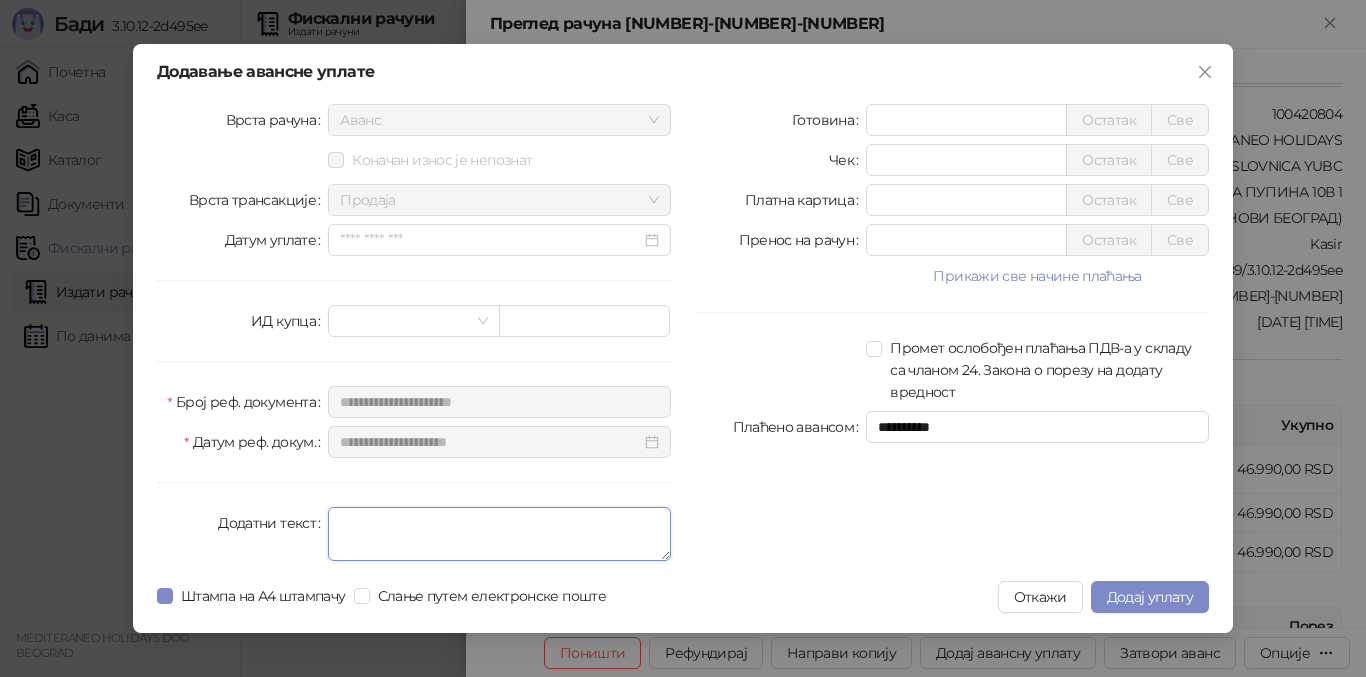 click on "Додатни текст" at bounding box center [499, 534] 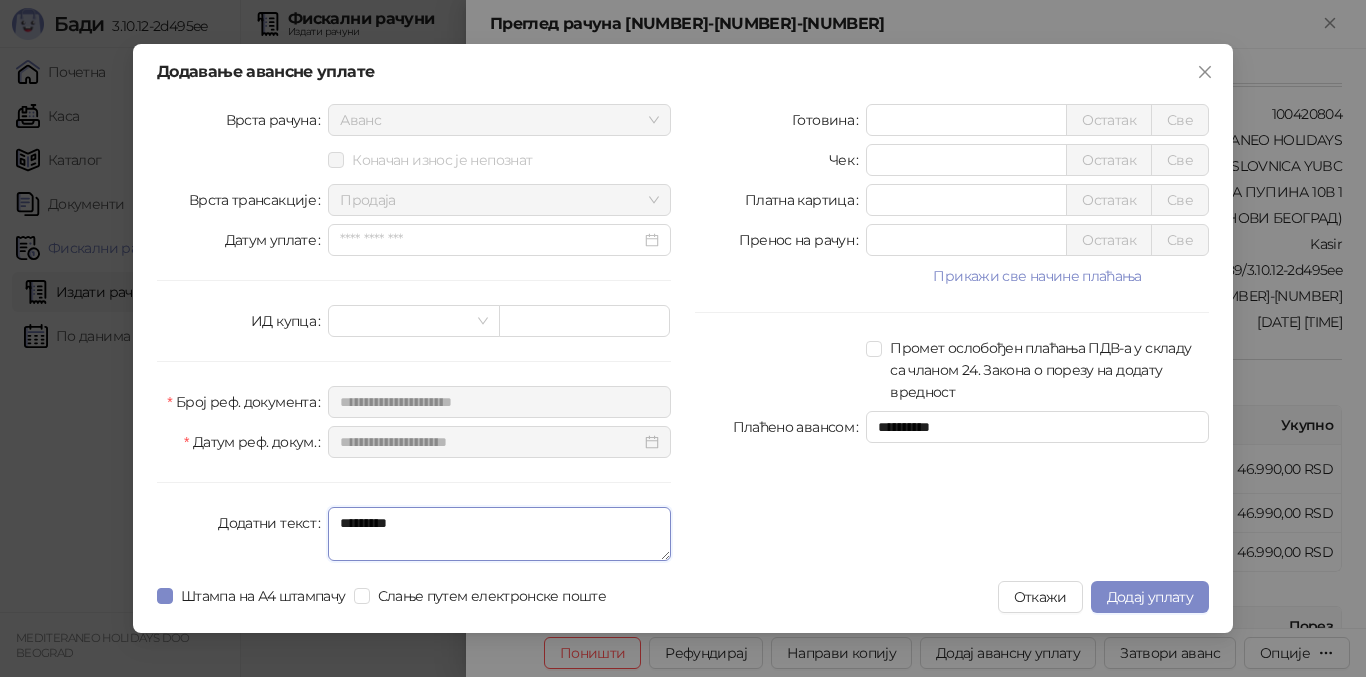type on "*********" 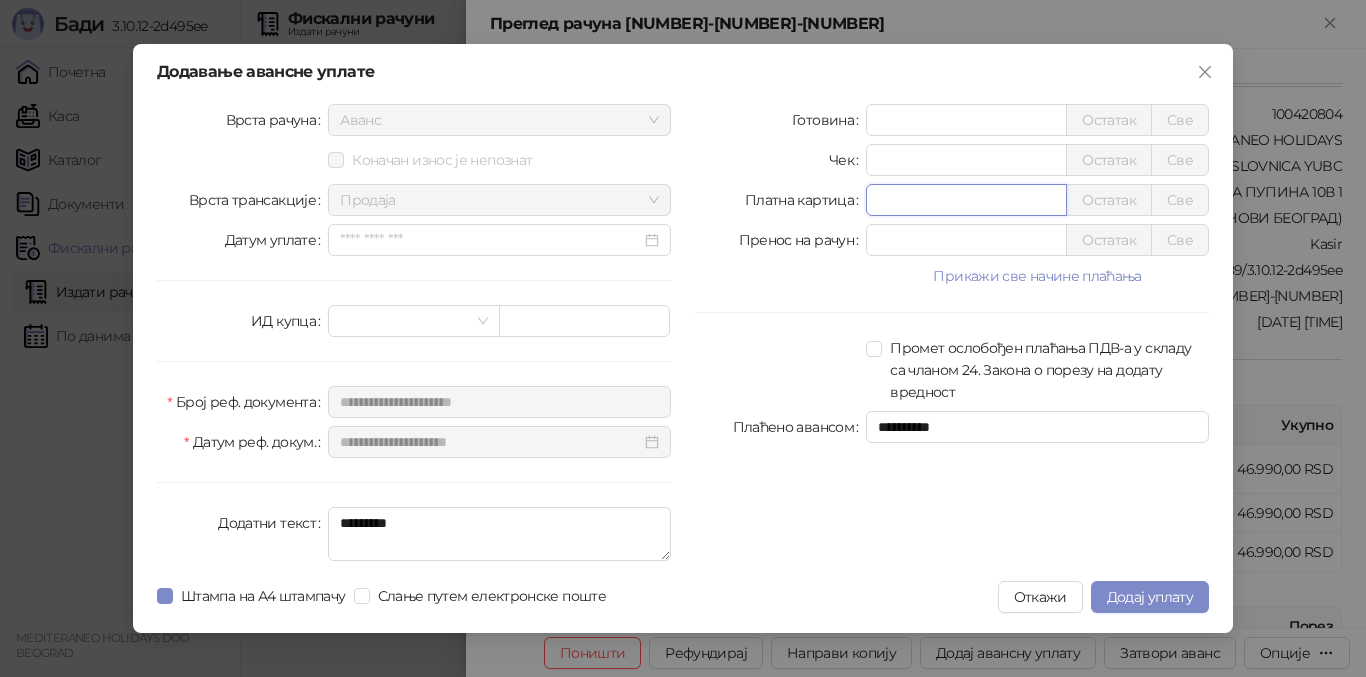 click on "*" at bounding box center [966, 200] 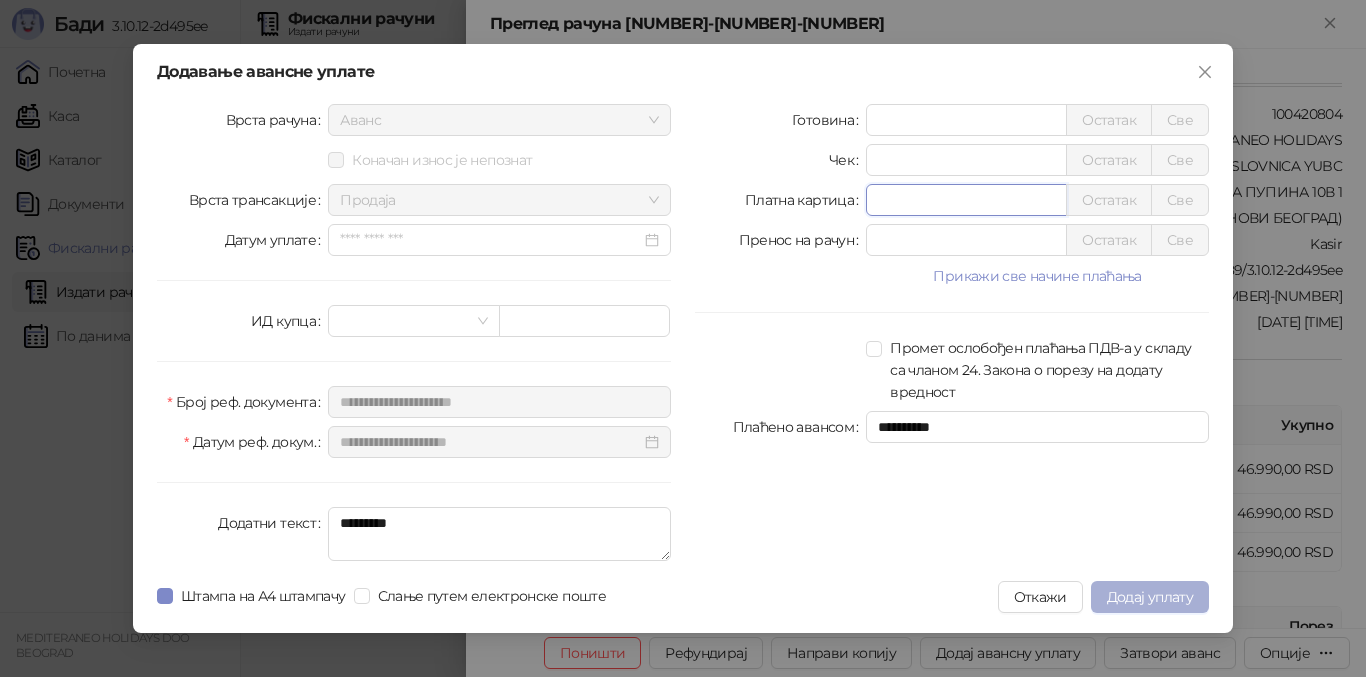 type on "*****" 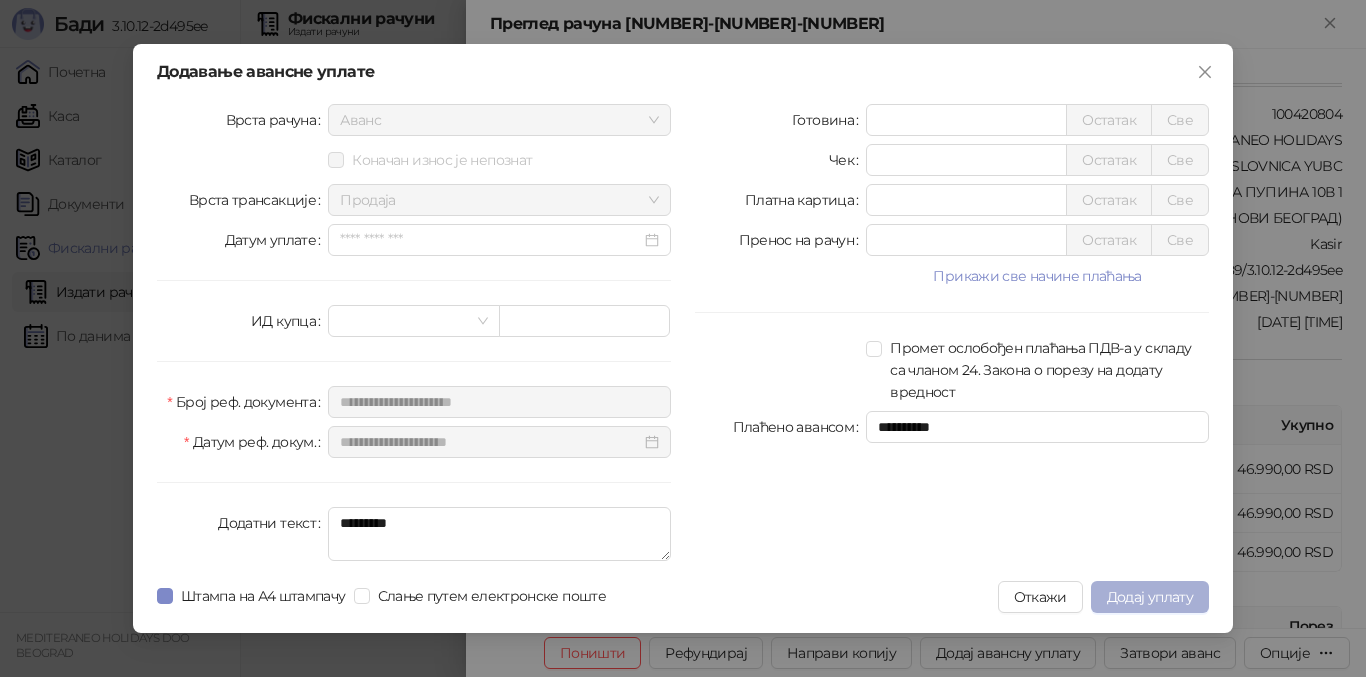 click on "Додај уплату" at bounding box center (1150, 597) 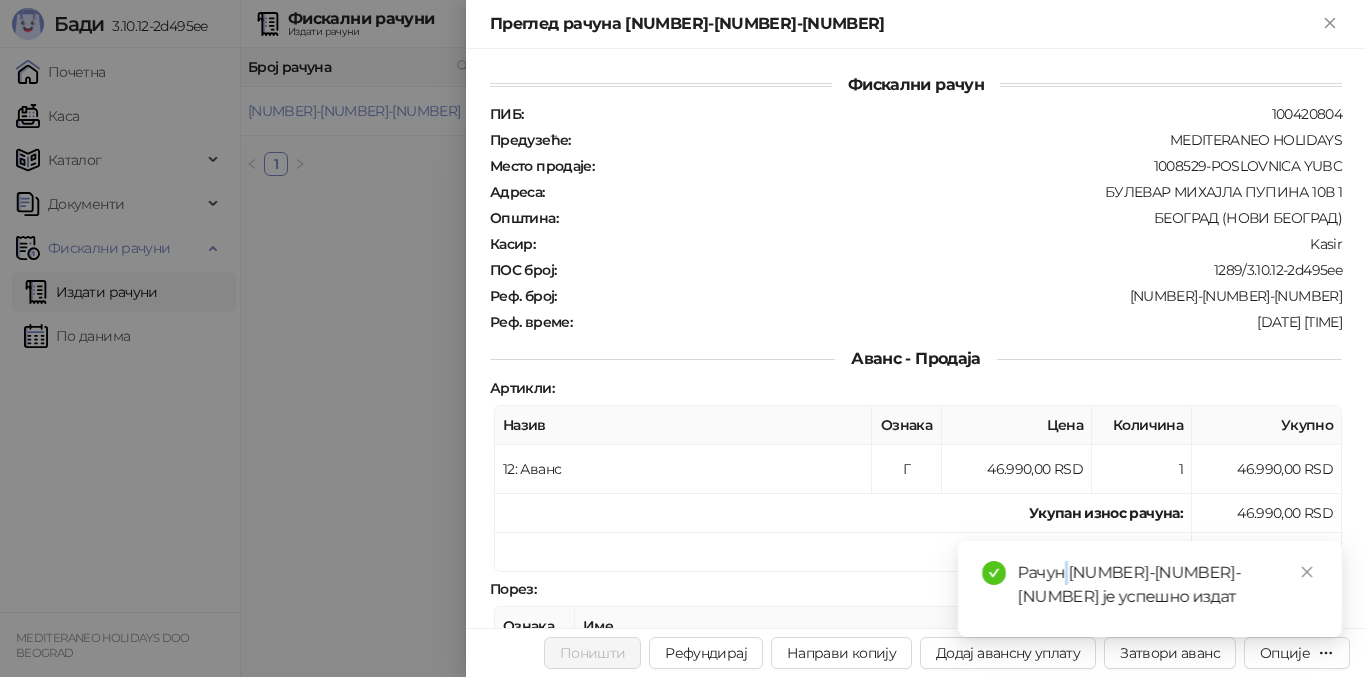 drag, startPoint x: 1066, startPoint y: 569, endPoint x: 1218, endPoint y: 578, distance: 152.26622 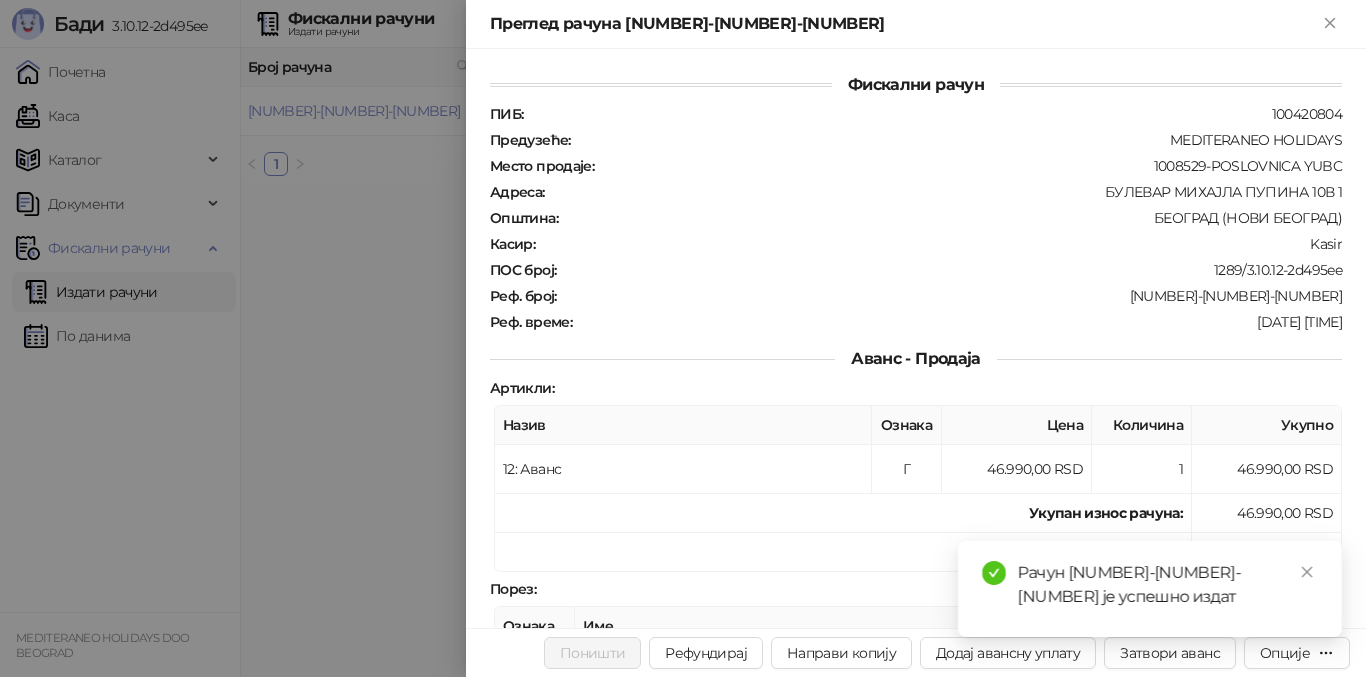 click on "Рачун 7G5STW5T-7G5STW5T-3322 је успешно издат" at bounding box center (1168, 585) 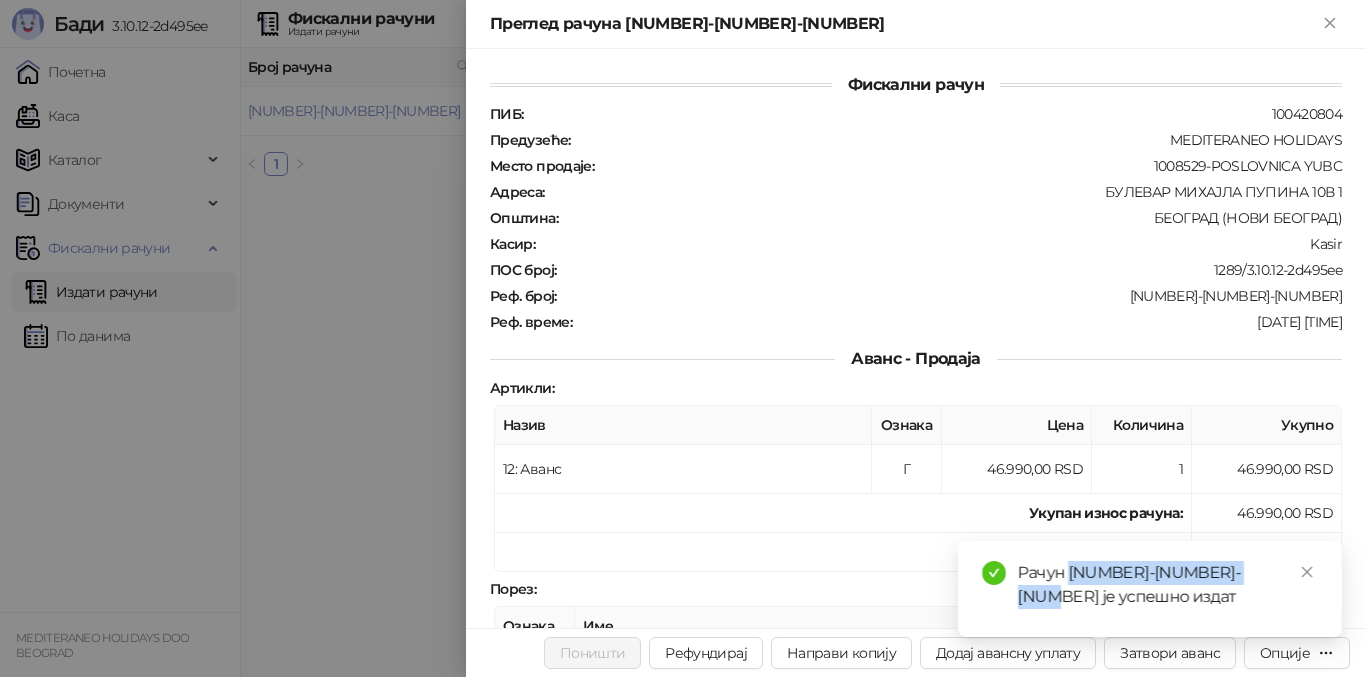 drag, startPoint x: 1070, startPoint y: 574, endPoint x: 1271, endPoint y: 576, distance: 201.00995 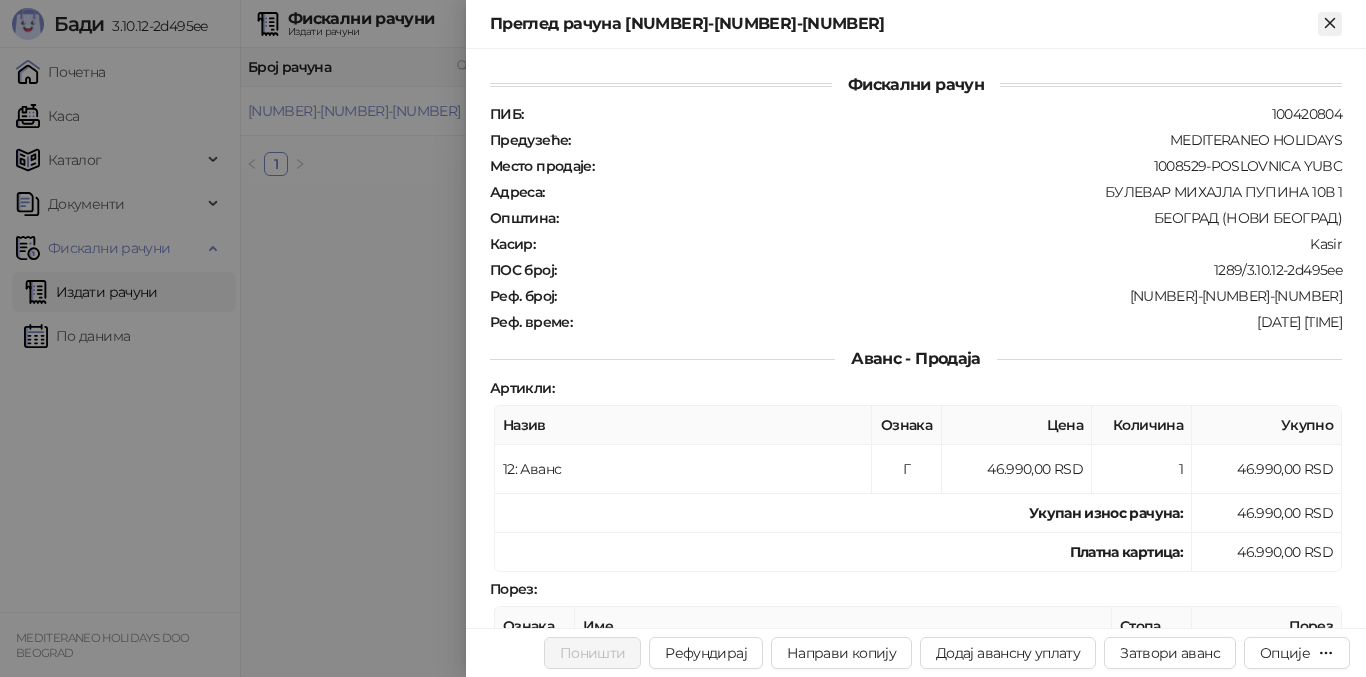 click 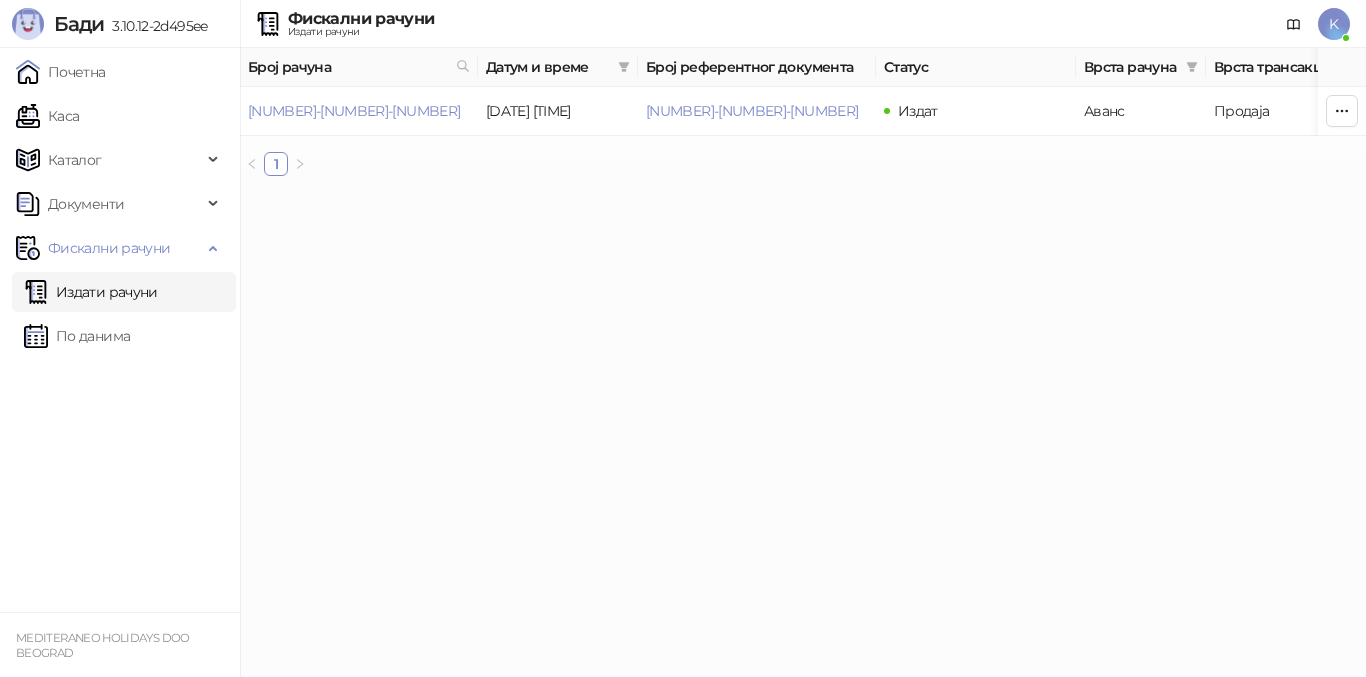 click on "Издати рачуни" at bounding box center (91, 292) 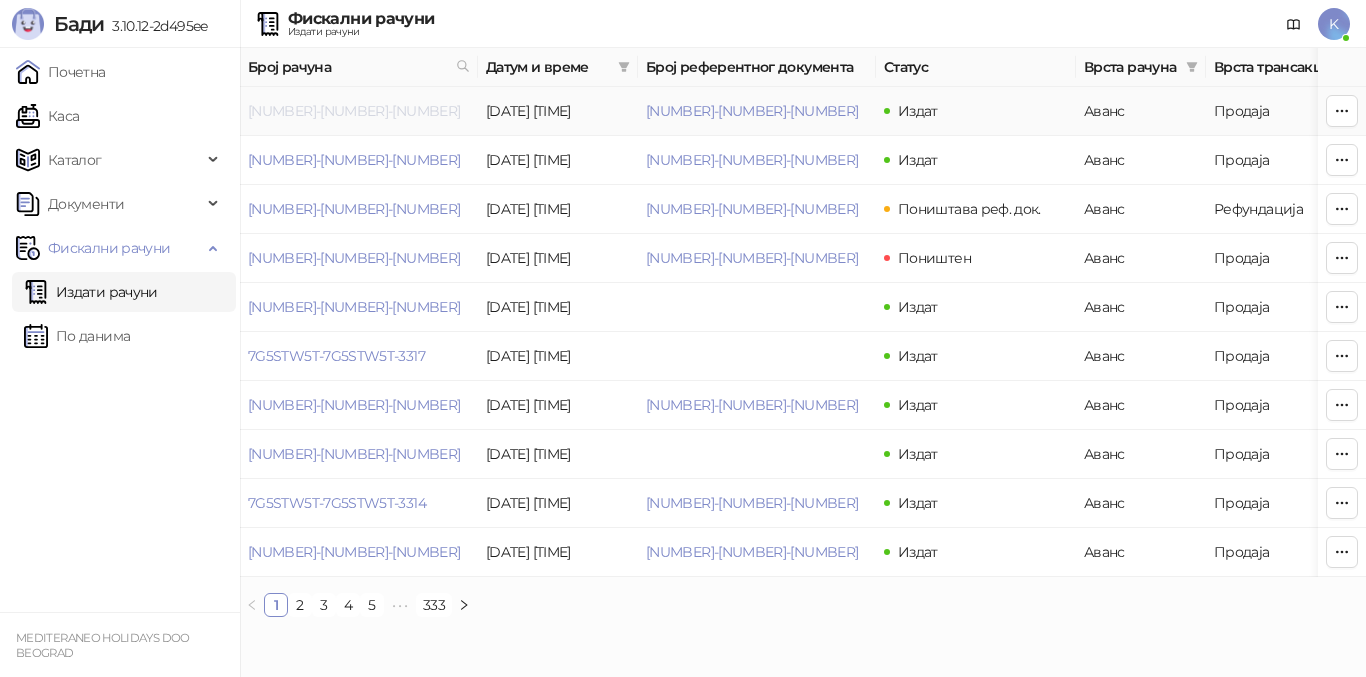 click on "7G5STW5T-7G5STW5T-3322" at bounding box center [354, 111] 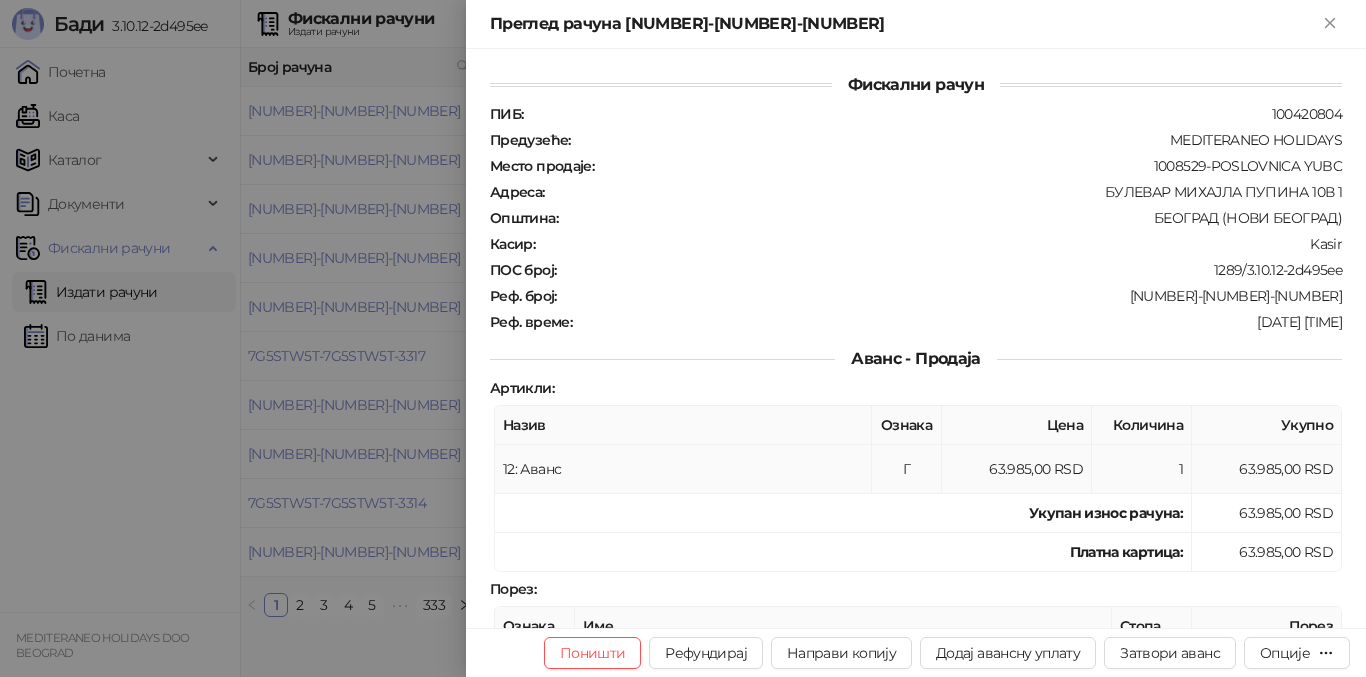 scroll, scrollTop: 300, scrollLeft: 0, axis: vertical 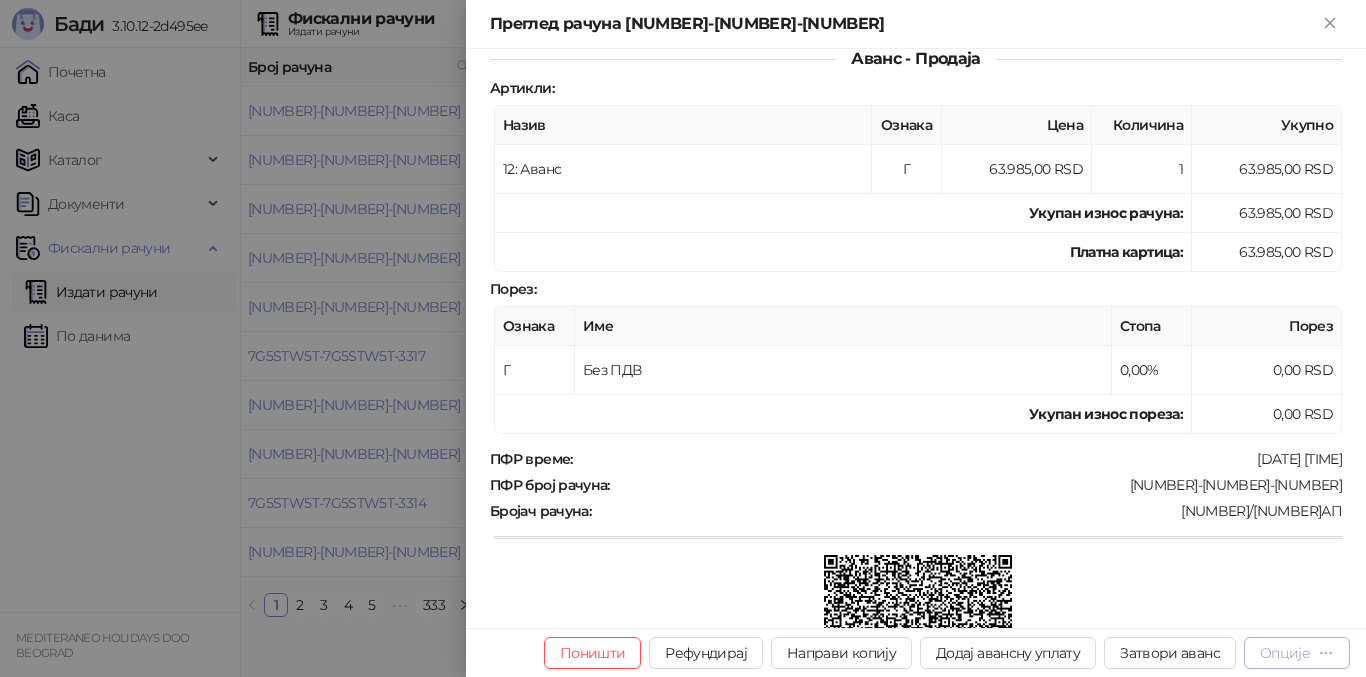 click on "Опције" at bounding box center (1285, 653) 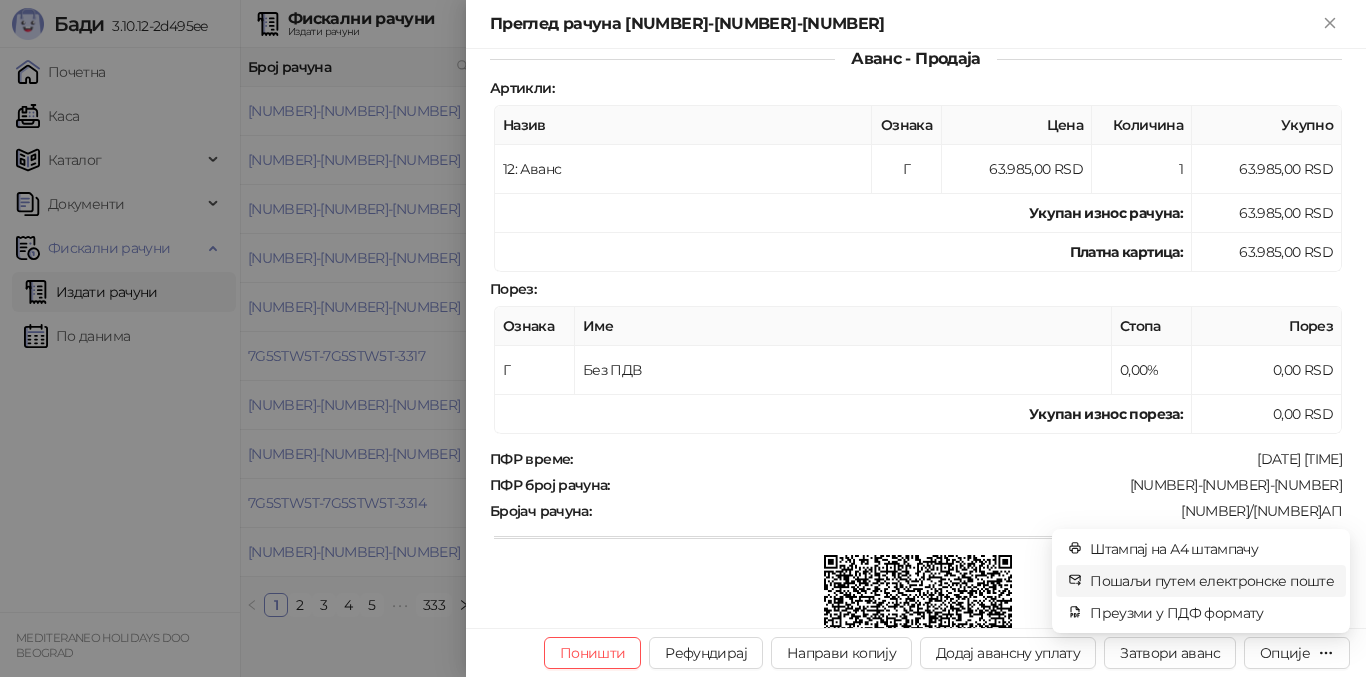 click on "Пошаљи путем електронске поште" at bounding box center [1212, 581] 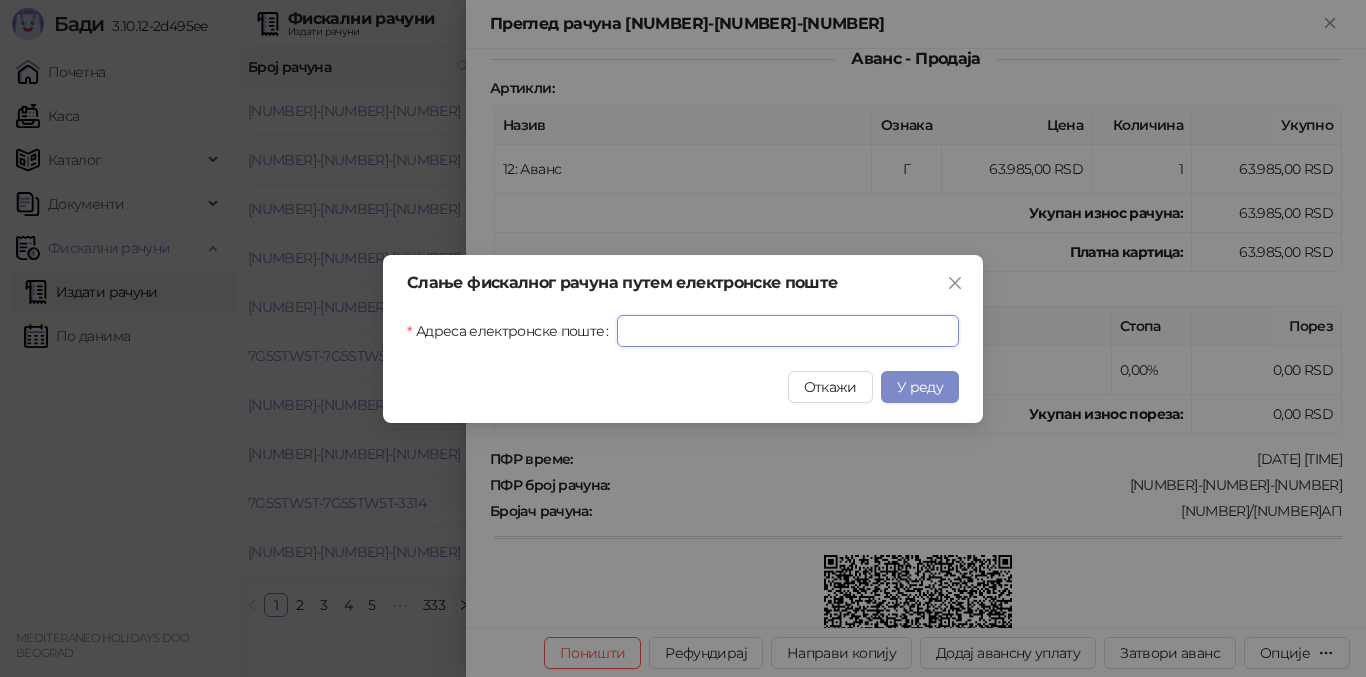 click on "Адреса електронске поште" at bounding box center [788, 331] 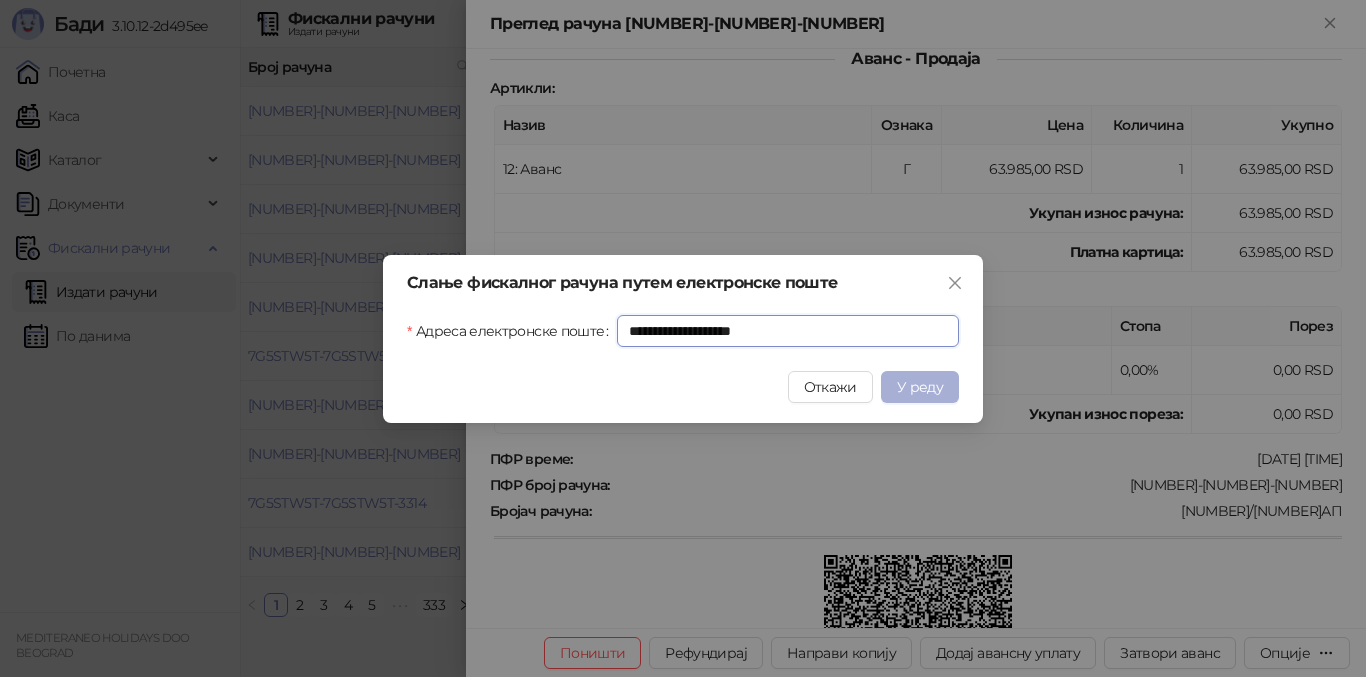 type on "**********" 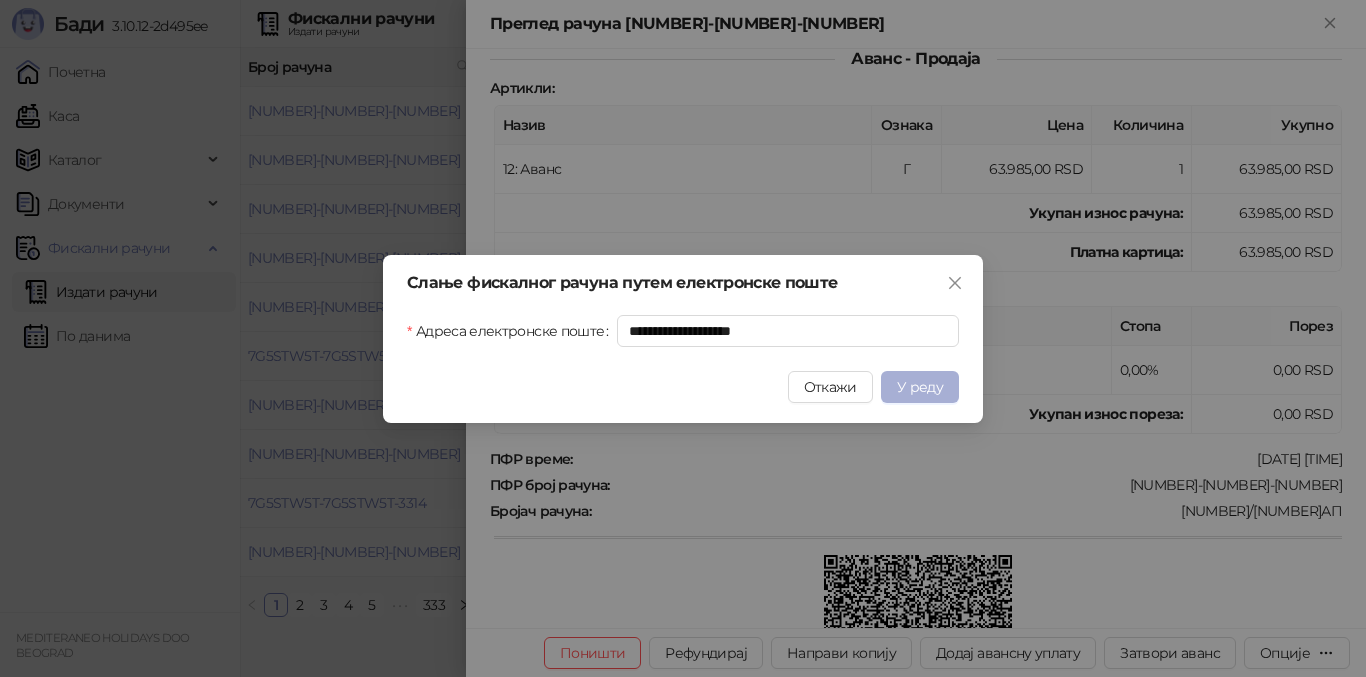 click on "У реду" at bounding box center [920, 387] 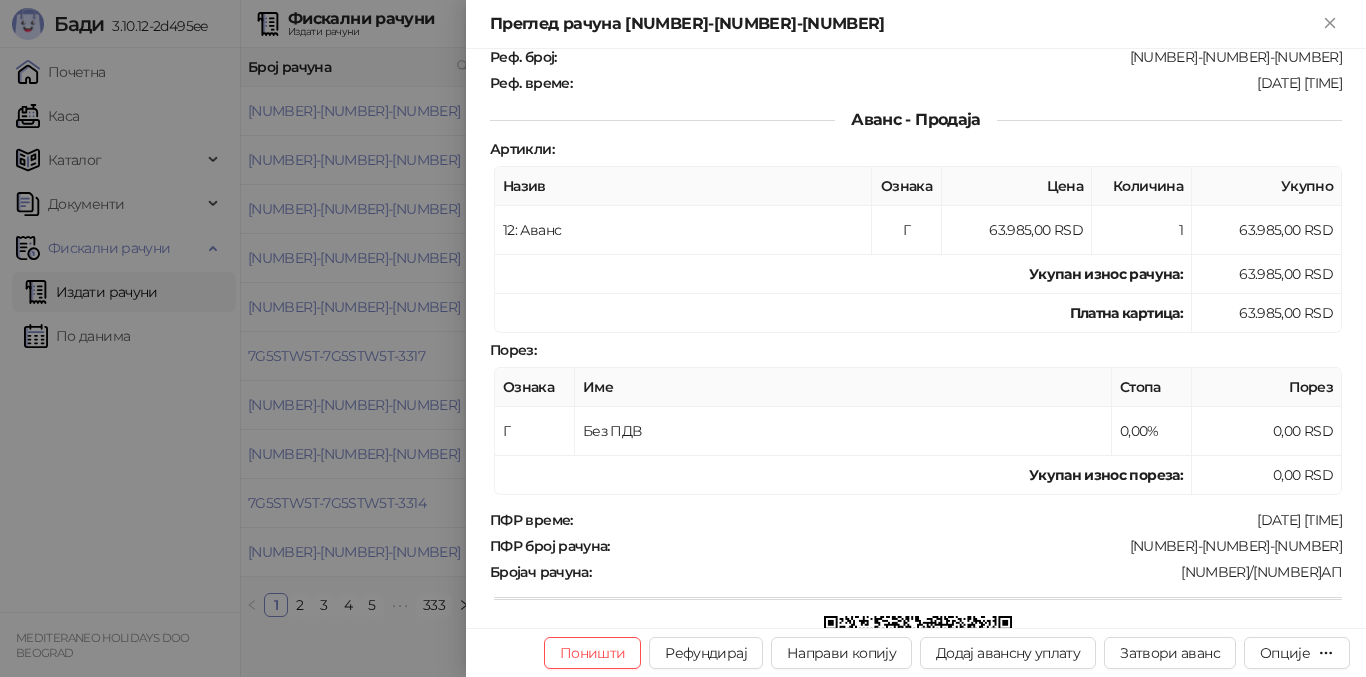 scroll, scrollTop: 0, scrollLeft: 0, axis: both 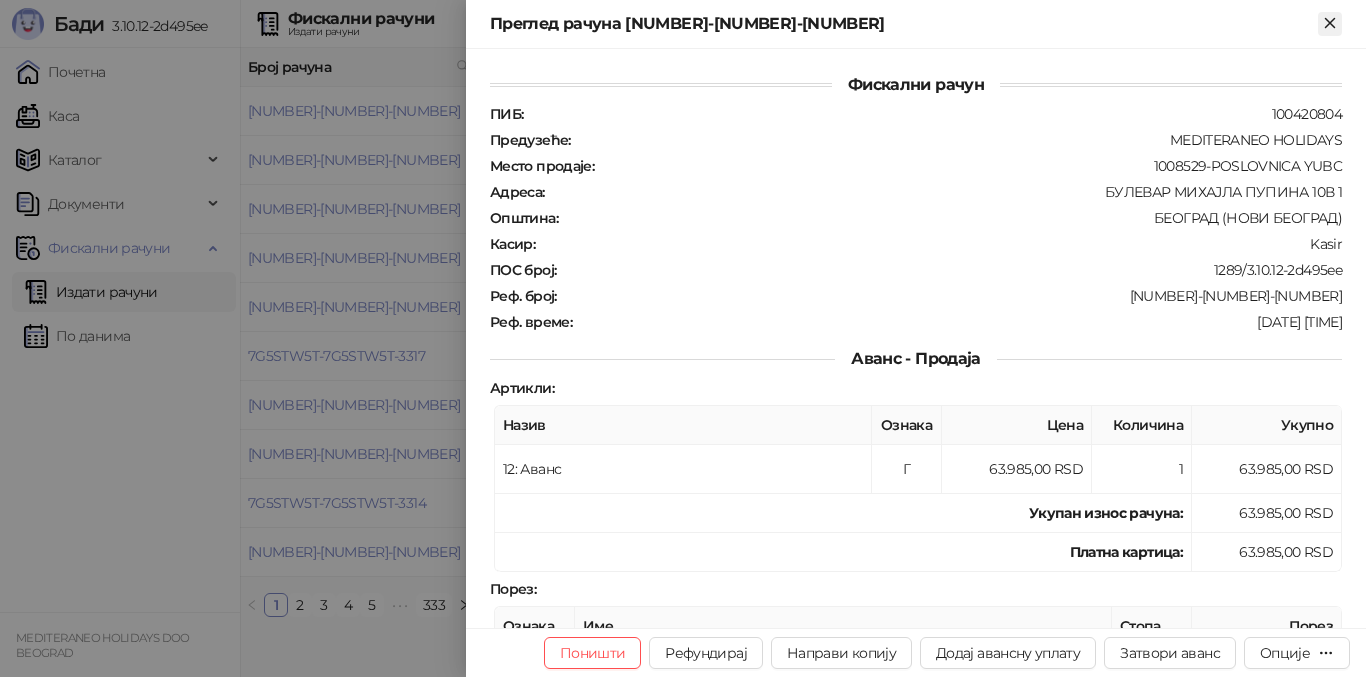 click 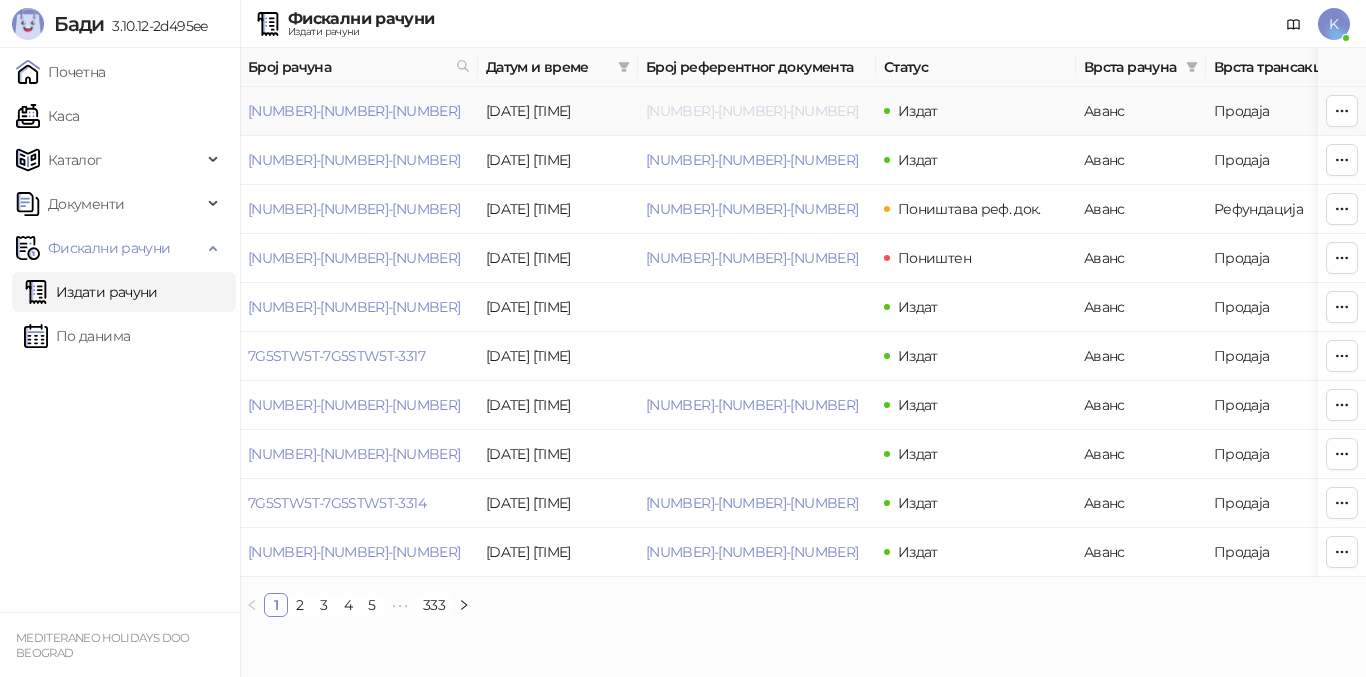 click on "7G5STW5T-7G5STW5T-3321" at bounding box center [752, 111] 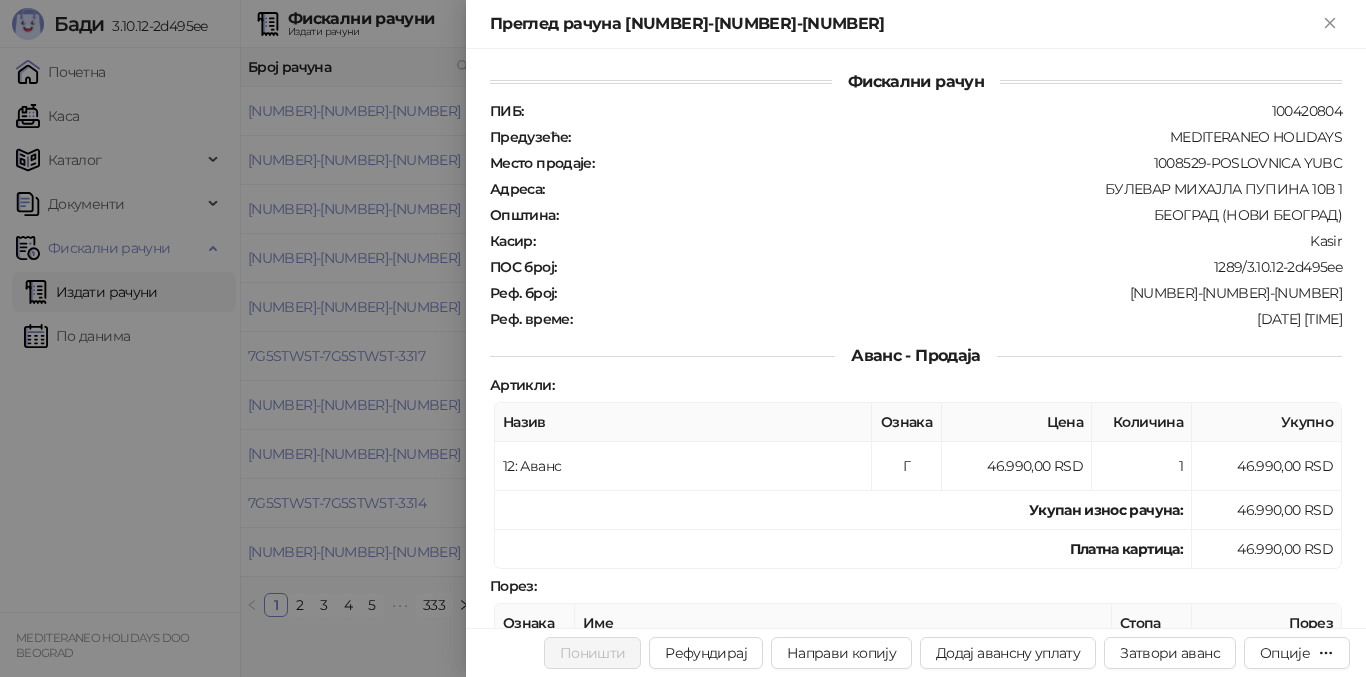 scroll, scrollTop: 0, scrollLeft: 0, axis: both 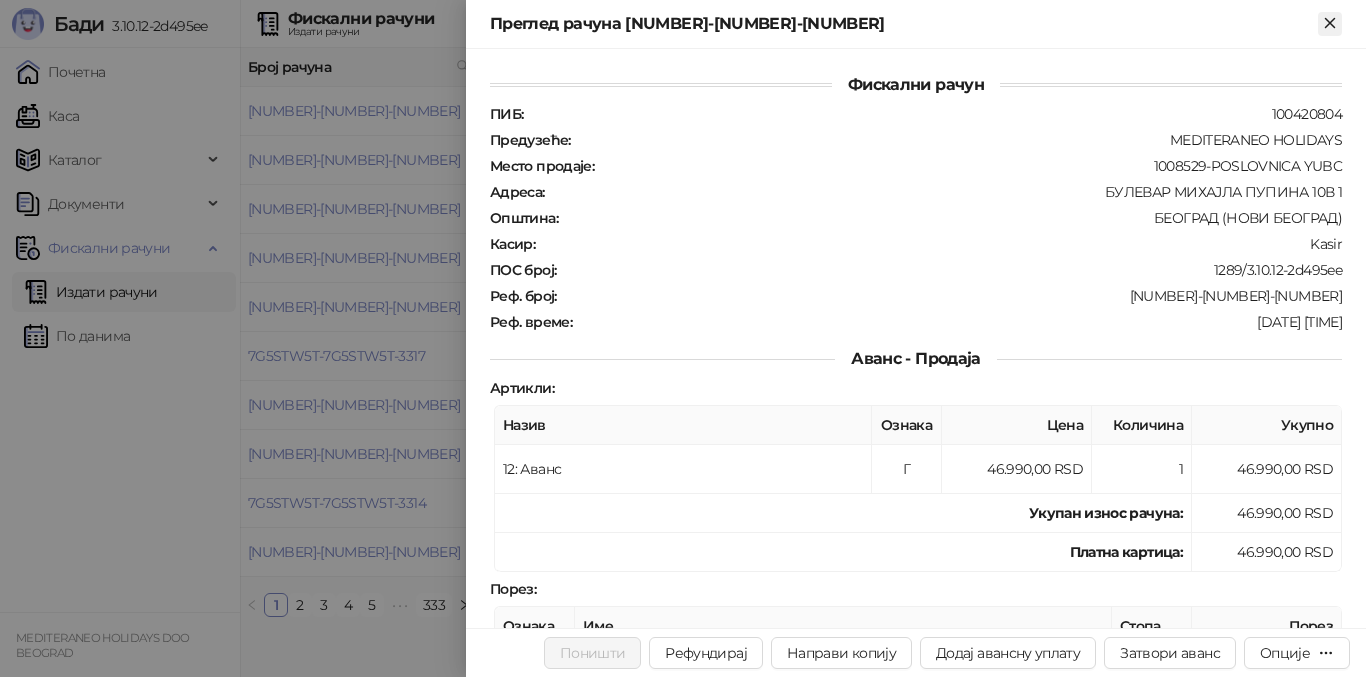 click 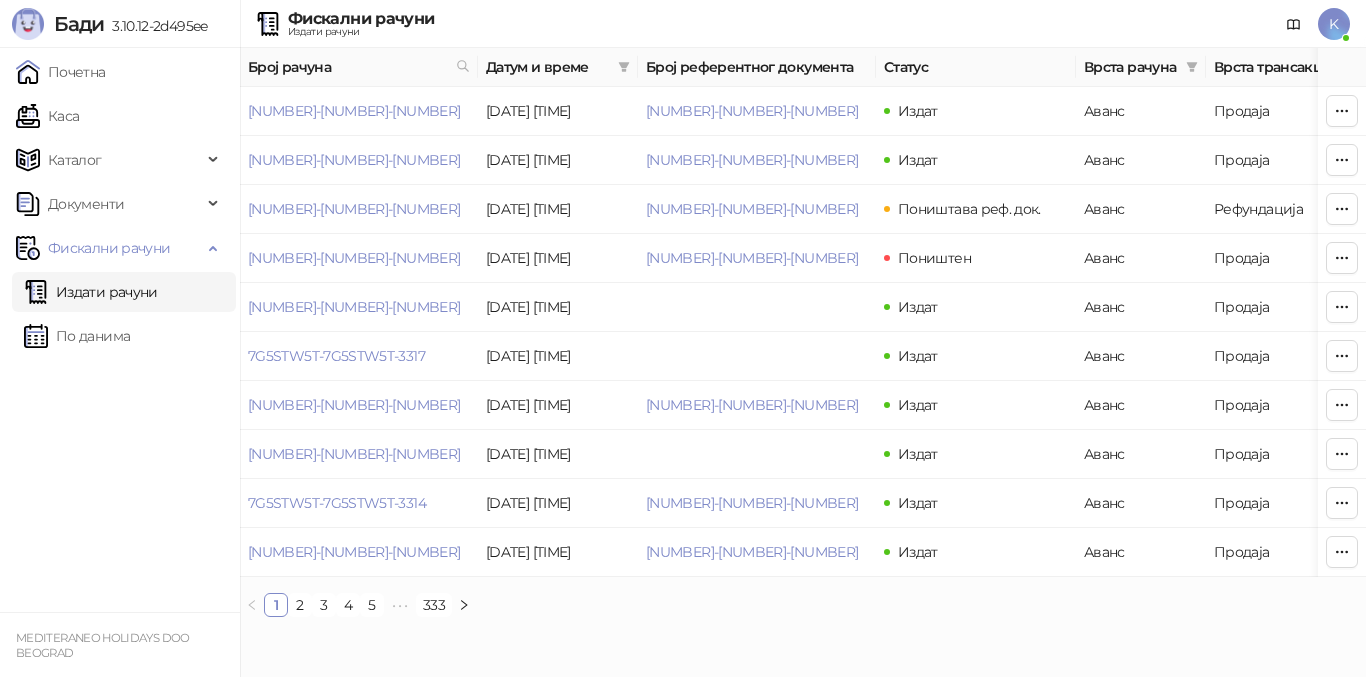 click on "Издати рачуни" at bounding box center (91, 292) 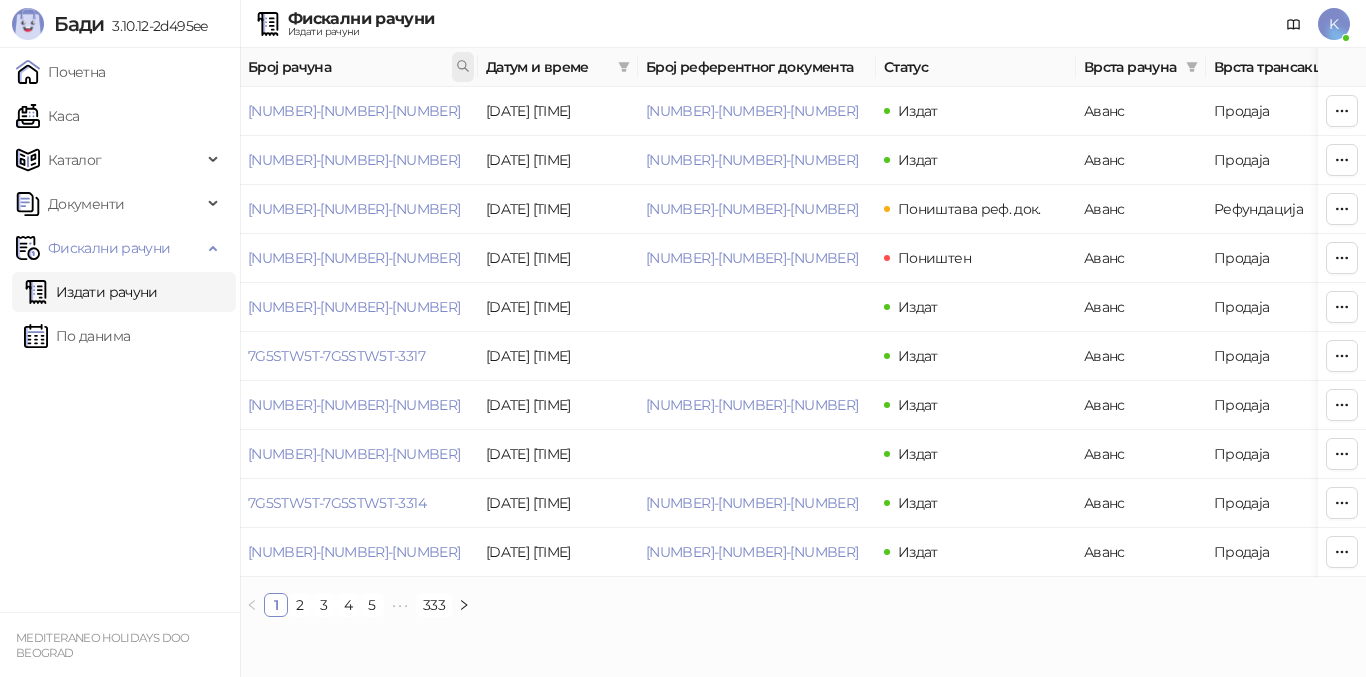 click 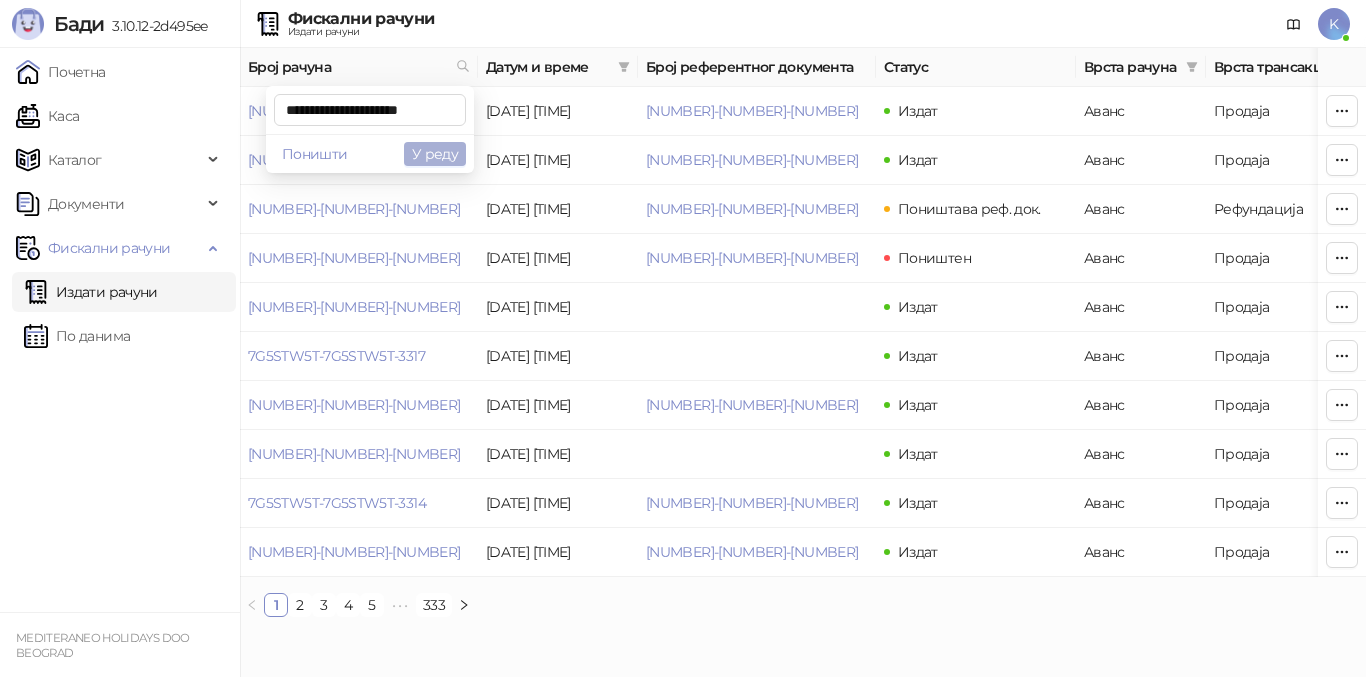 type on "**********" 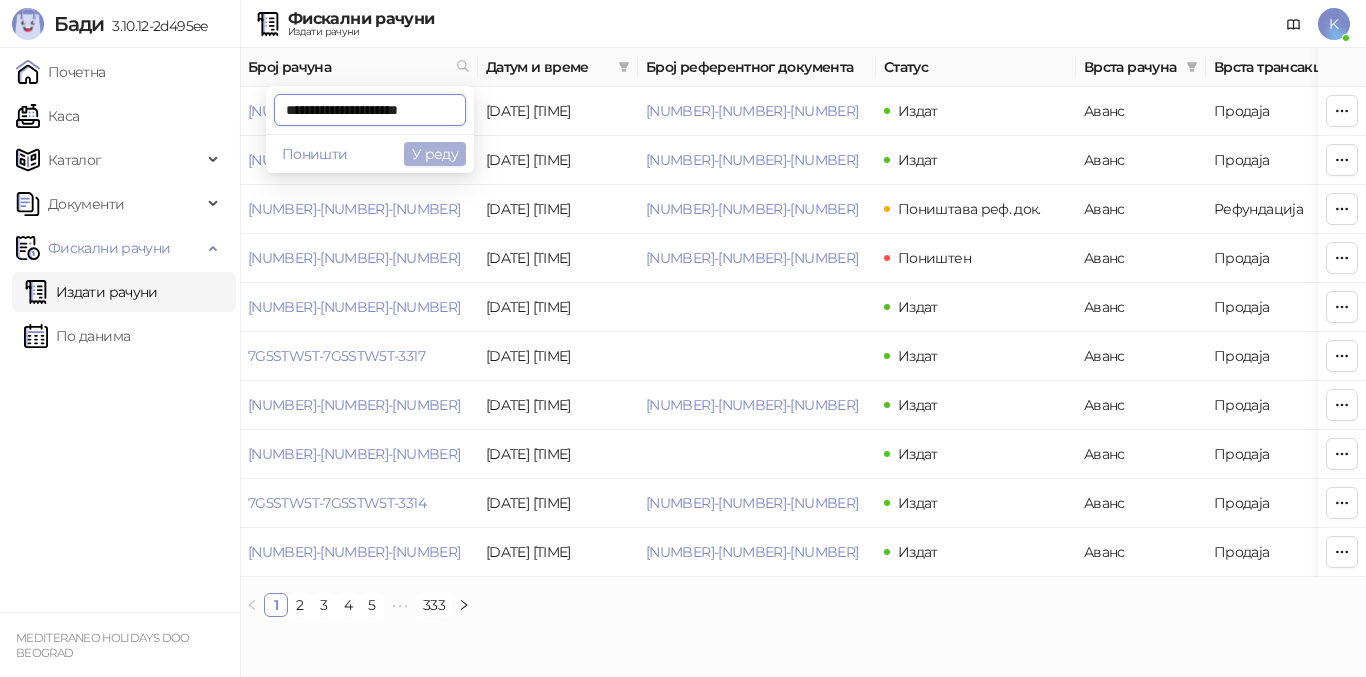 click on "У реду" at bounding box center (435, 154) 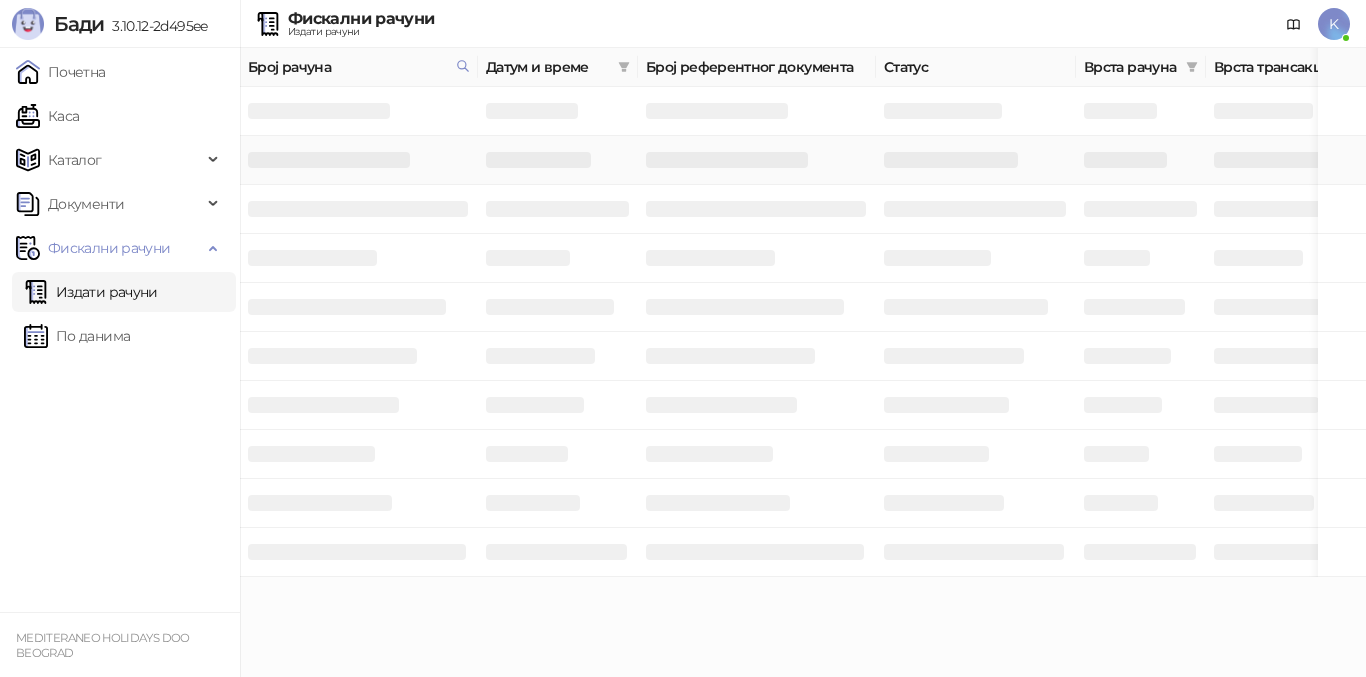 scroll, scrollTop: 0, scrollLeft: 6, axis: horizontal 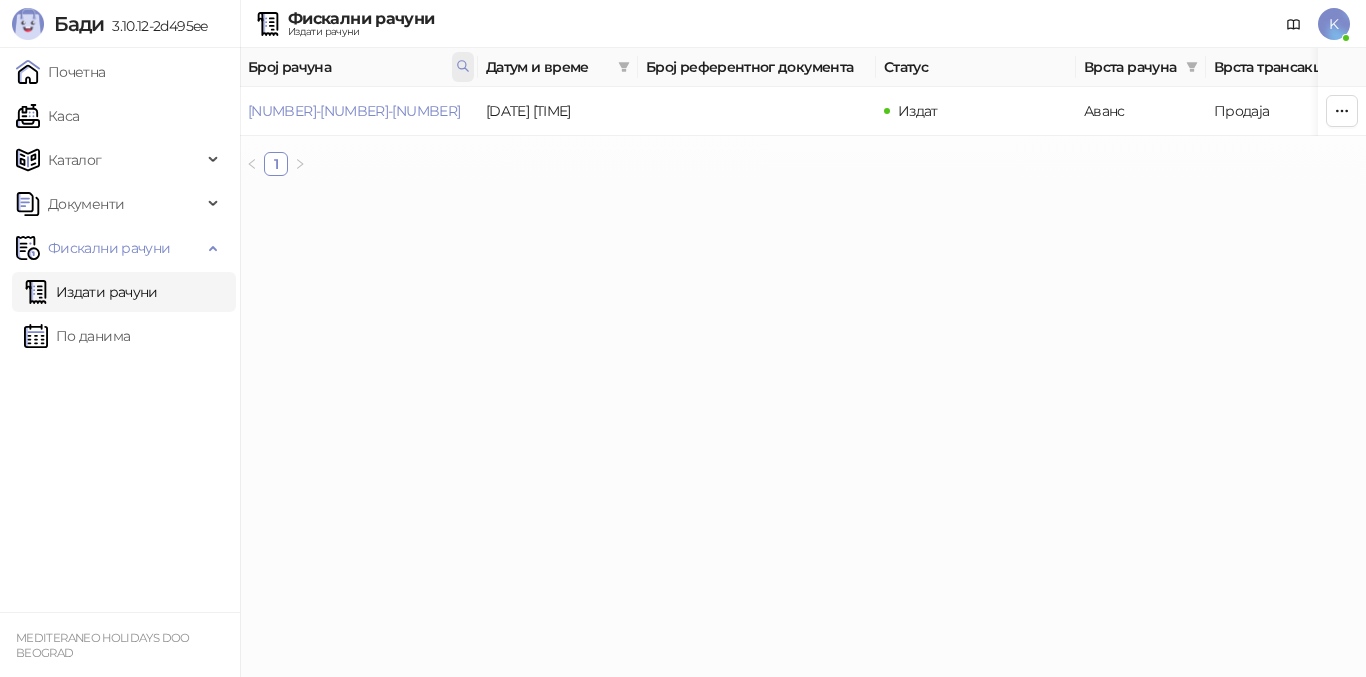 click 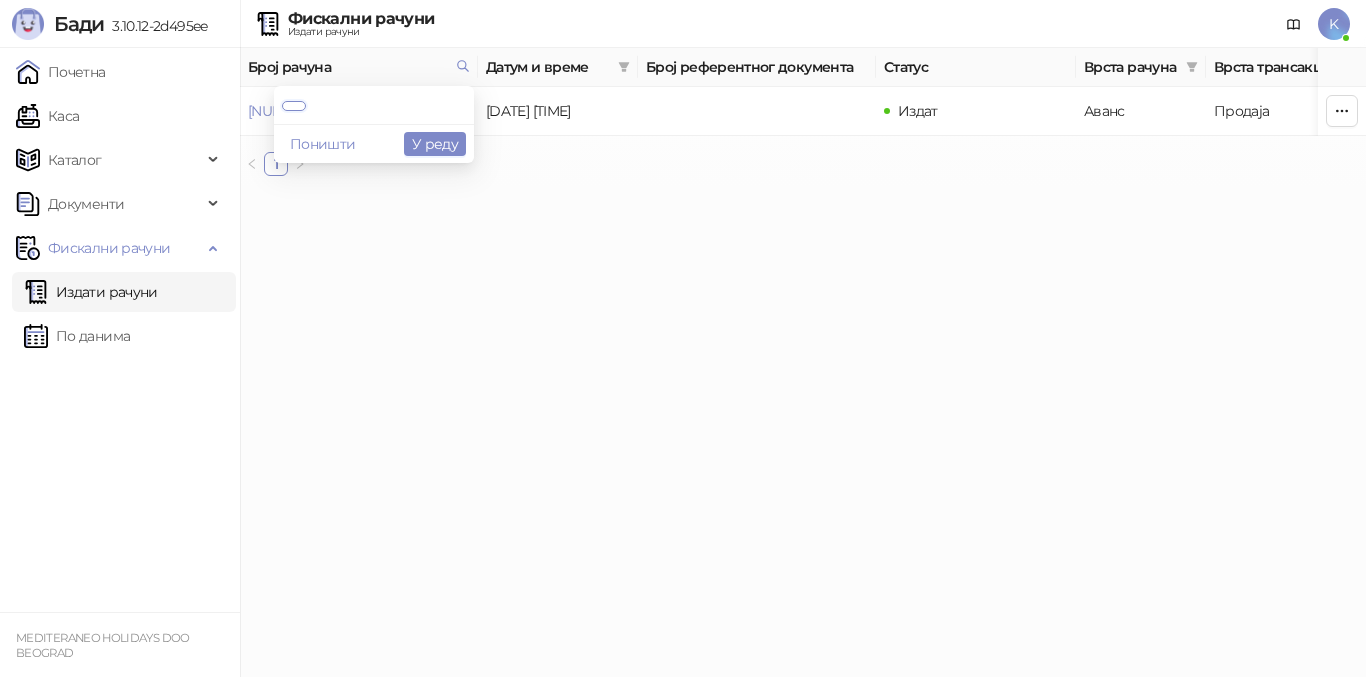 scroll, scrollTop: 0, scrollLeft: 0, axis: both 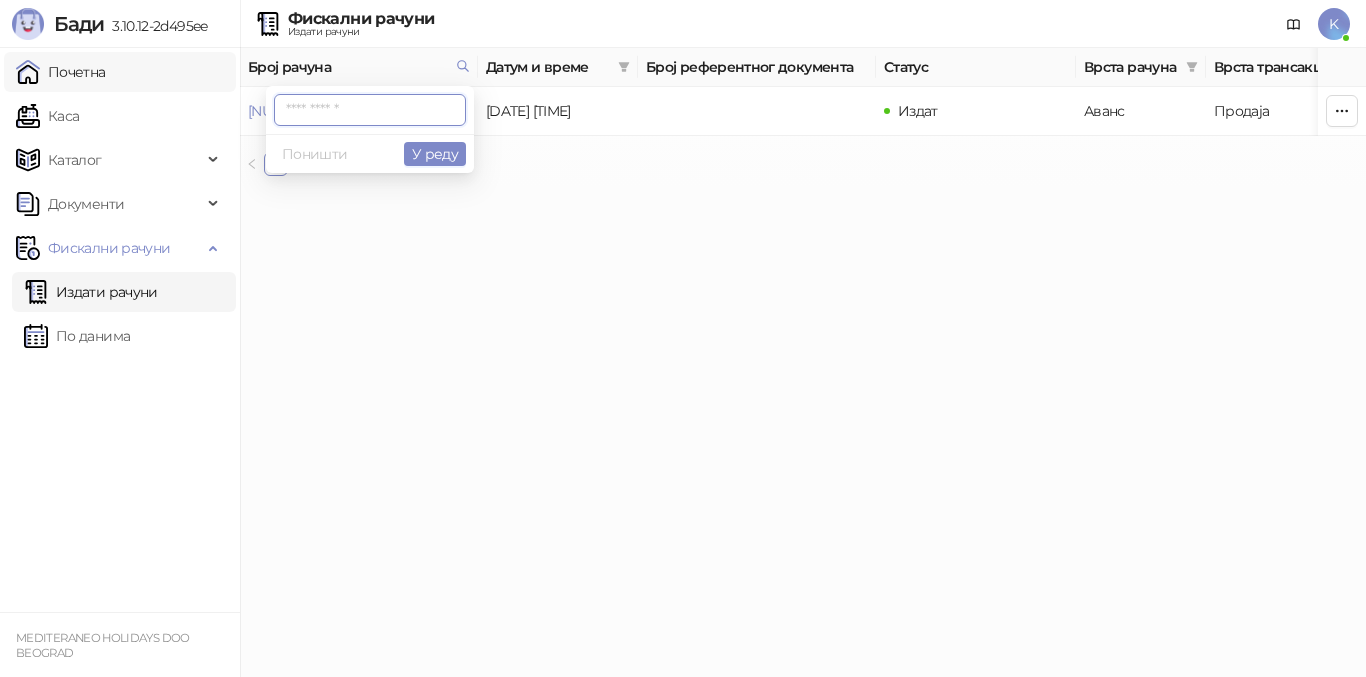 paste on "**********" 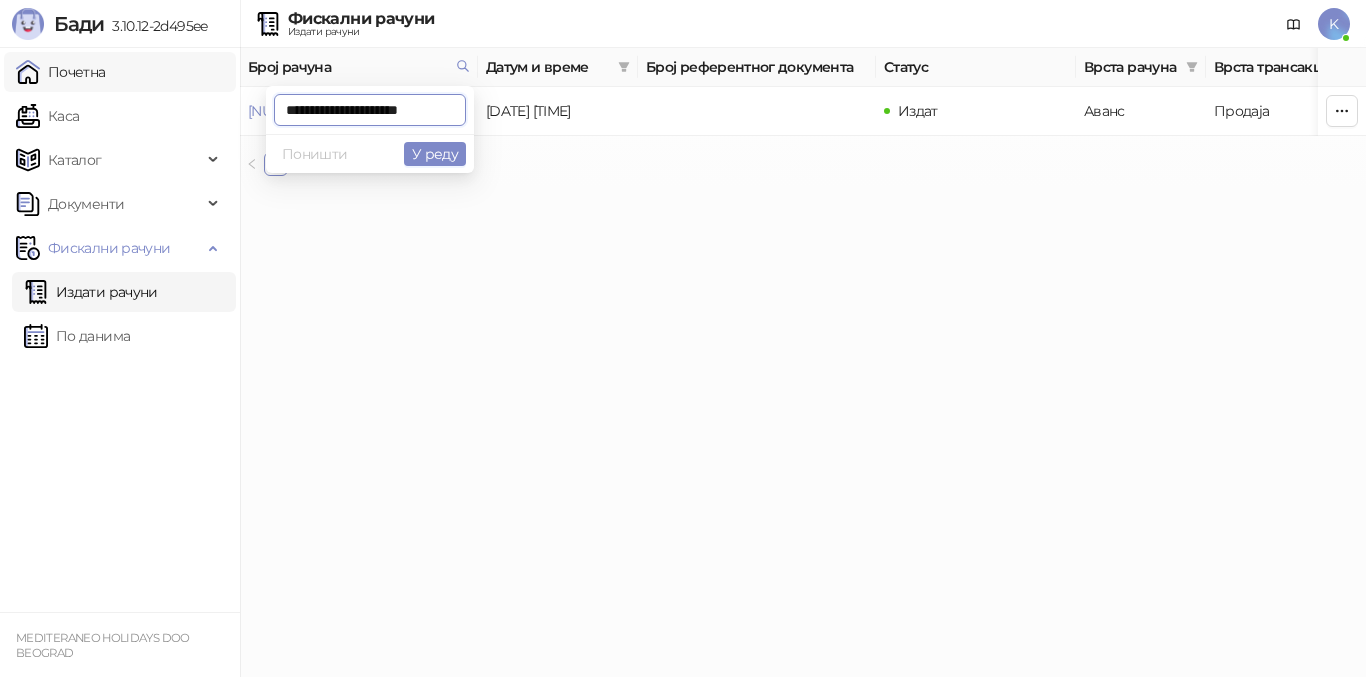 scroll, scrollTop: 0, scrollLeft: 4, axis: horizontal 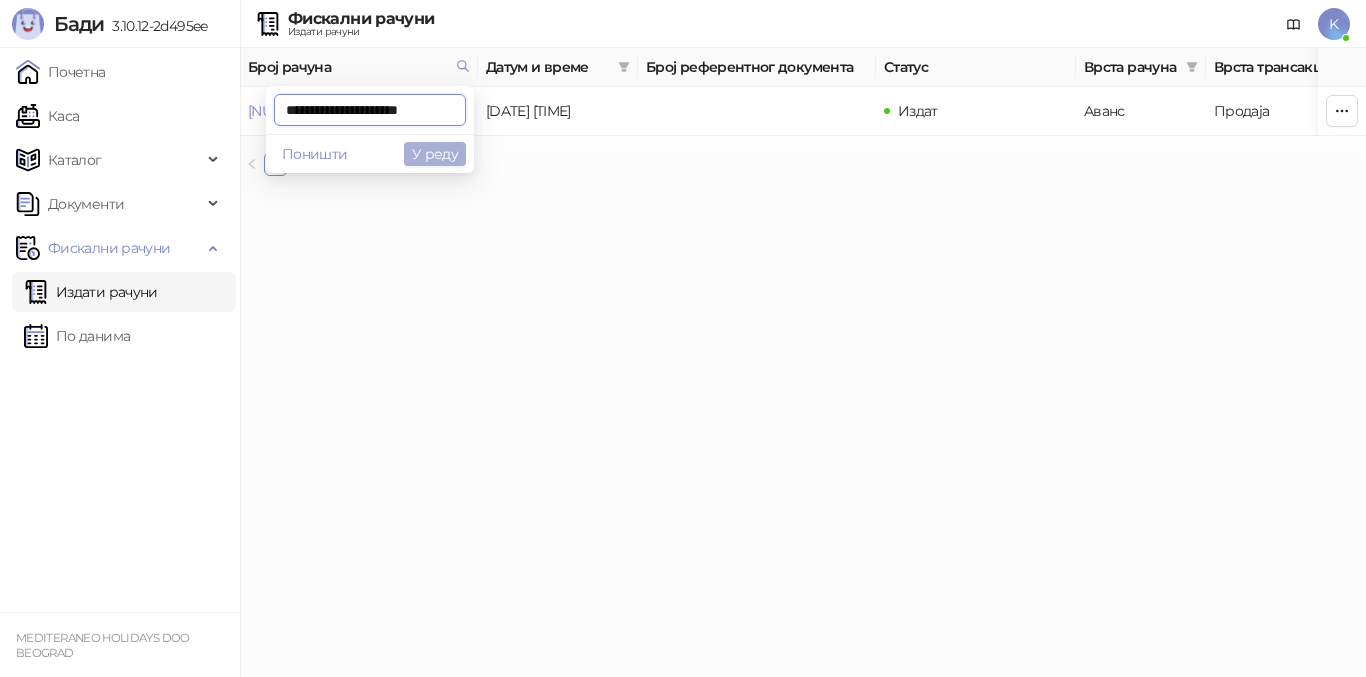 click on "У реду" at bounding box center [435, 154] 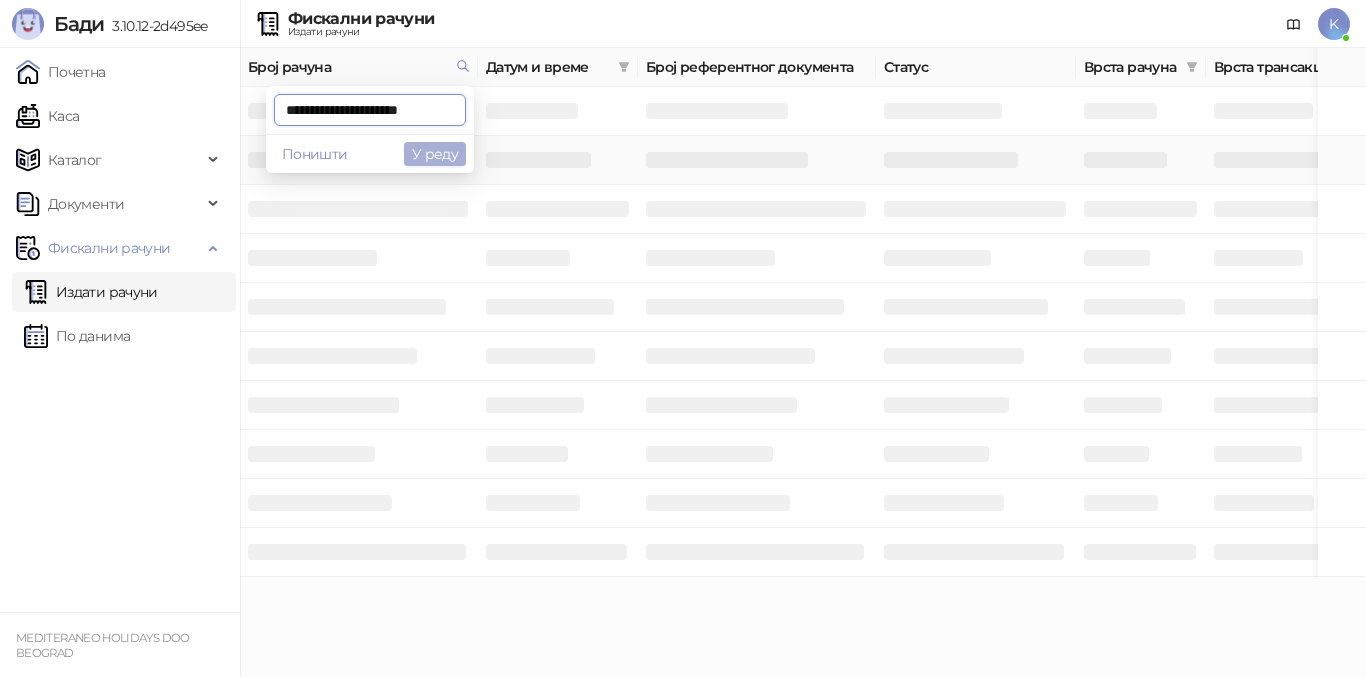 scroll, scrollTop: 0, scrollLeft: 5, axis: horizontal 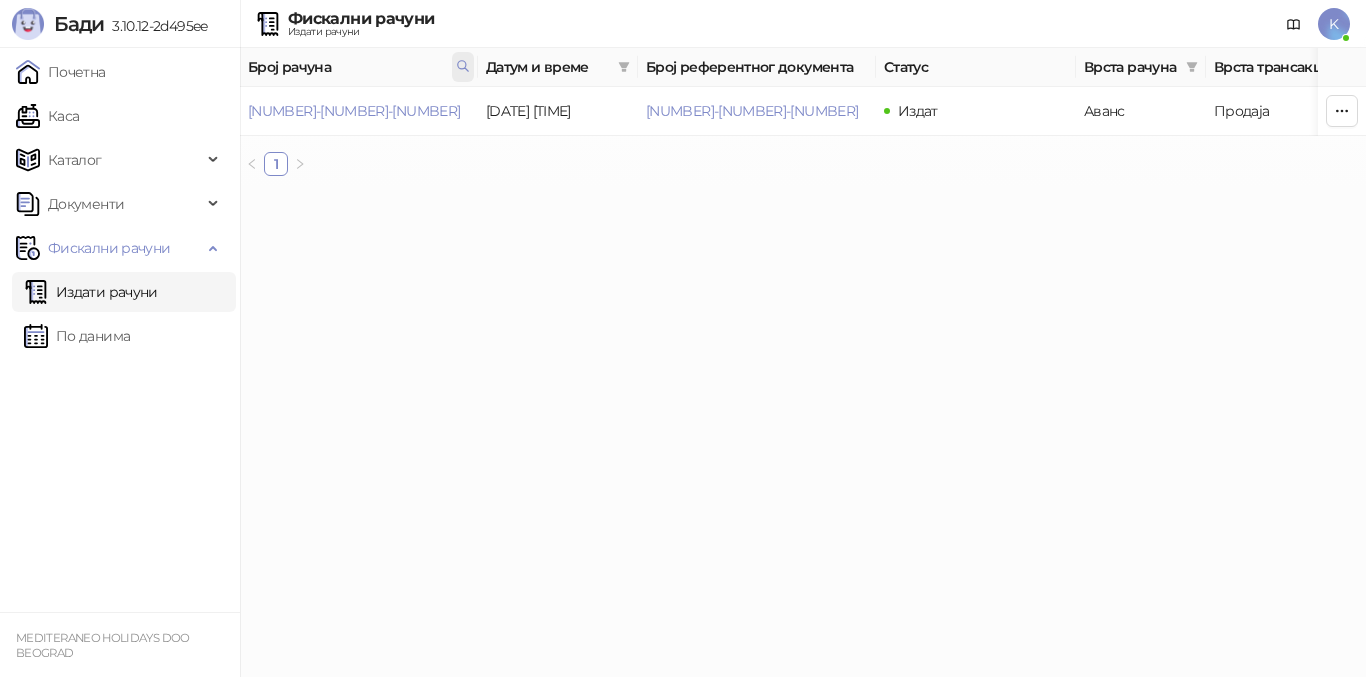 click 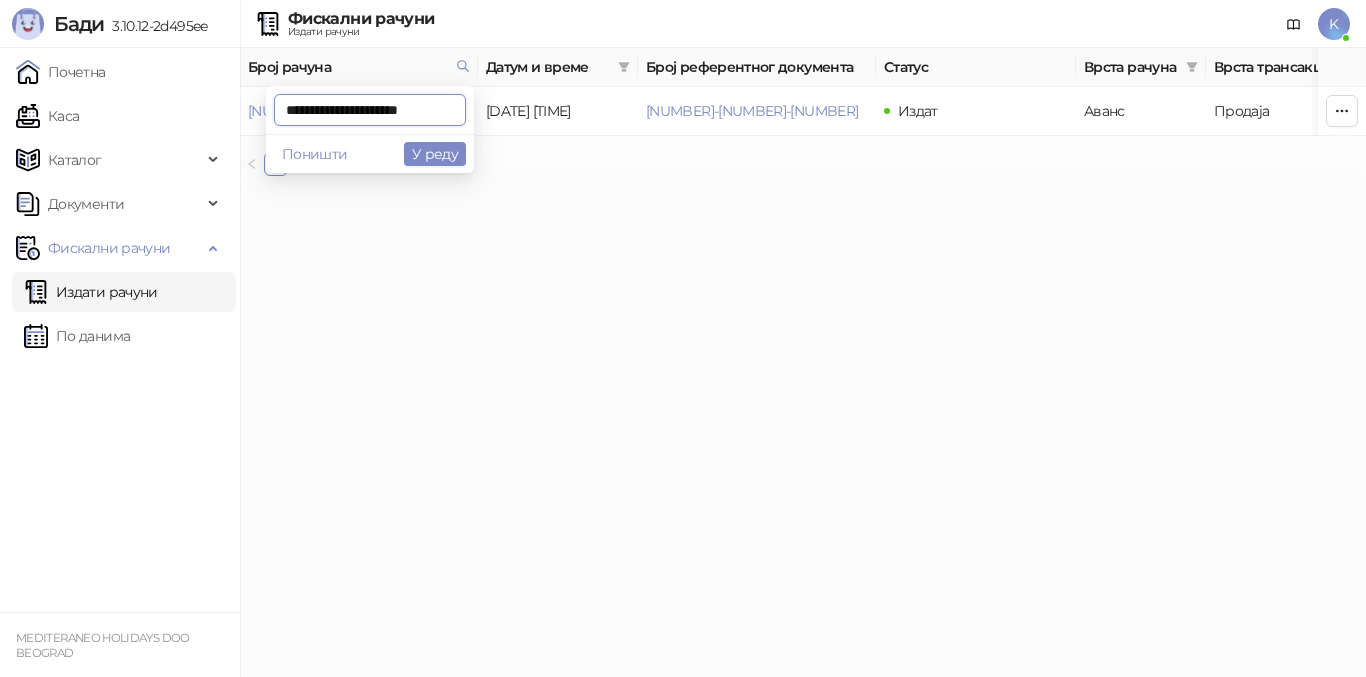 scroll, scrollTop: 0, scrollLeft: 7, axis: horizontal 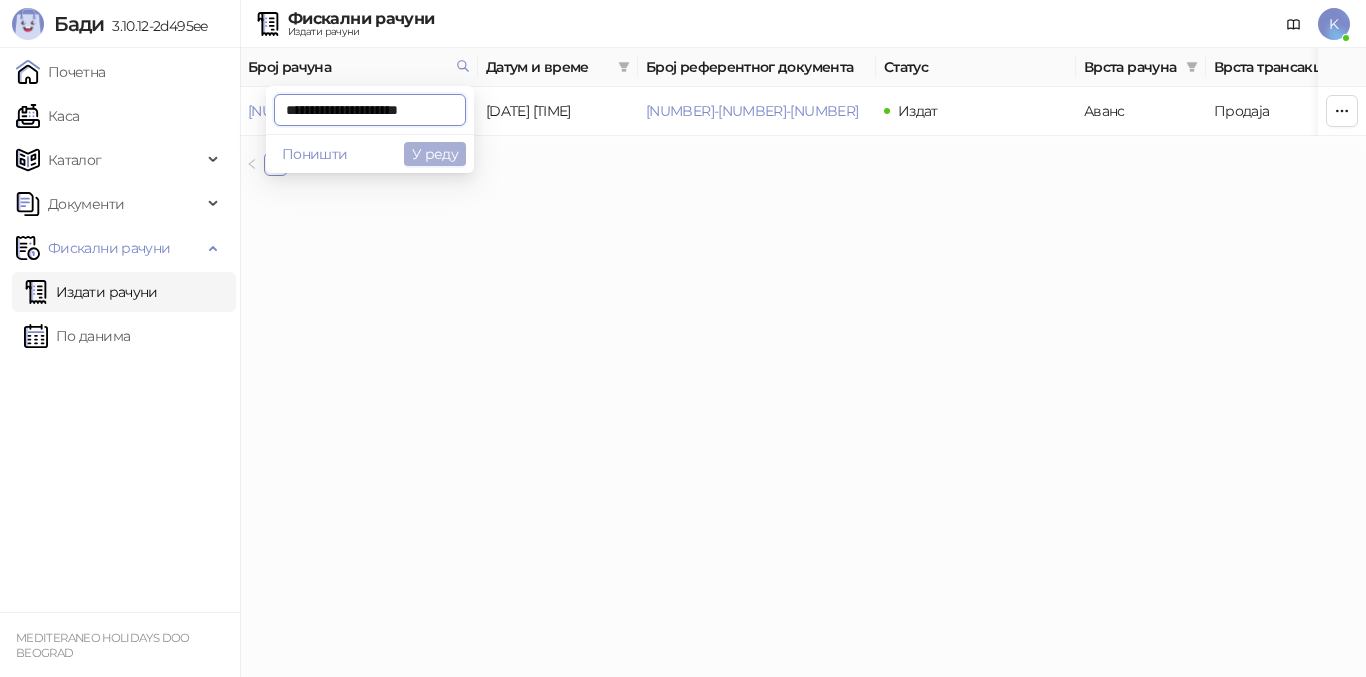 type on "**********" 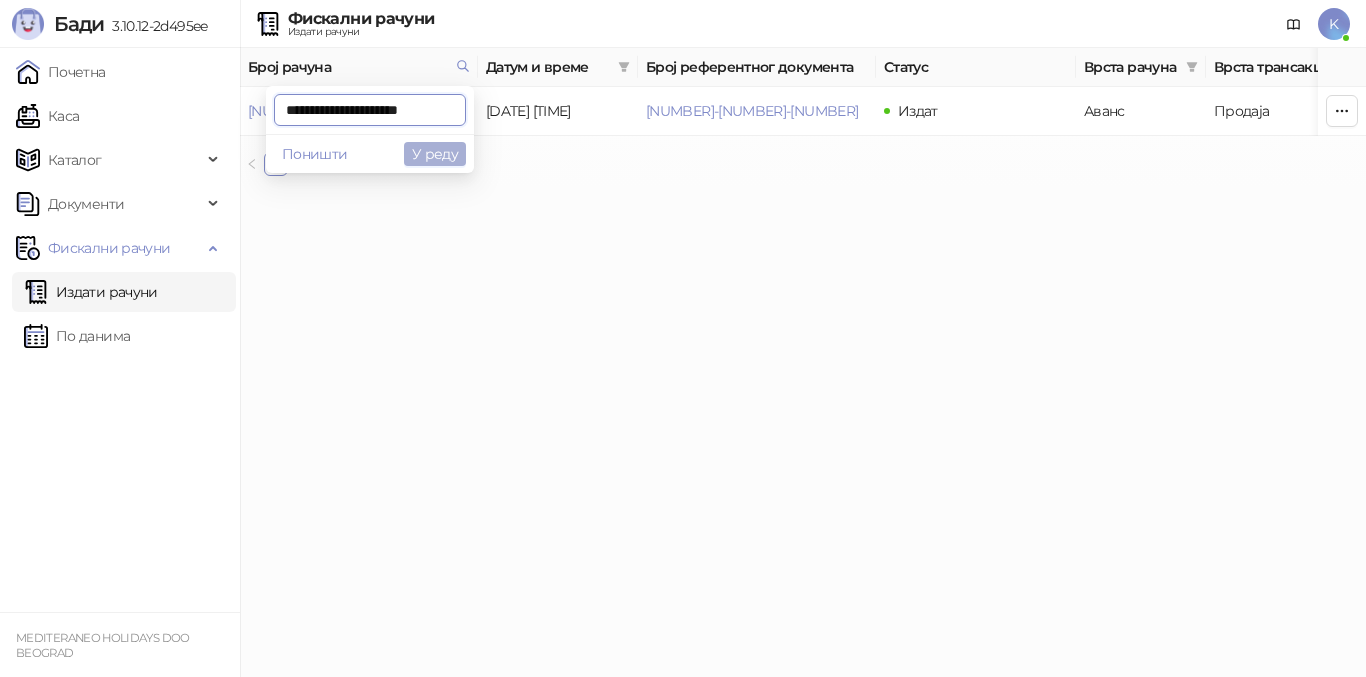 click on "У реду" at bounding box center [435, 154] 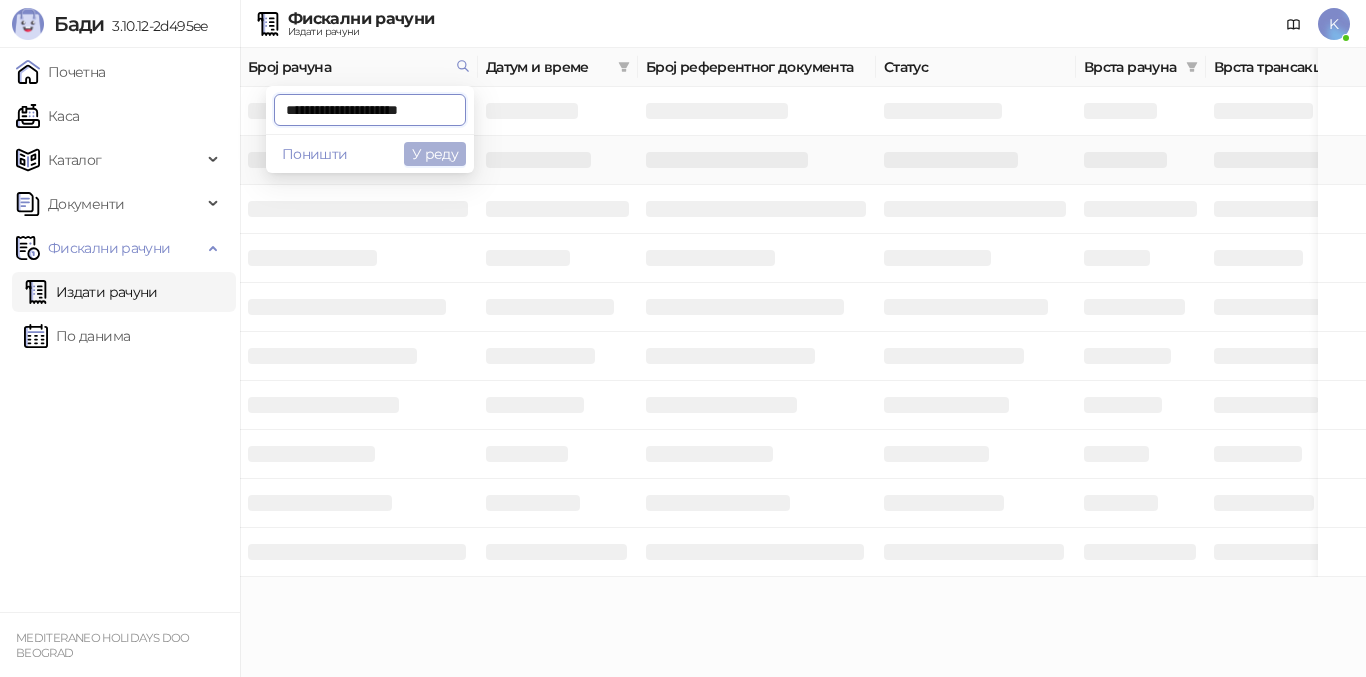 scroll, scrollTop: 0, scrollLeft: 8, axis: horizontal 